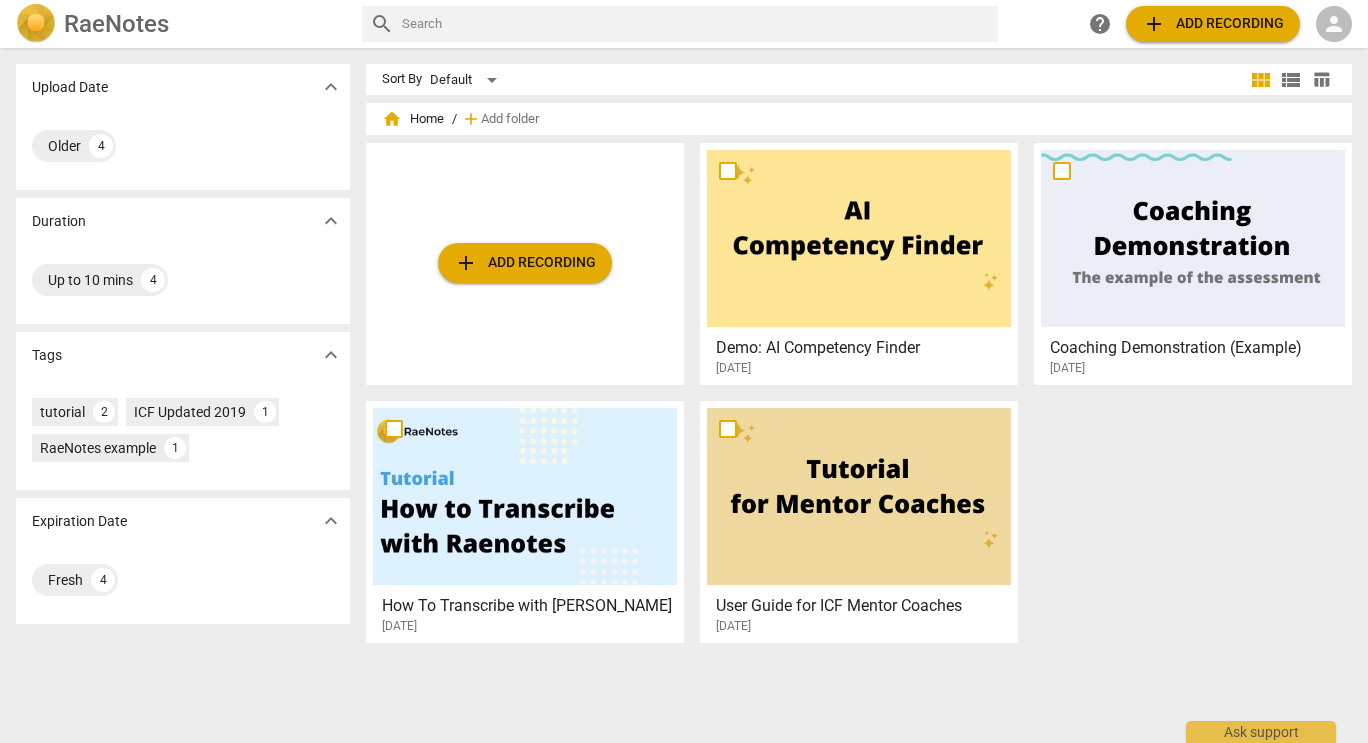 scroll, scrollTop: 0, scrollLeft: 0, axis: both 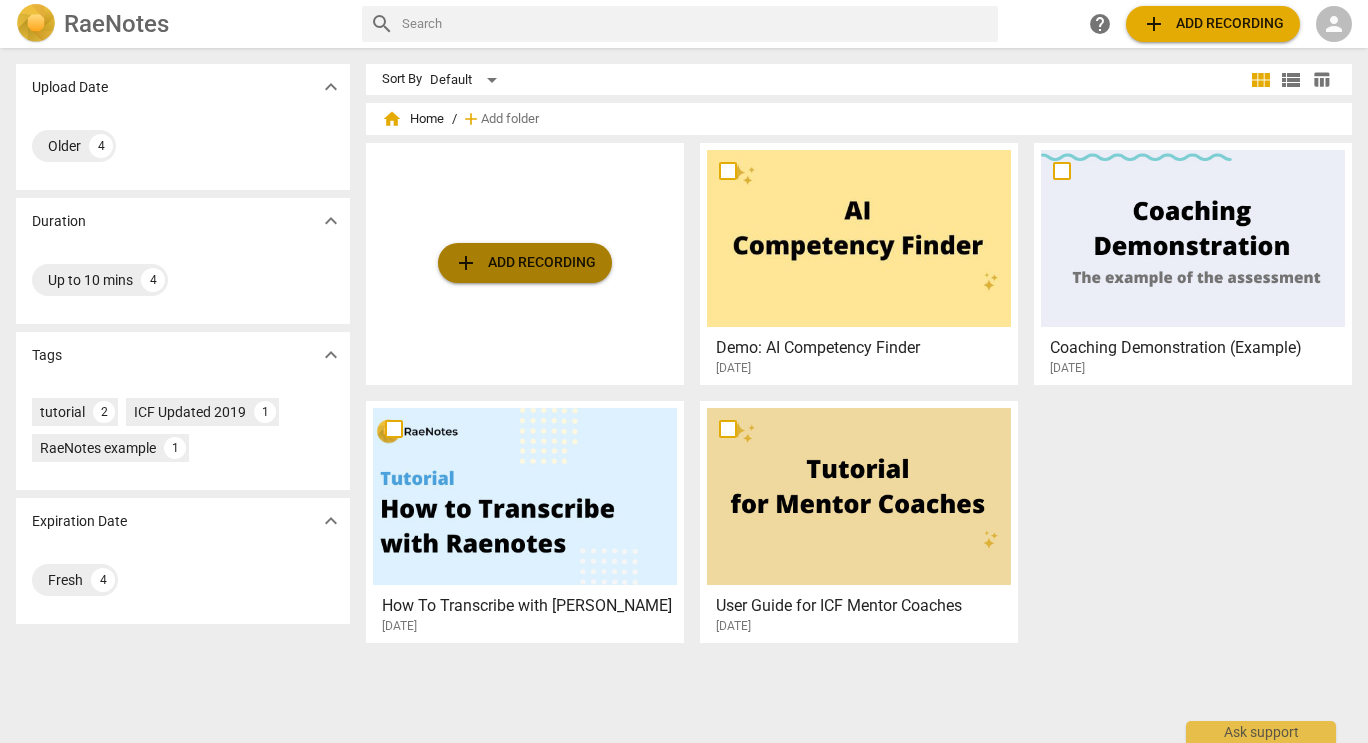 click on "add   Add recording" at bounding box center [525, 263] 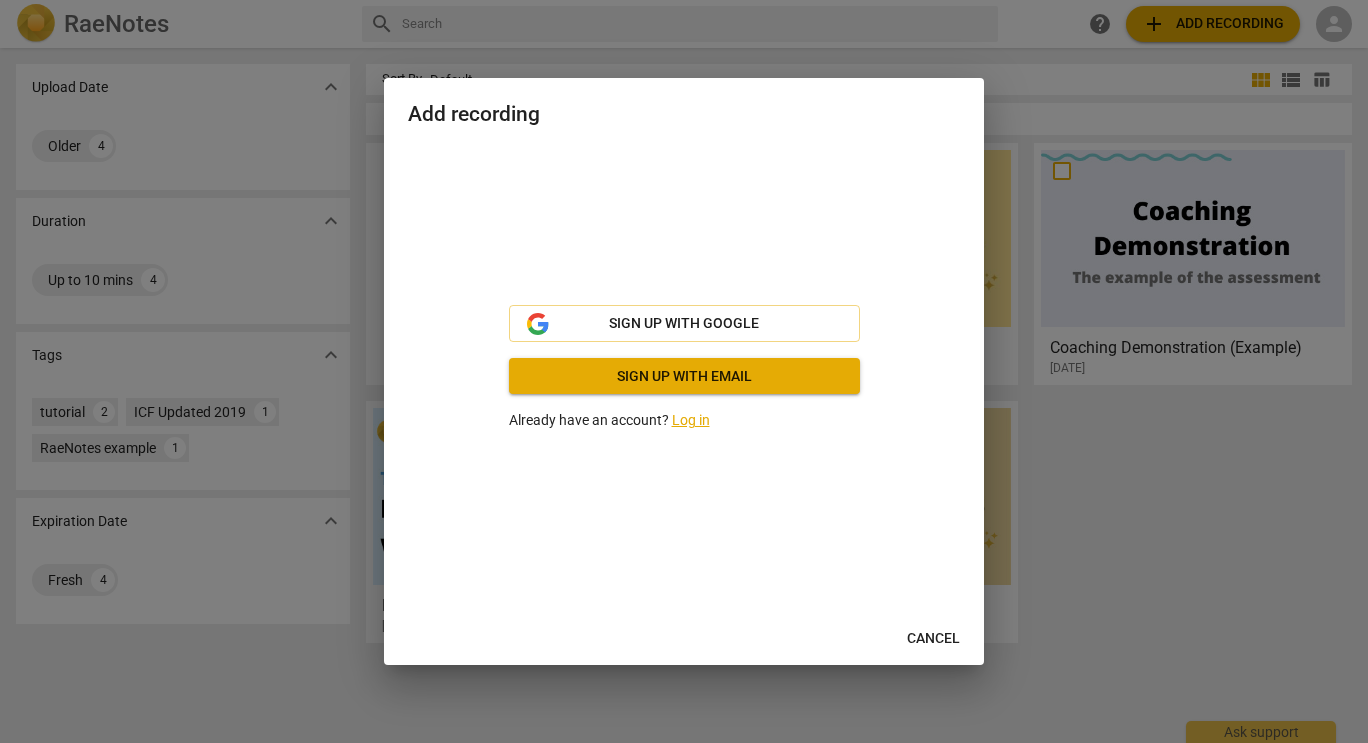 click at bounding box center [684, 371] 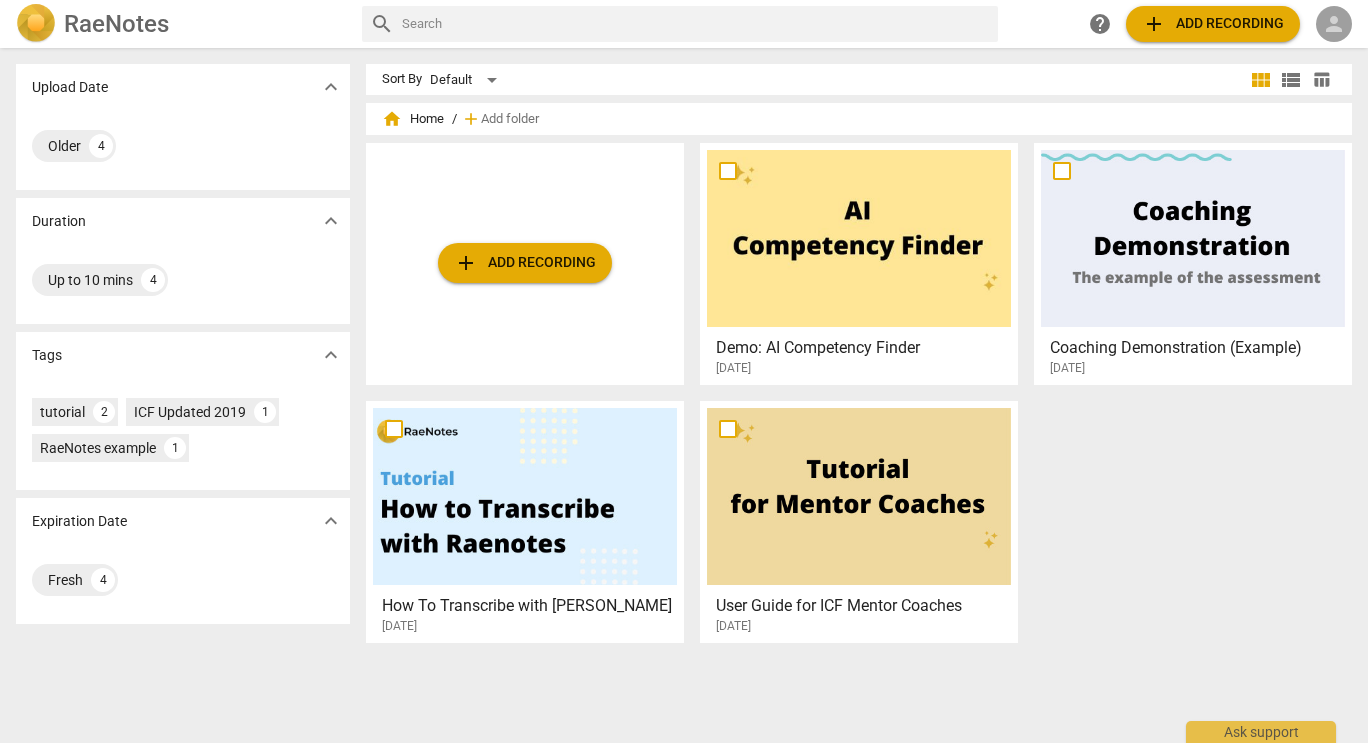 click on "person" at bounding box center (1334, 24) 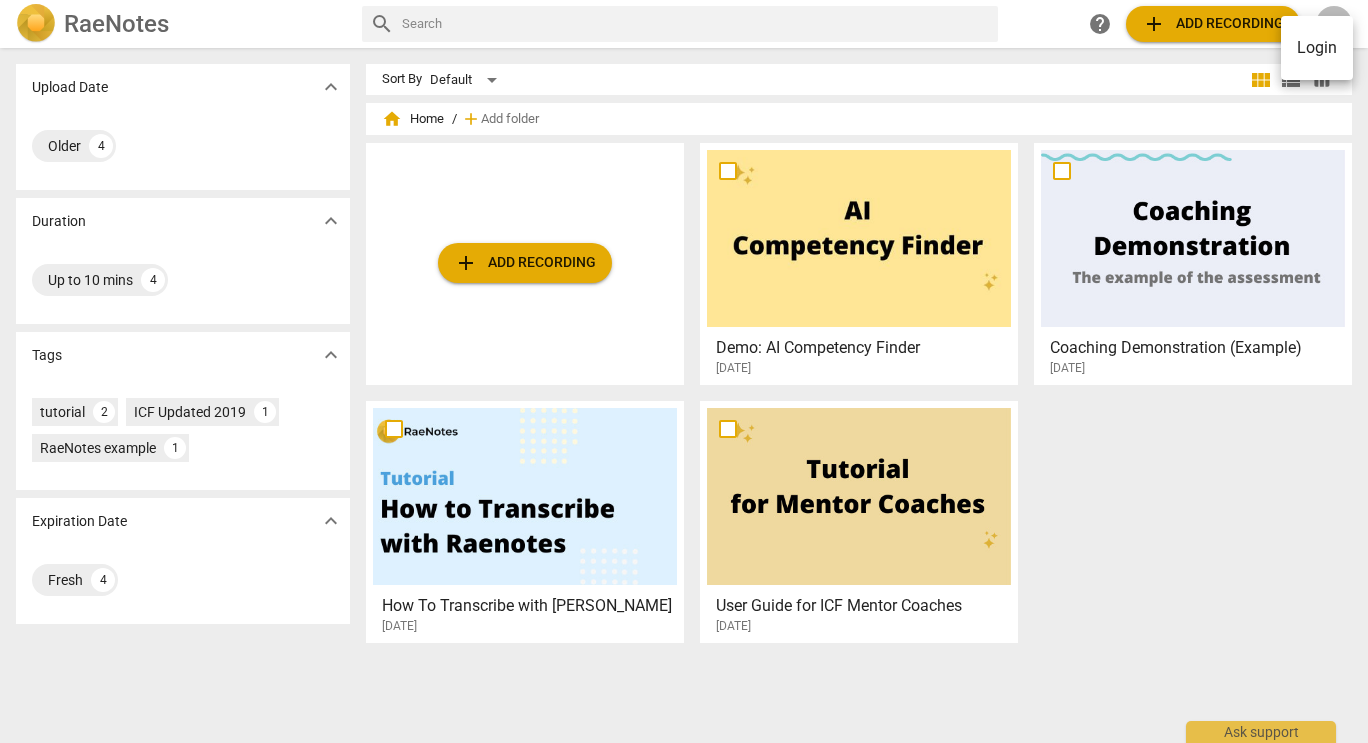 click on "Login" at bounding box center [1317, 48] 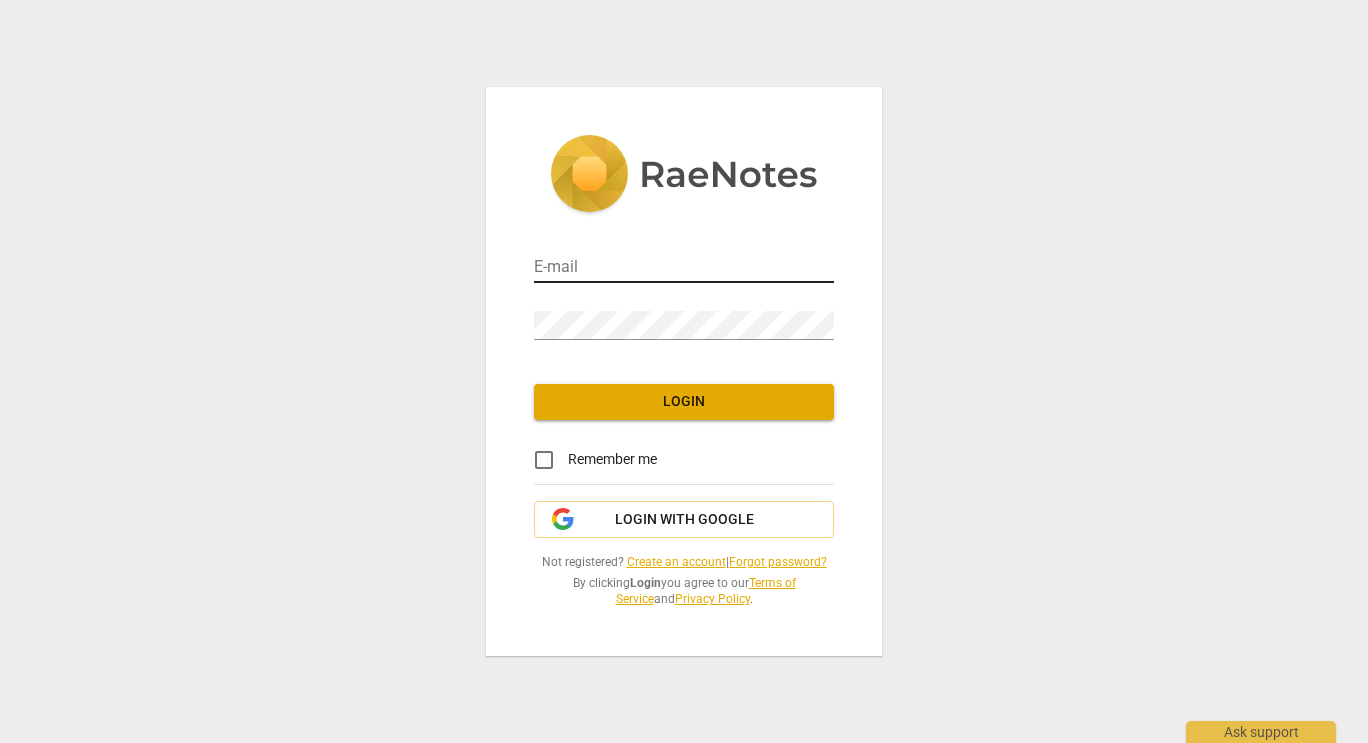 click at bounding box center [684, 268] 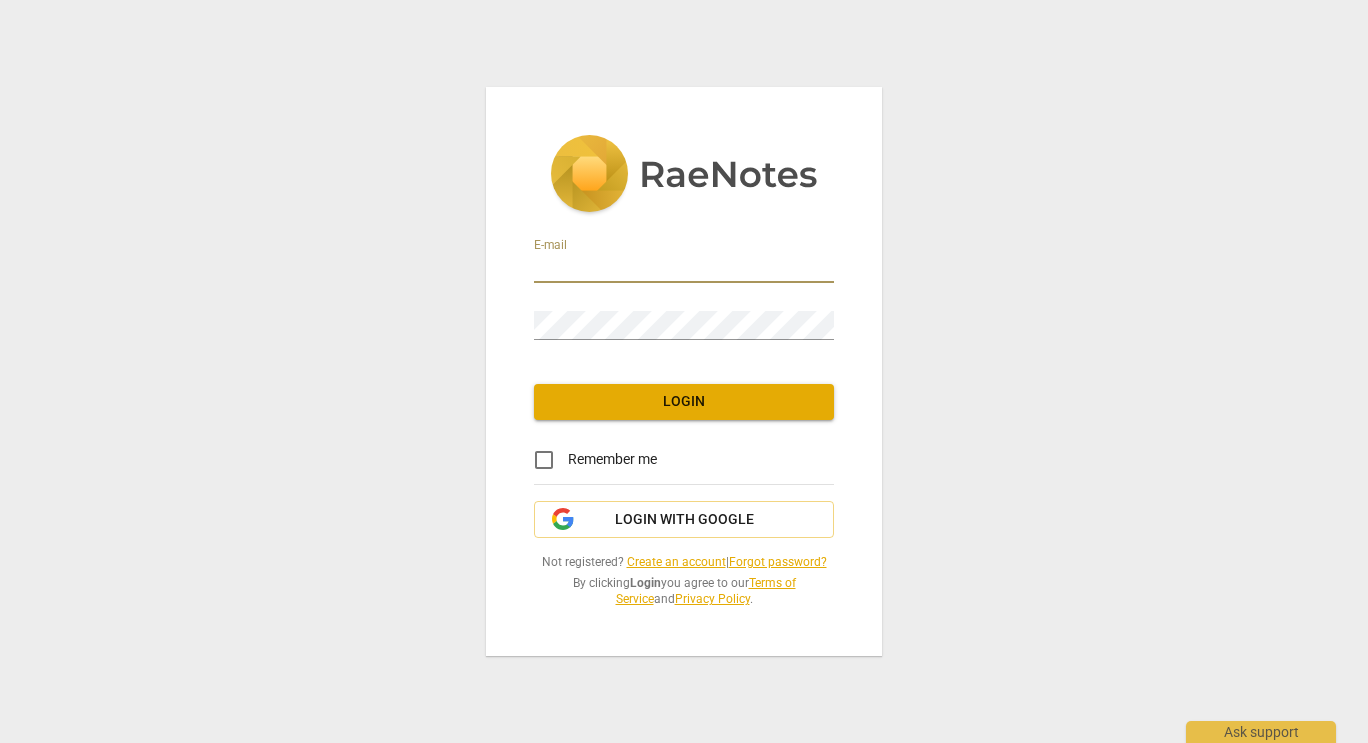 type on "debbie.saeger.lifecoaching@gmail.com" 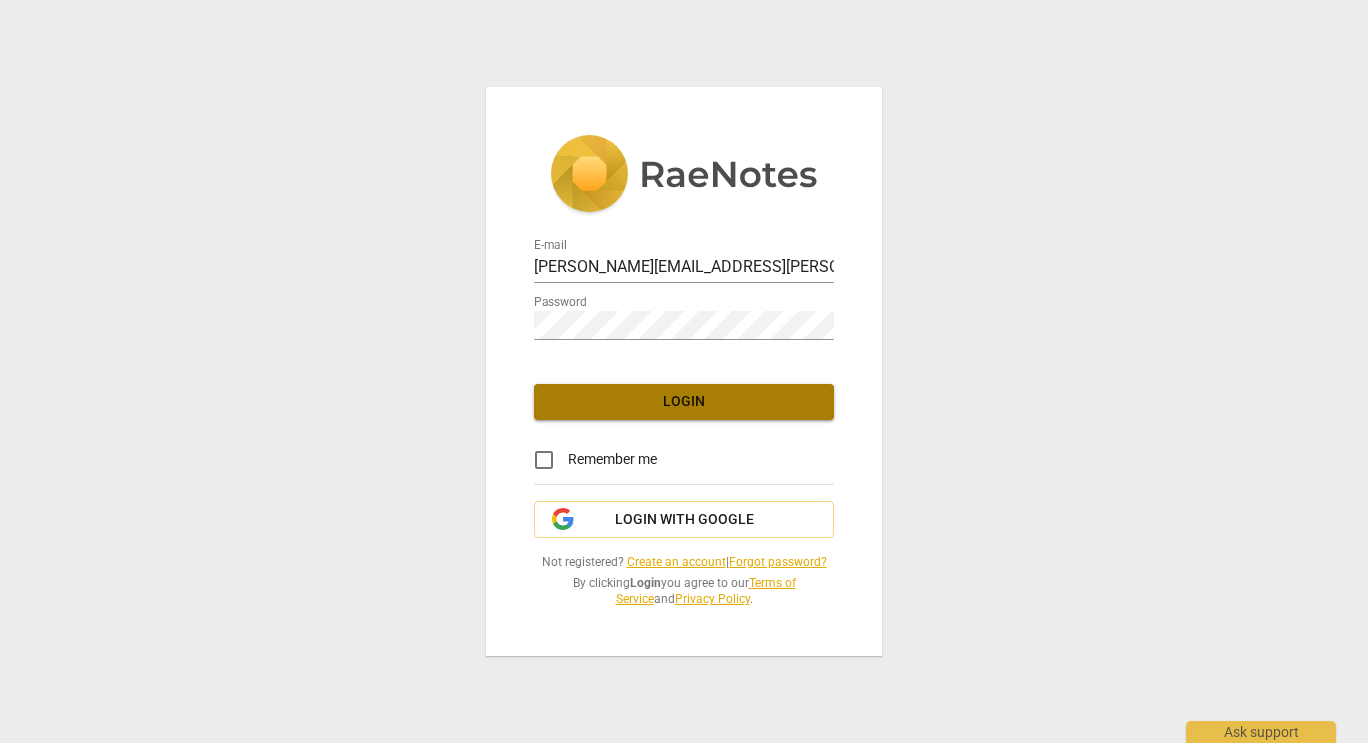 click on "Login" at bounding box center (684, 402) 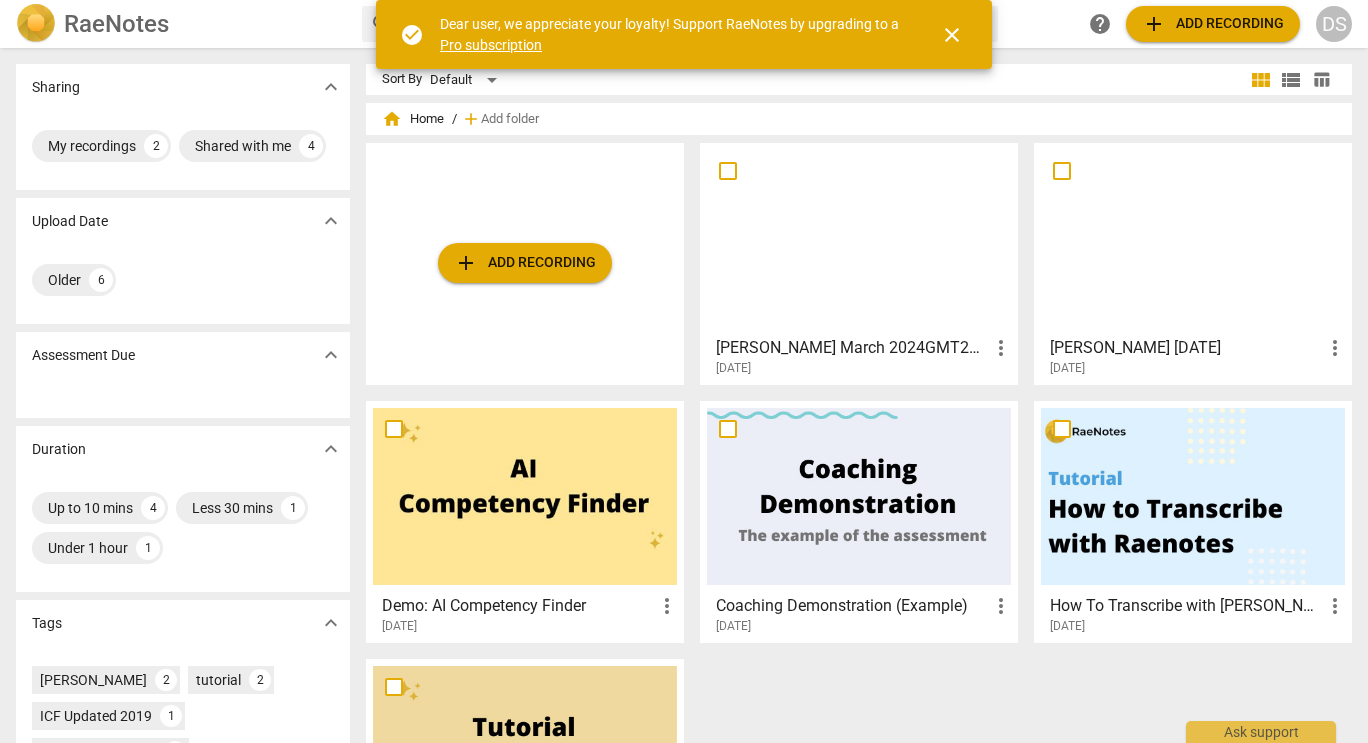 click on "close" at bounding box center [952, 35] 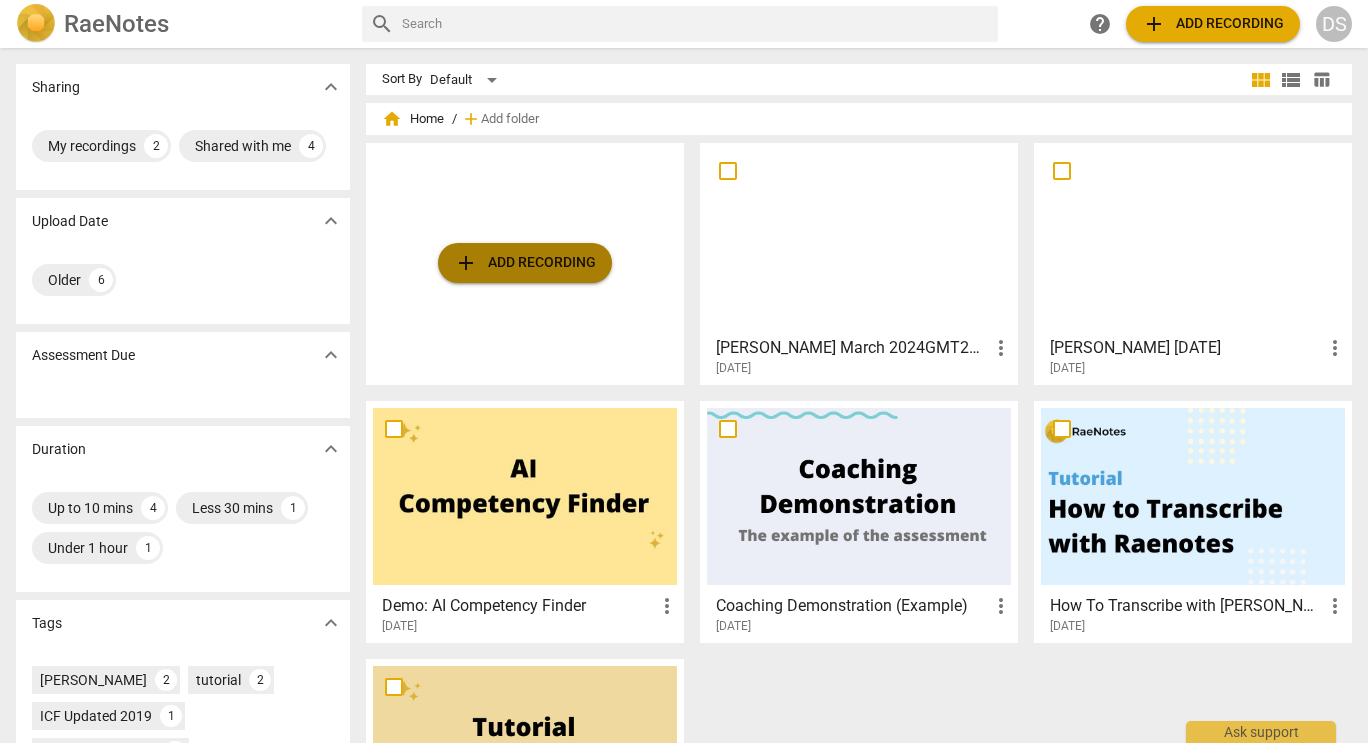 click on "add   Add recording" at bounding box center (525, 263) 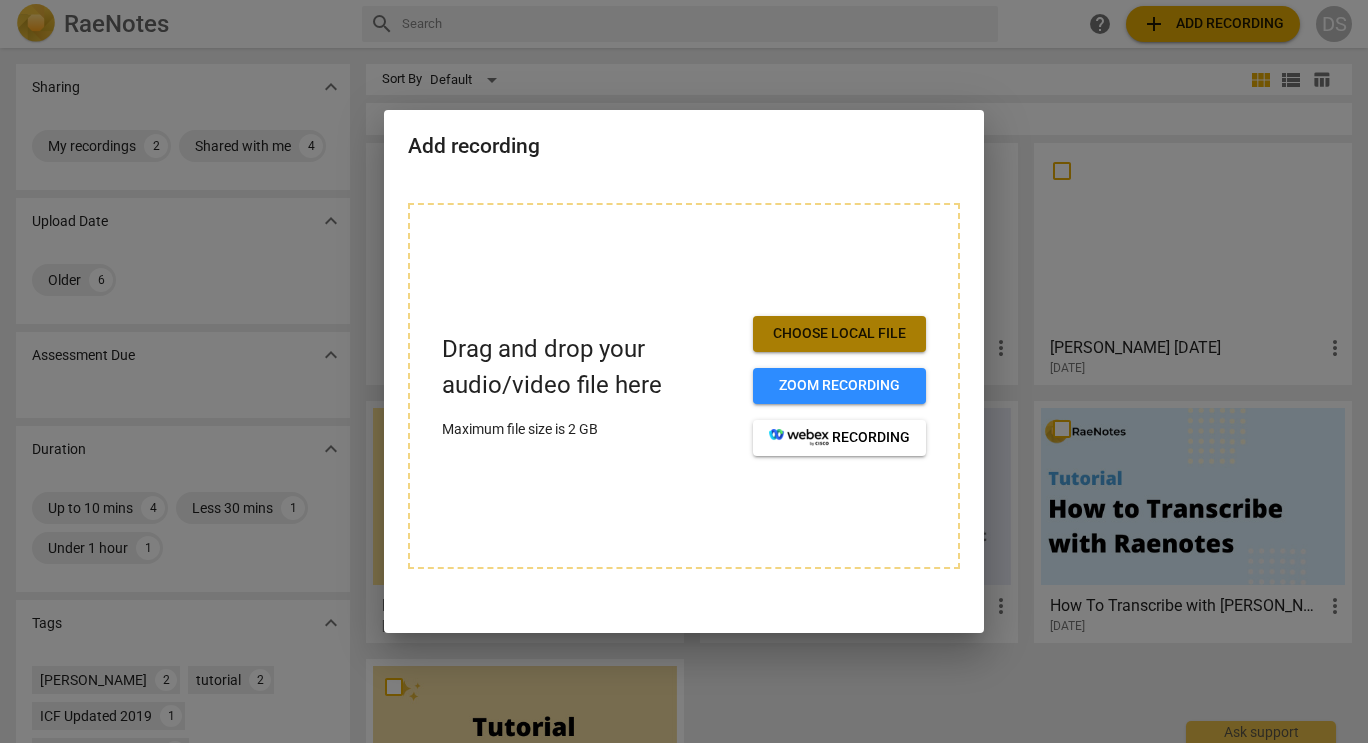 click on "Choose local file" at bounding box center [839, 334] 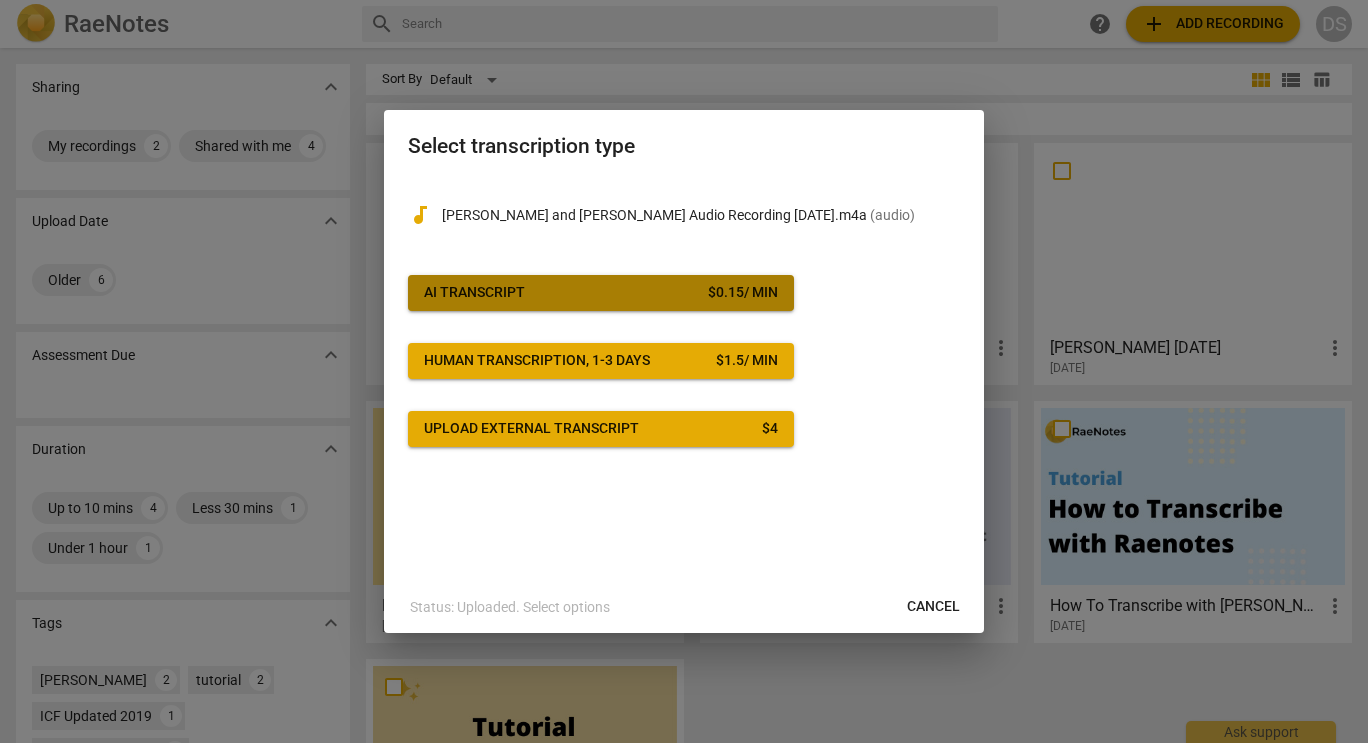 click on "AI Transcript $ 0.15  / min" at bounding box center [601, 293] 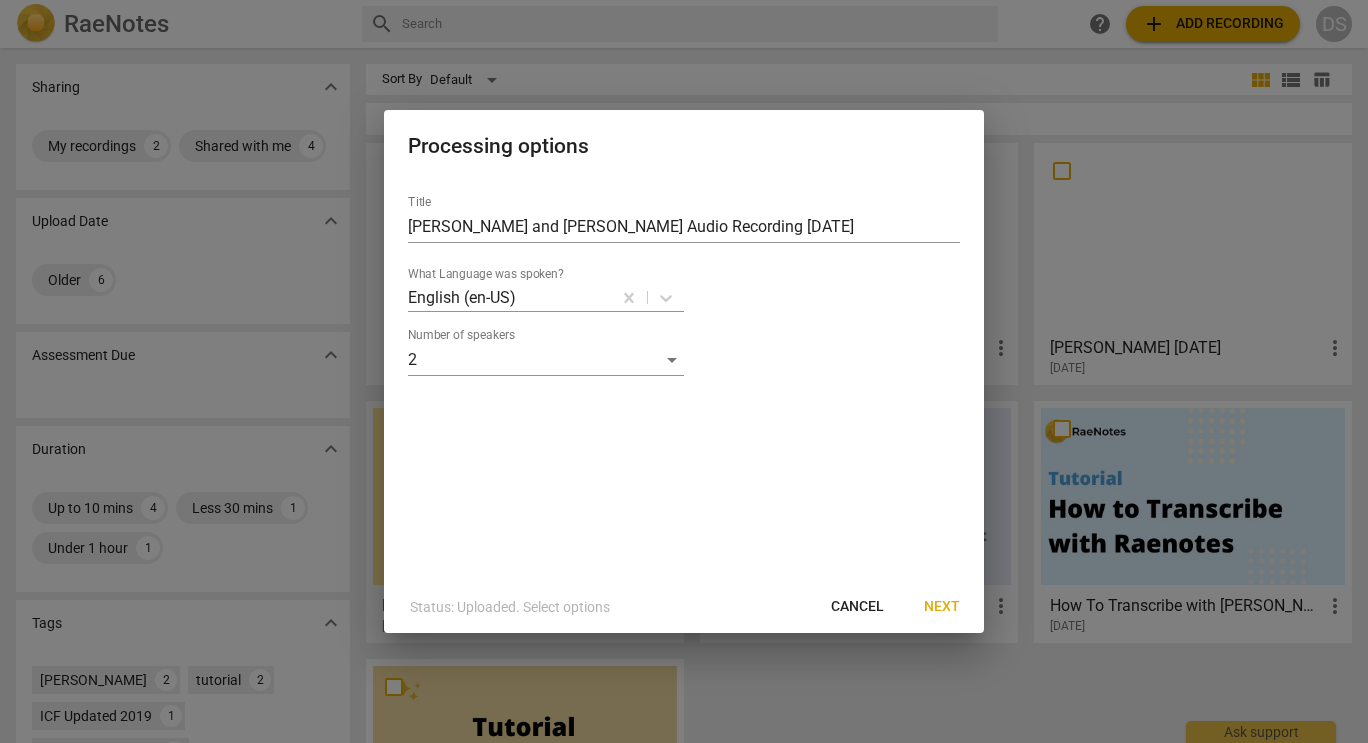 click on "Next" at bounding box center [942, 607] 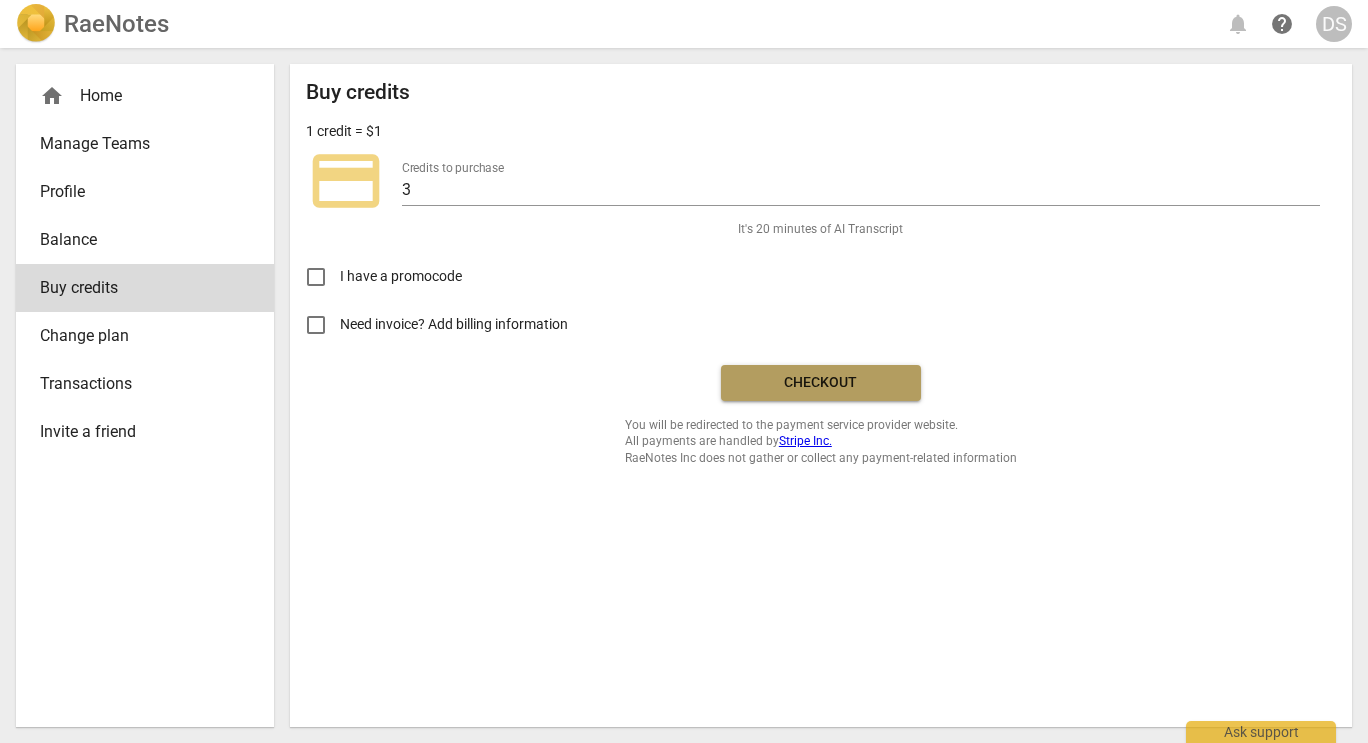 click on "Checkout" at bounding box center [821, 383] 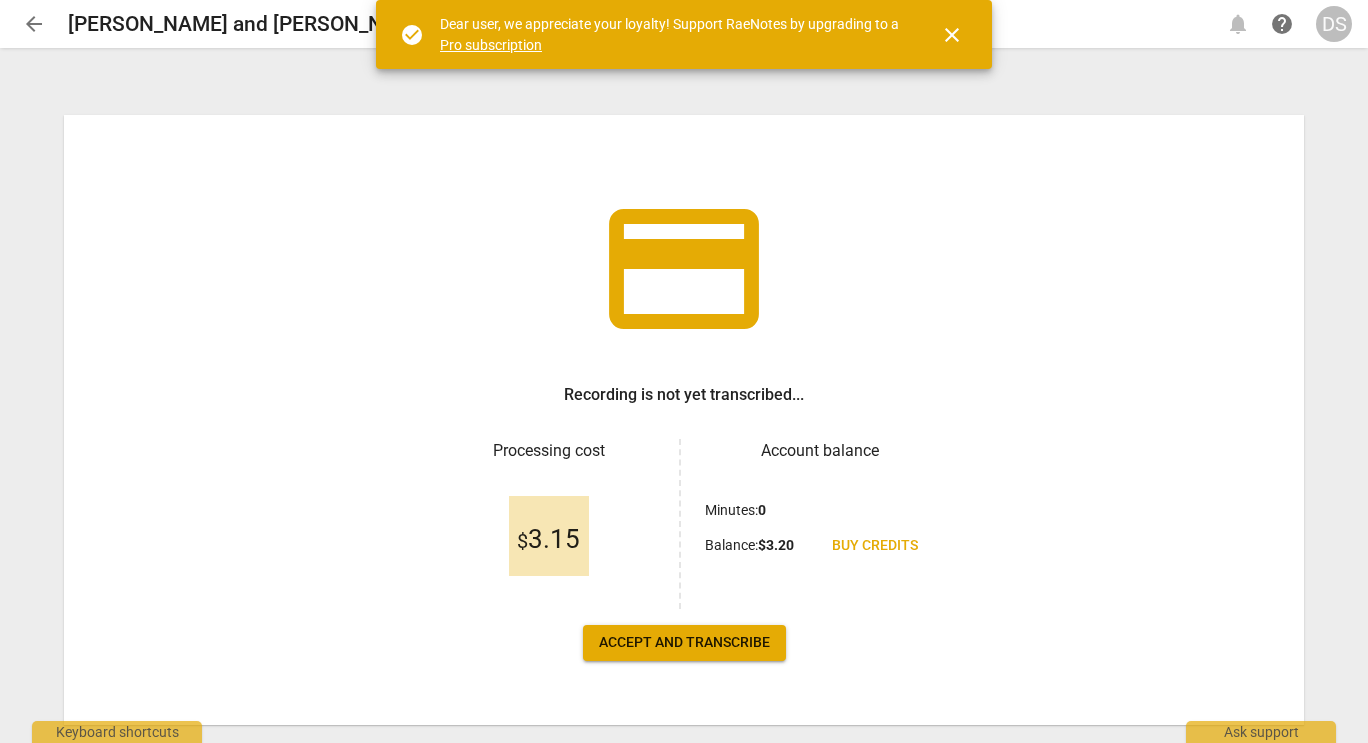 scroll, scrollTop: 0, scrollLeft: 0, axis: both 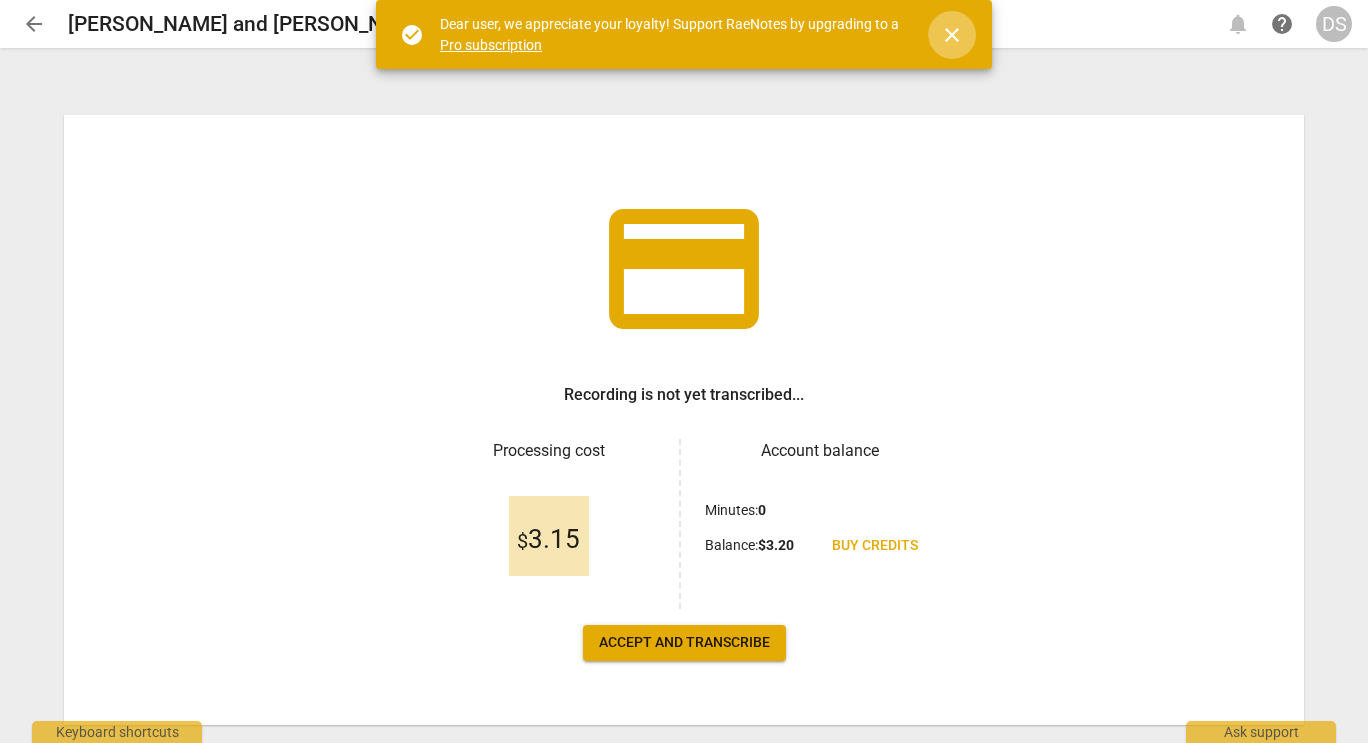 click on "close" at bounding box center [952, 35] 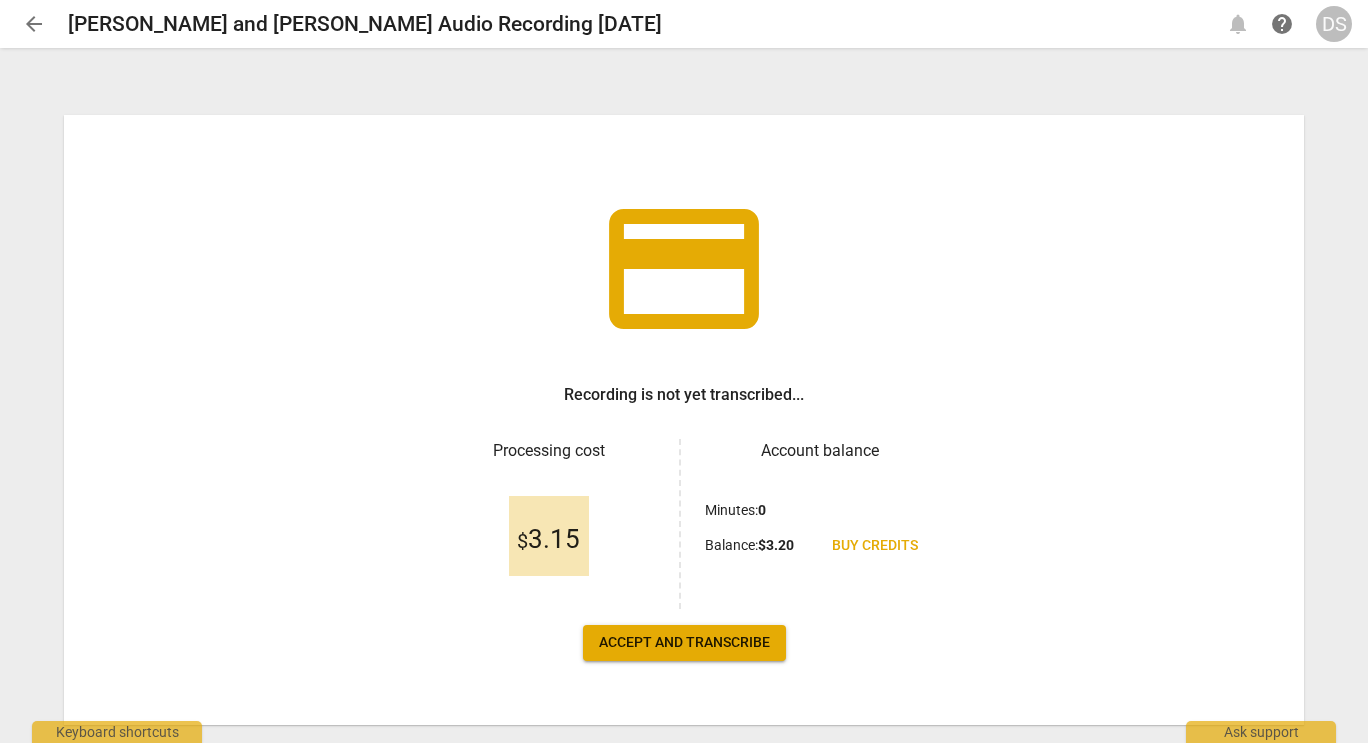 click on "Accept and transcribe" at bounding box center [684, 643] 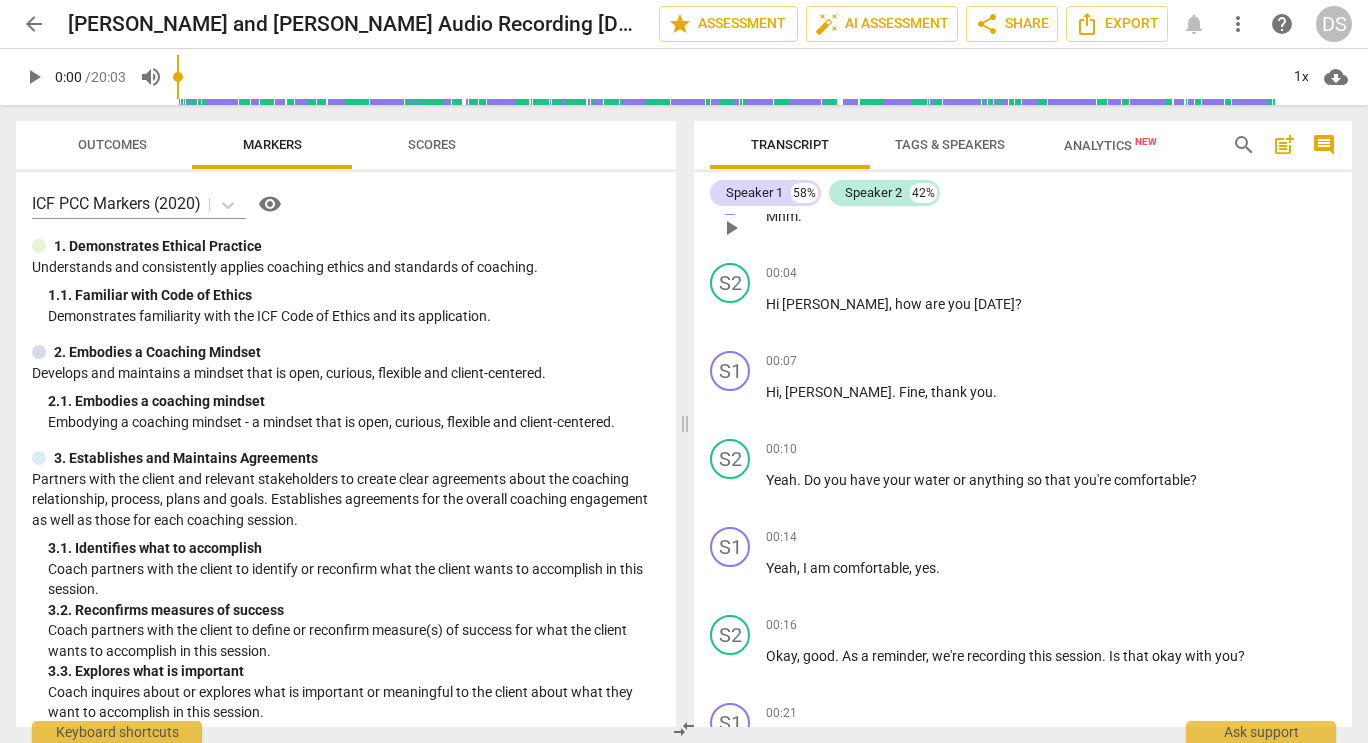 scroll, scrollTop: 0, scrollLeft: 0, axis: both 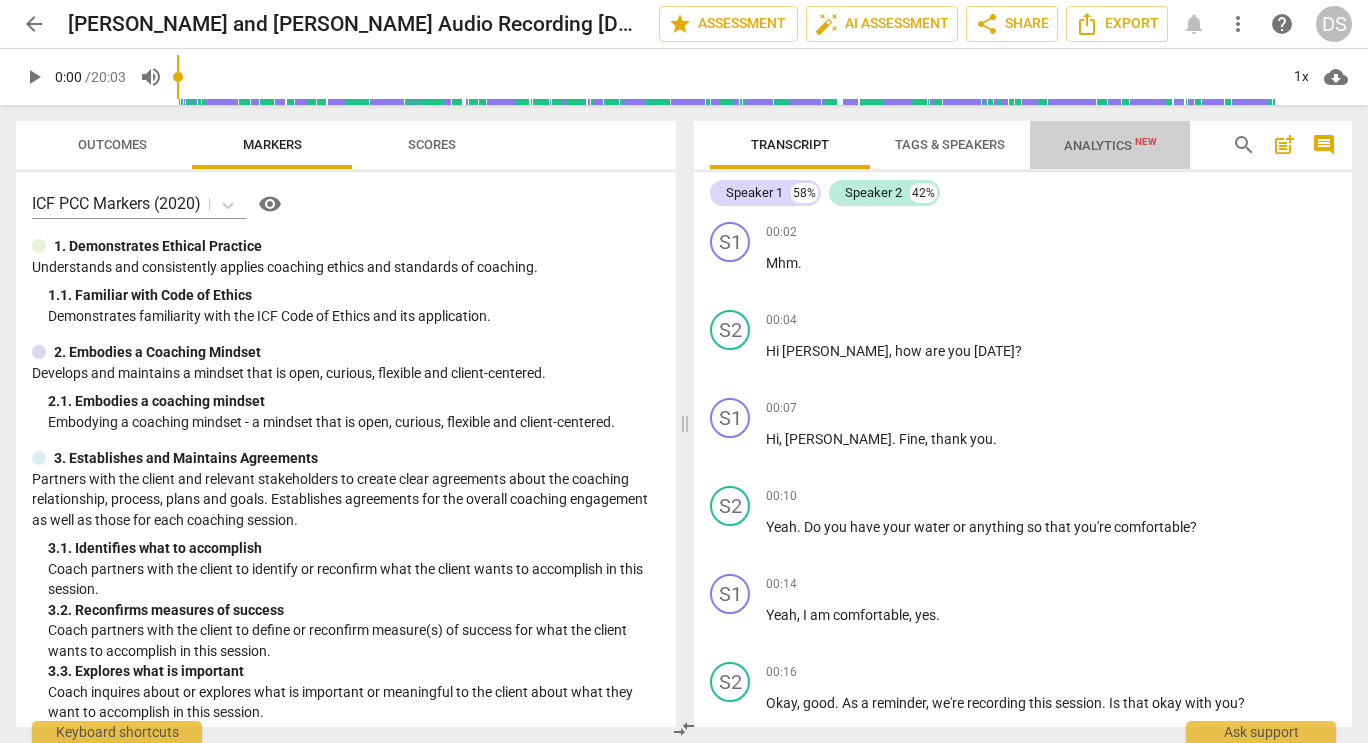 click on "Analytics   New" at bounding box center (1110, 145) 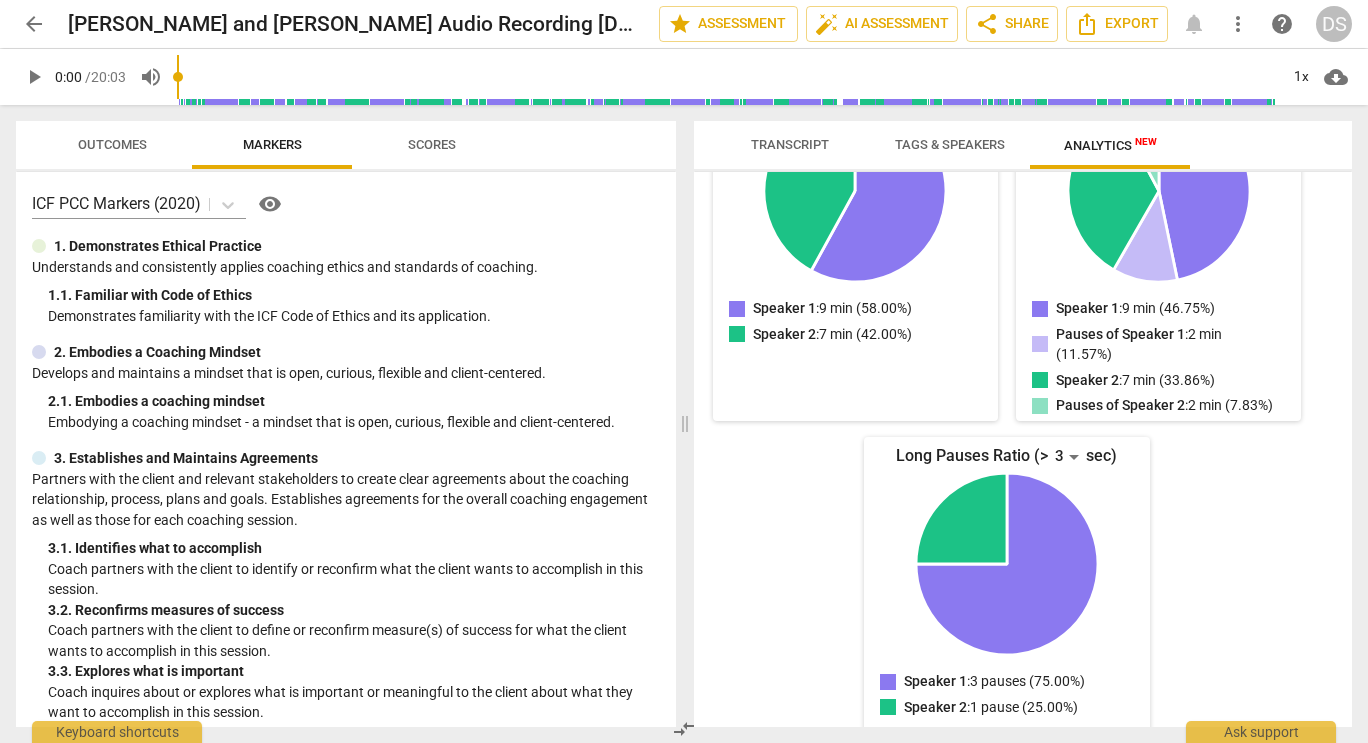 scroll, scrollTop: 359, scrollLeft: 0, axis: vertical 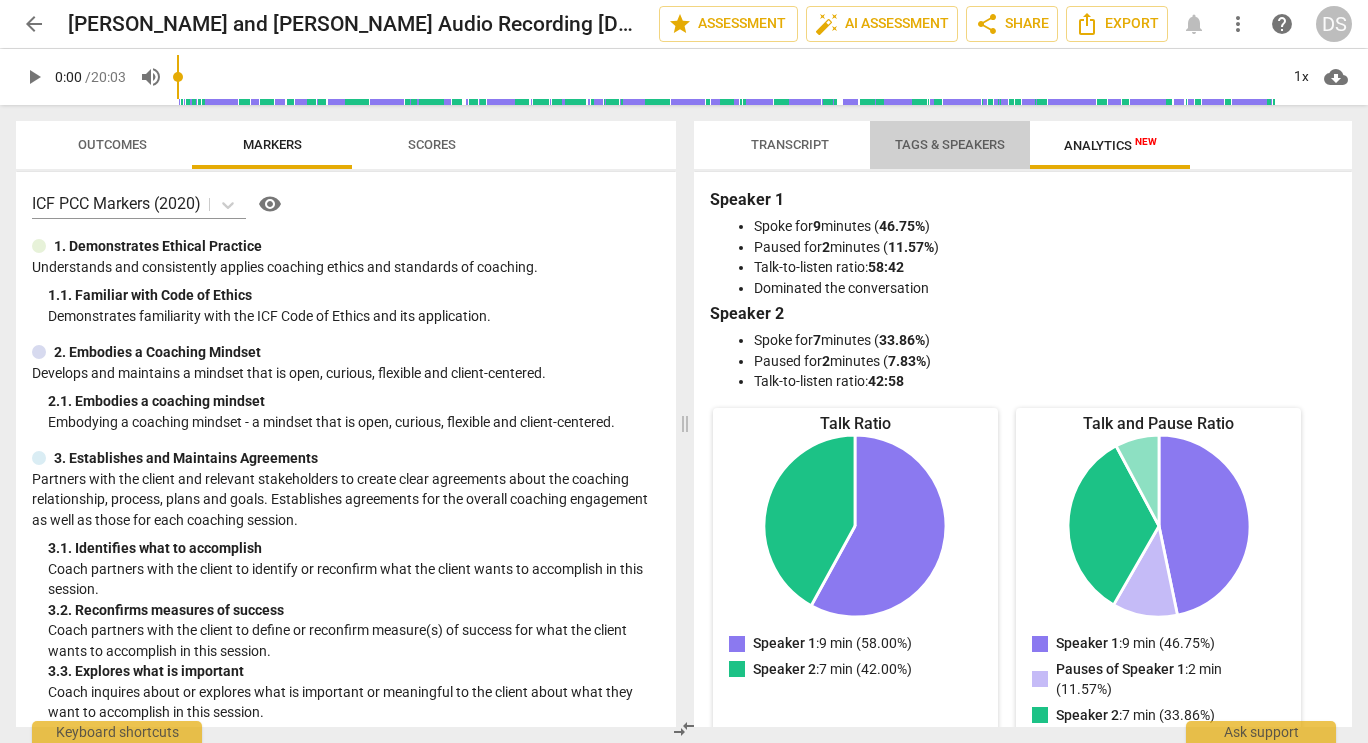 click on "Tags & Speakers" at bounding box center [950, 144] 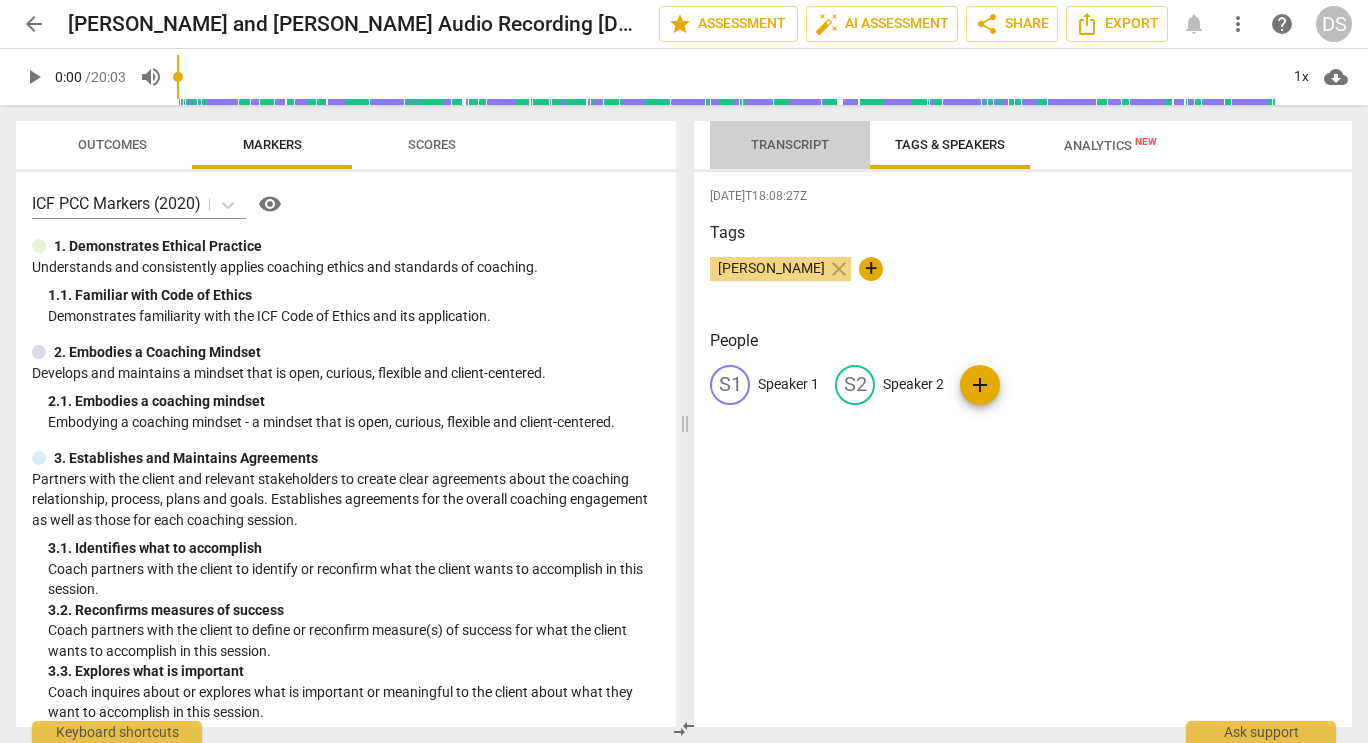 click on "Transcript" at bounding box center [790, 144] 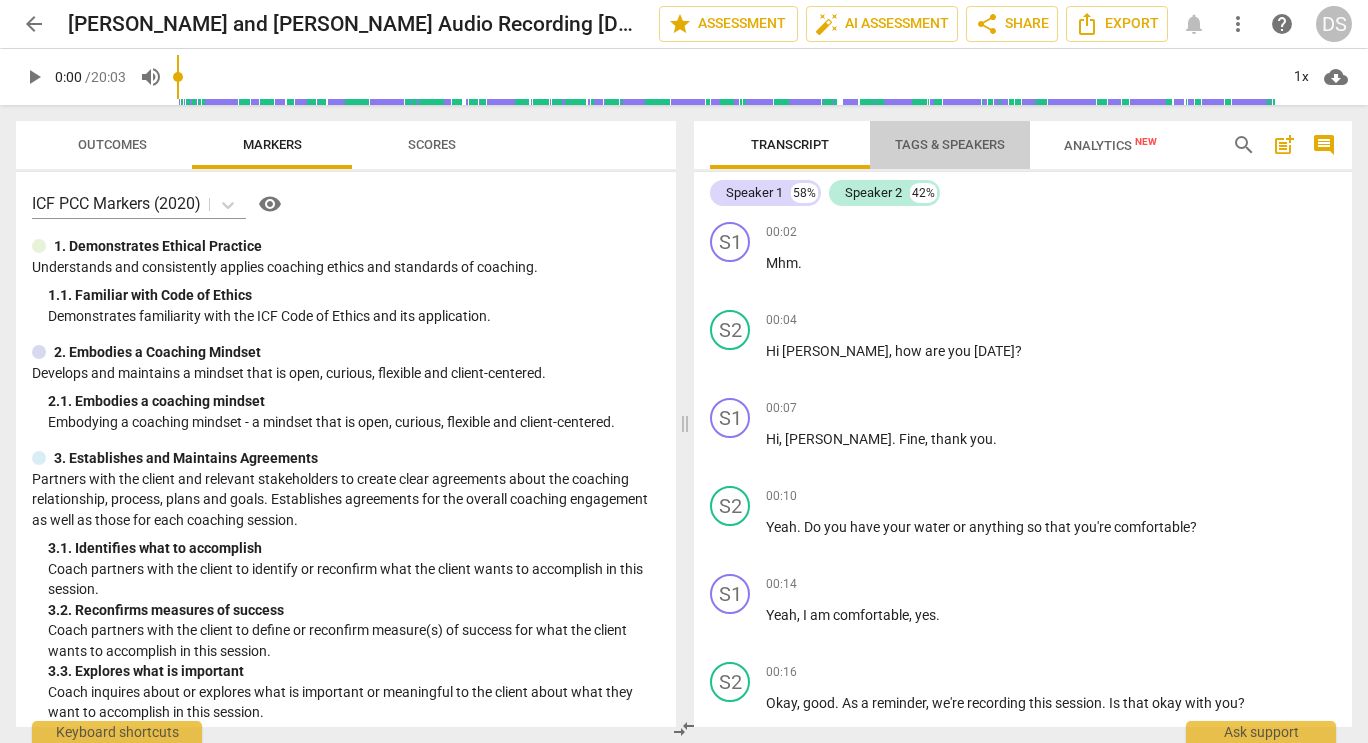 click on "Tags & Speakers" at bounding box center (950, 144) 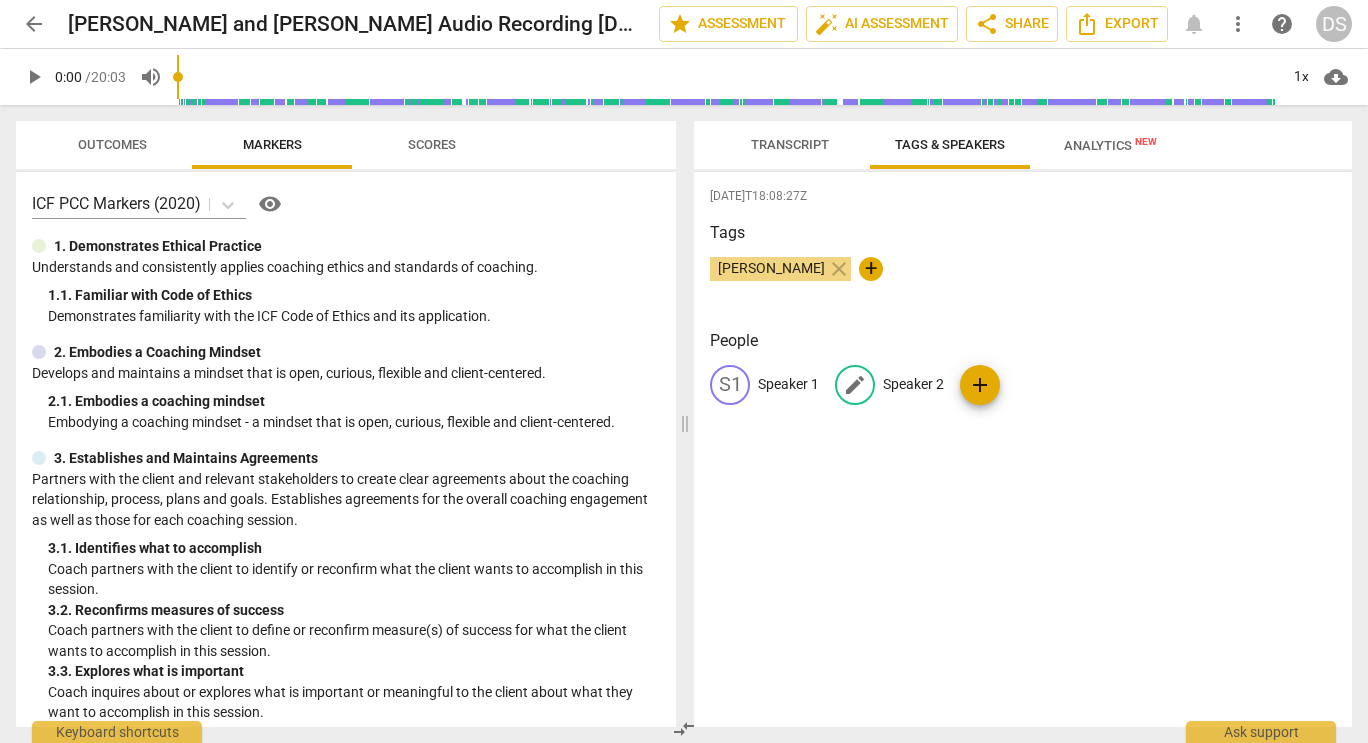 click on "edit" at bounding box center [855, 385] 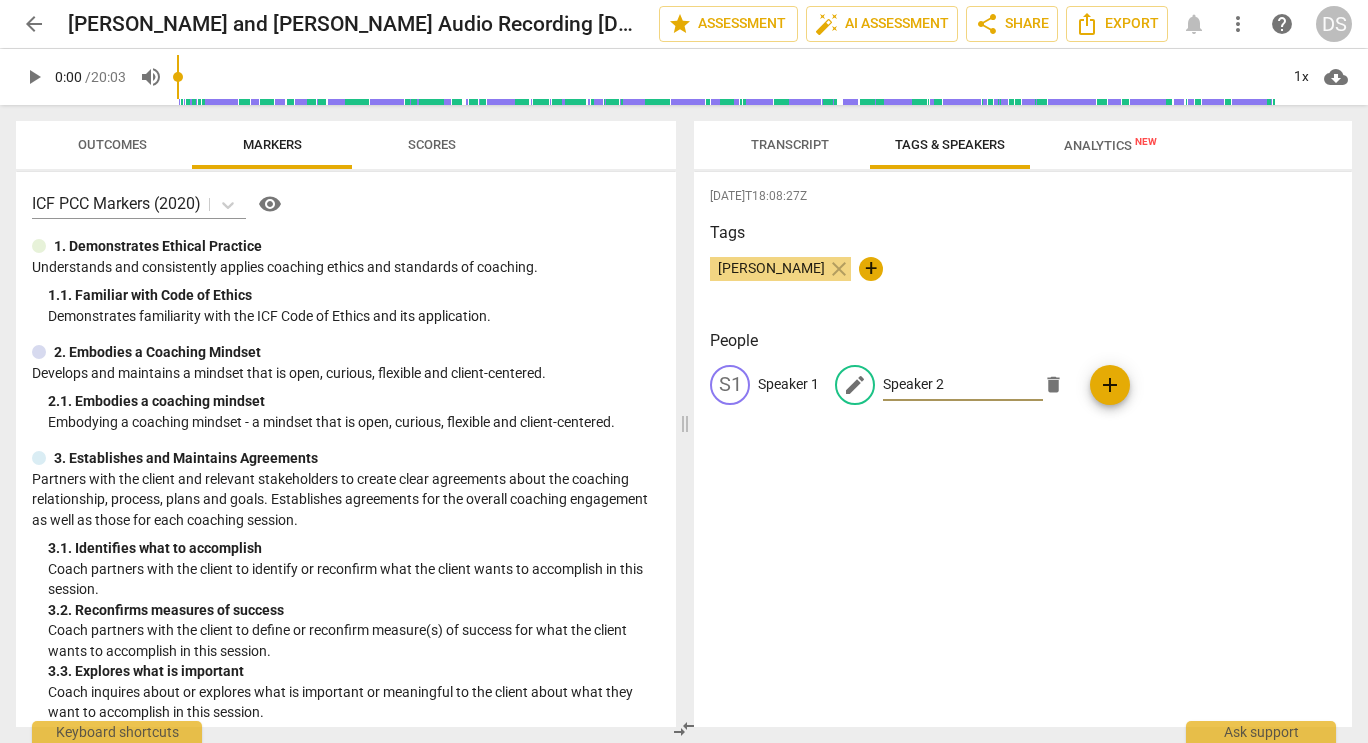 click on "Speaker 2" at bounding box center [963, 385] 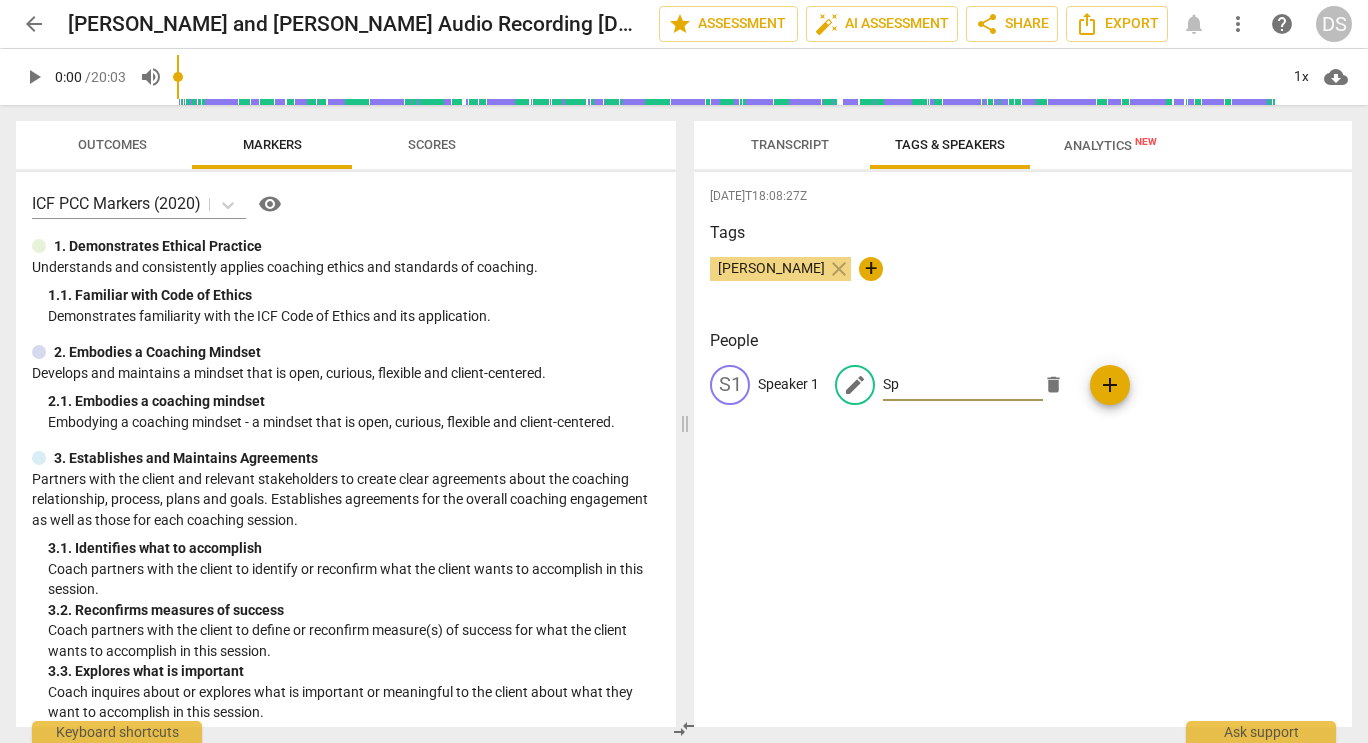 type on "S" 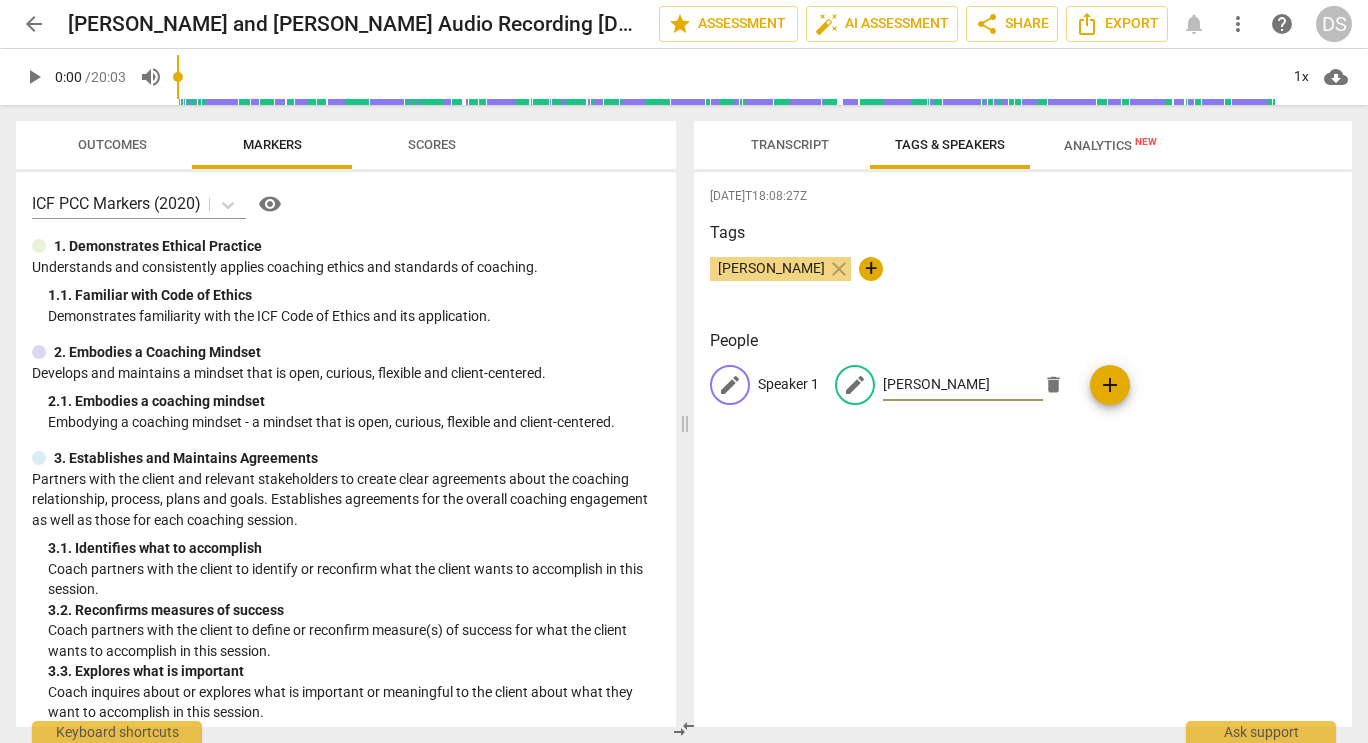 type on "[PERSON_NAME]" 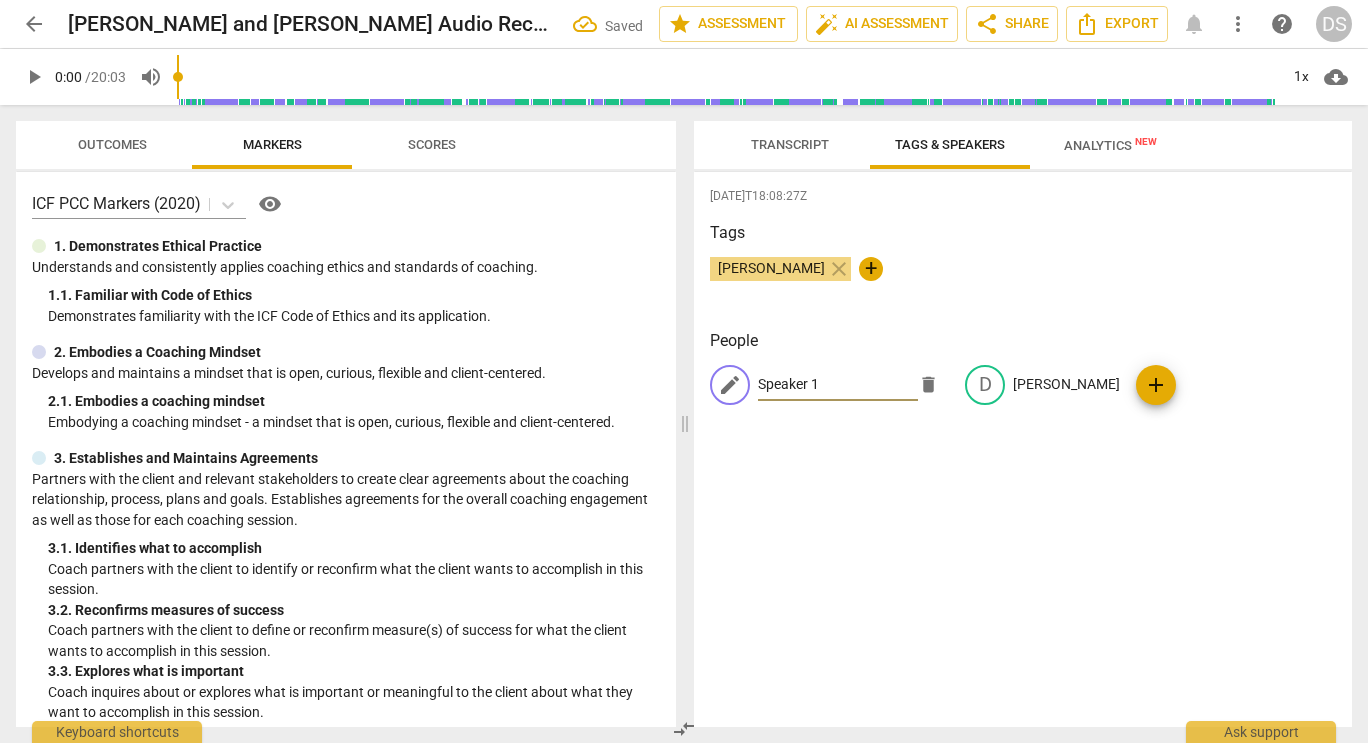 click on "Speaker 1" at bounding box center [838, 385] 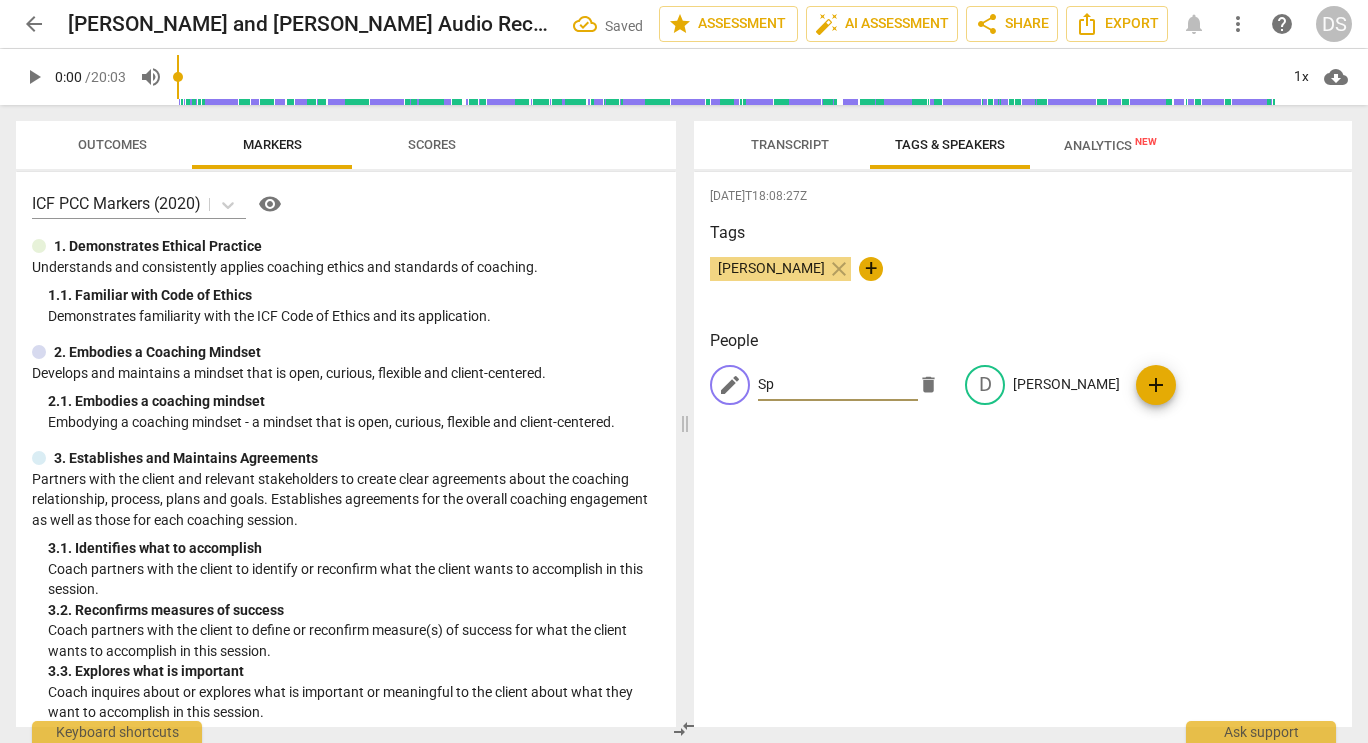 type on "S" 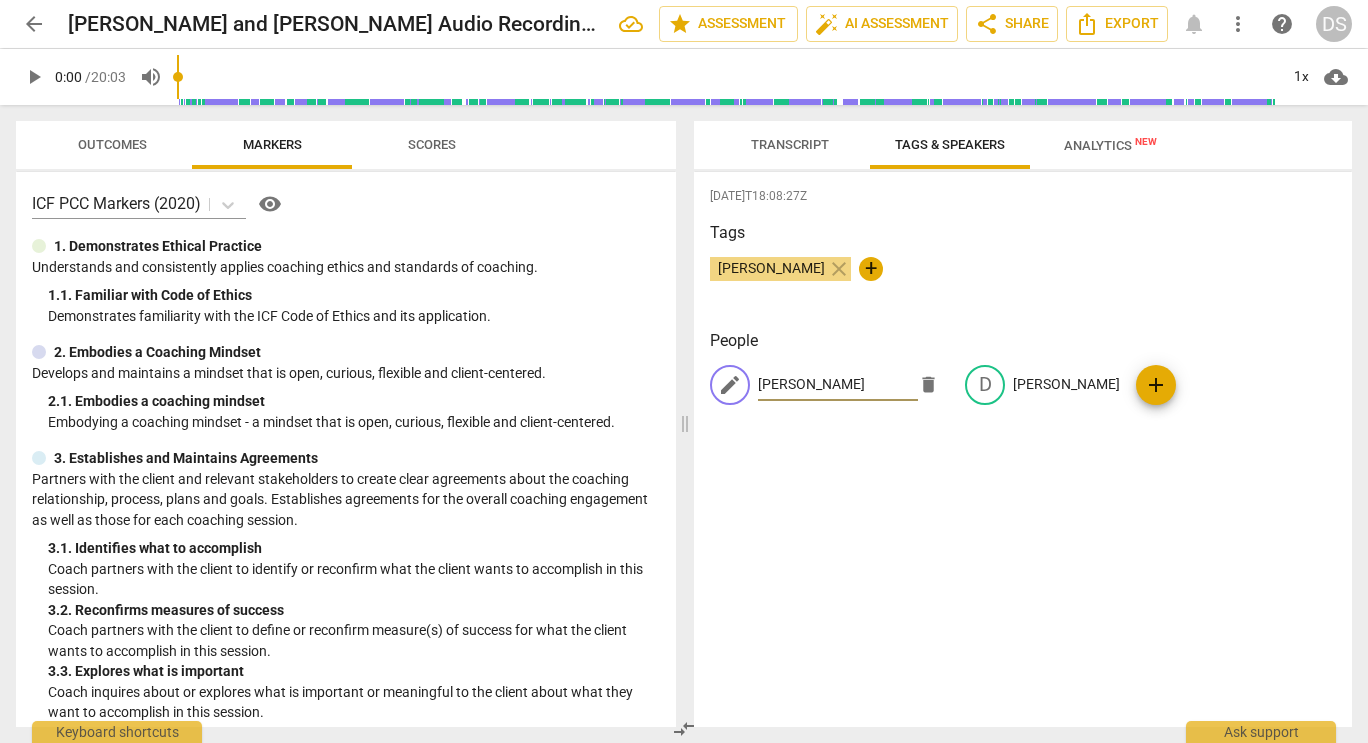 type on "[PERSON_NAME]" 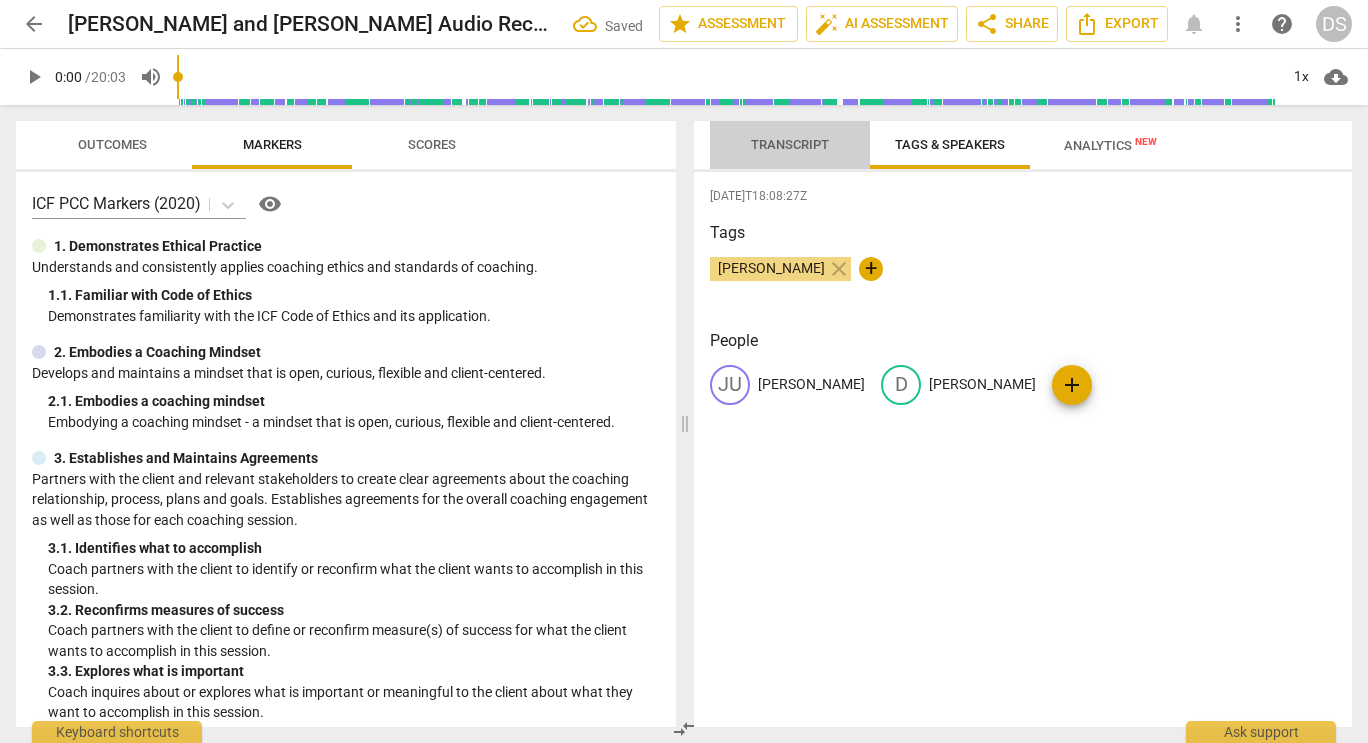 click on "Transcript" at bounding box center [790, 144] 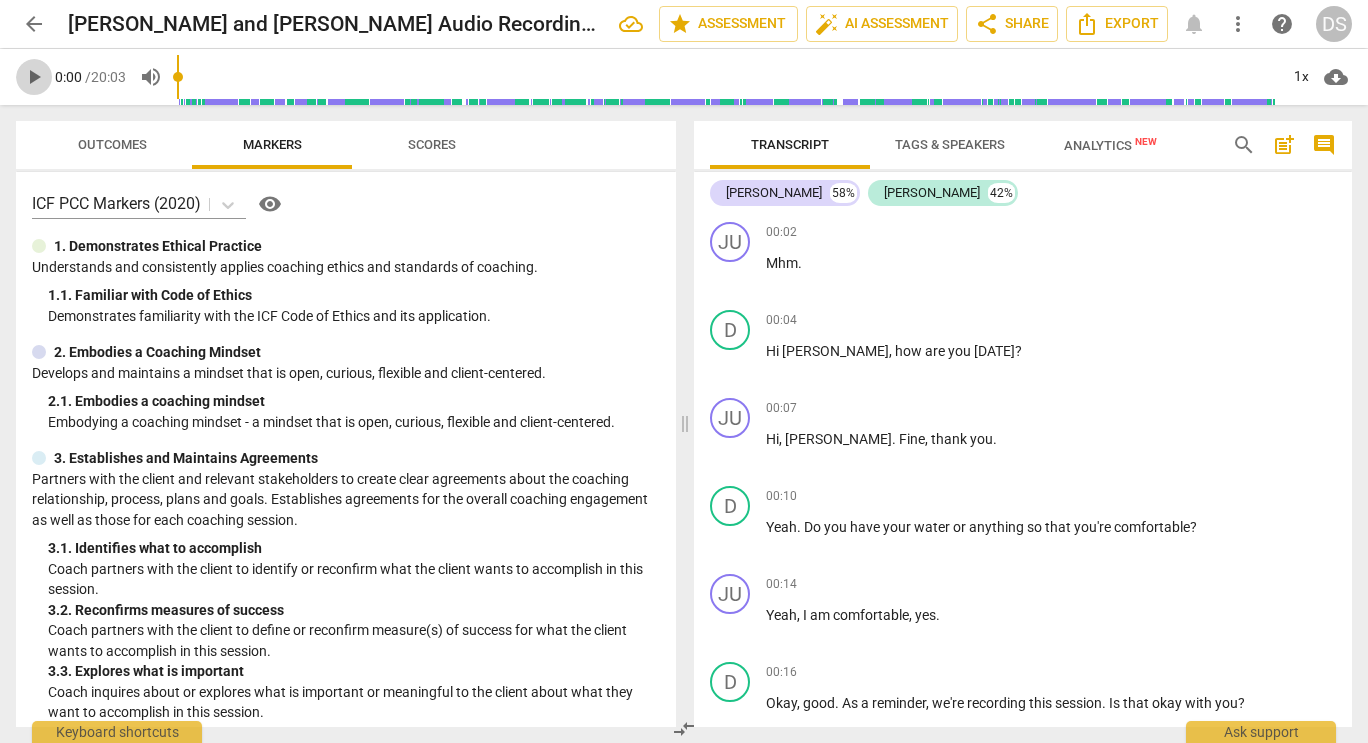 click on "play_arrow" at bounding box center (34, 77) 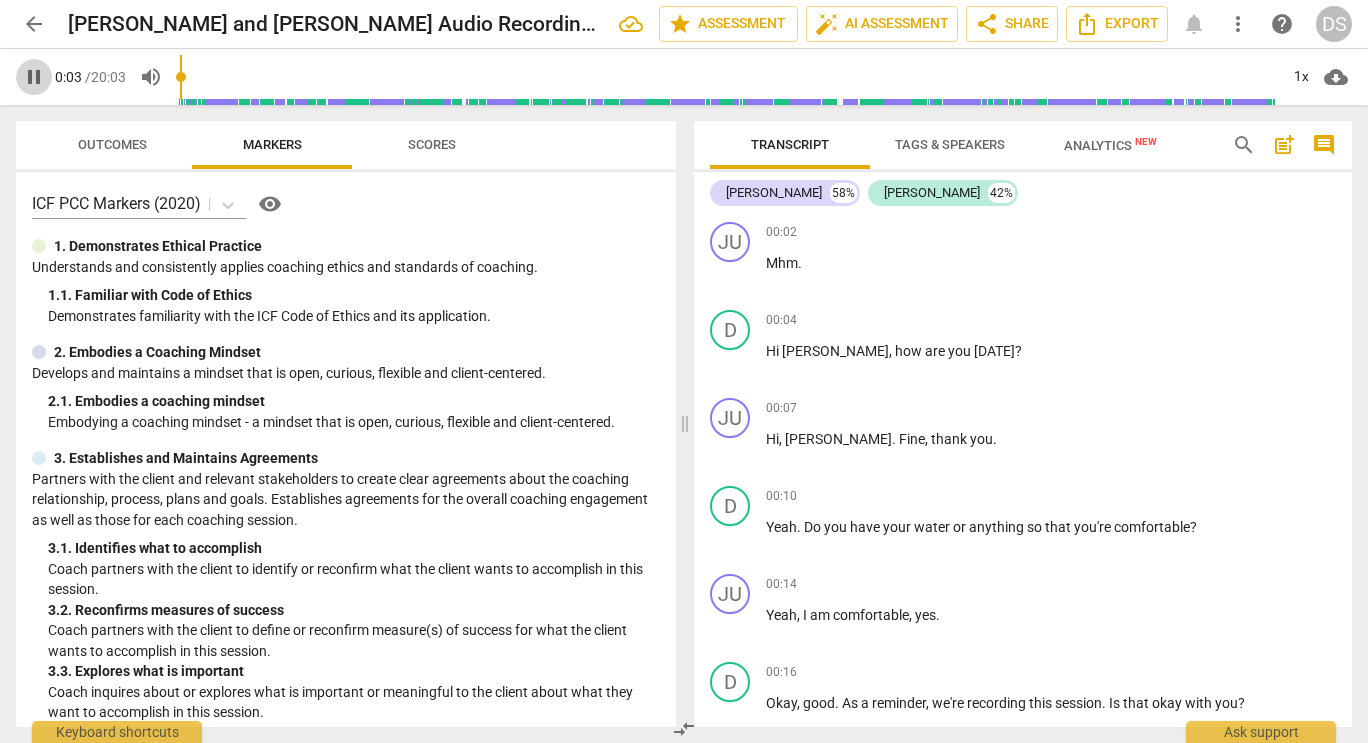 click on "pause" at bounding box center (34, 77) 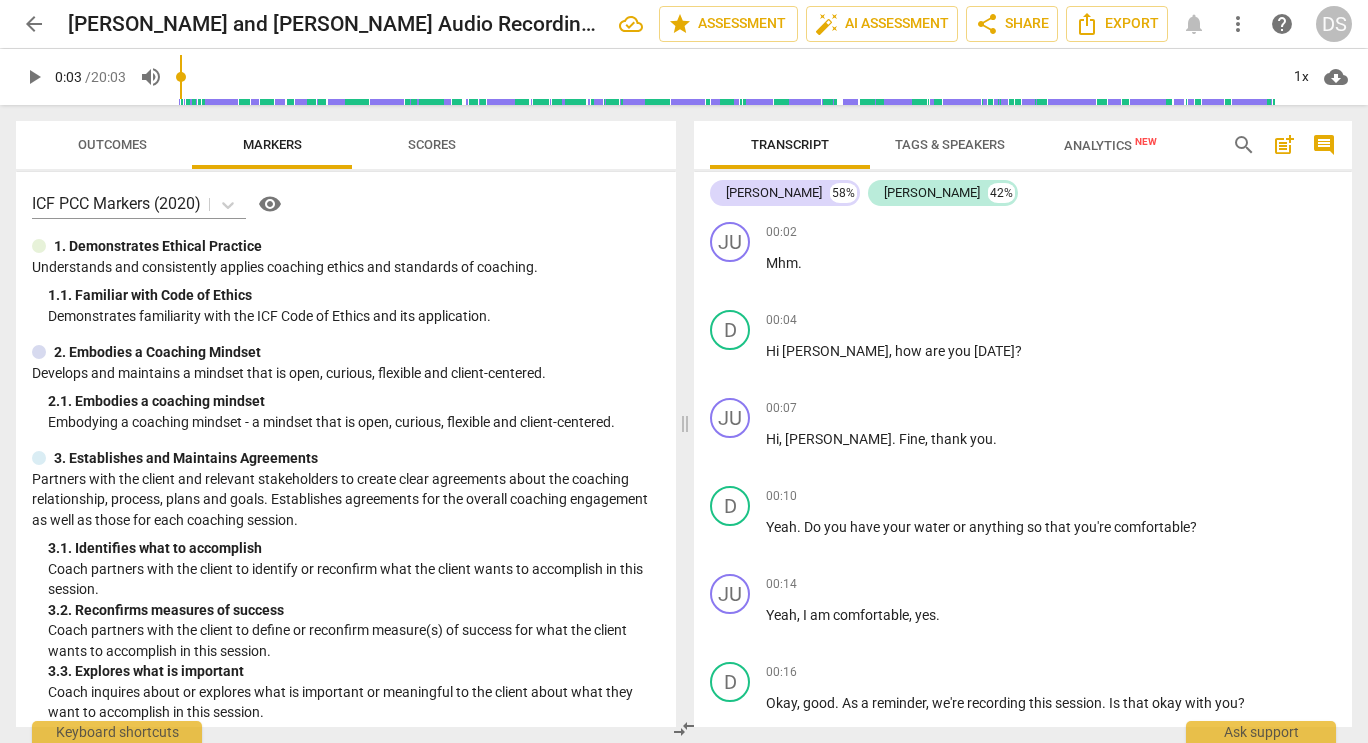 click on "play_arrow" at bounding box center [34, 77] 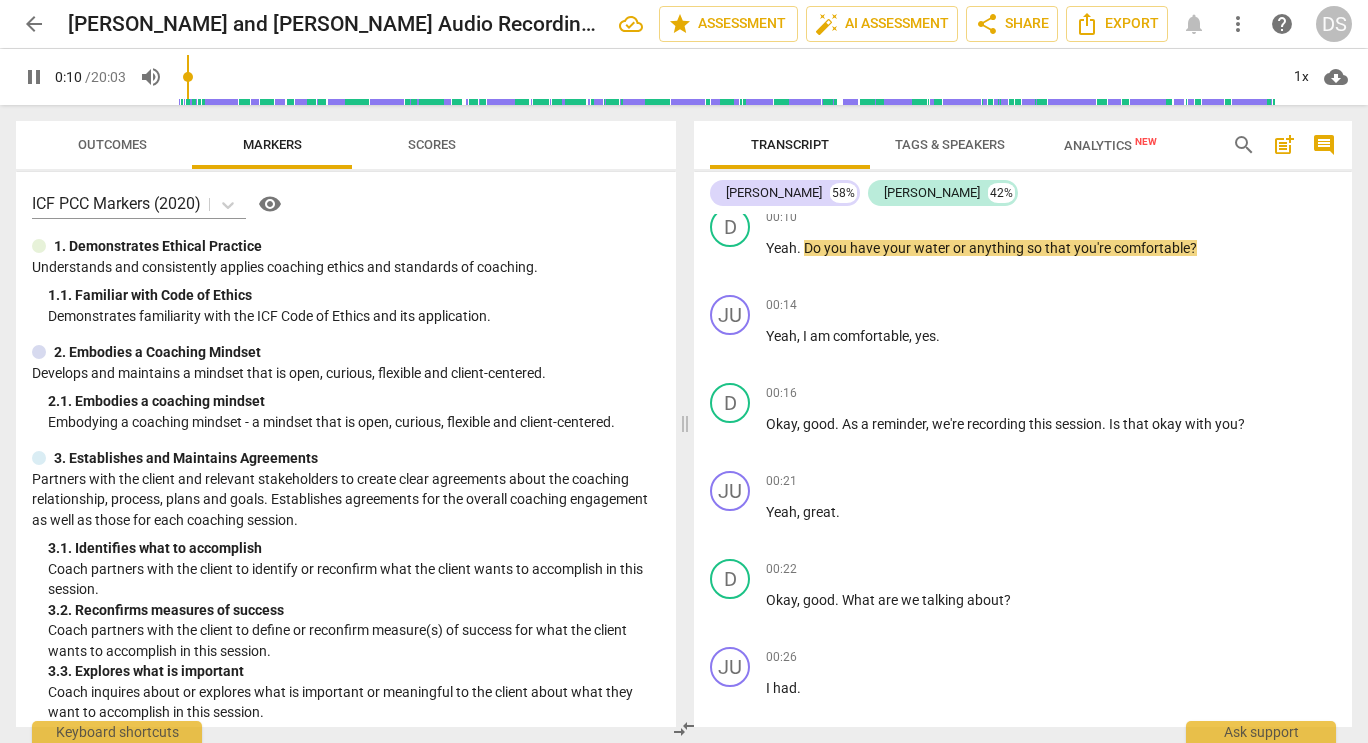 scroll, scrollTop: 283, scrollLeft: 0, axis: vertical 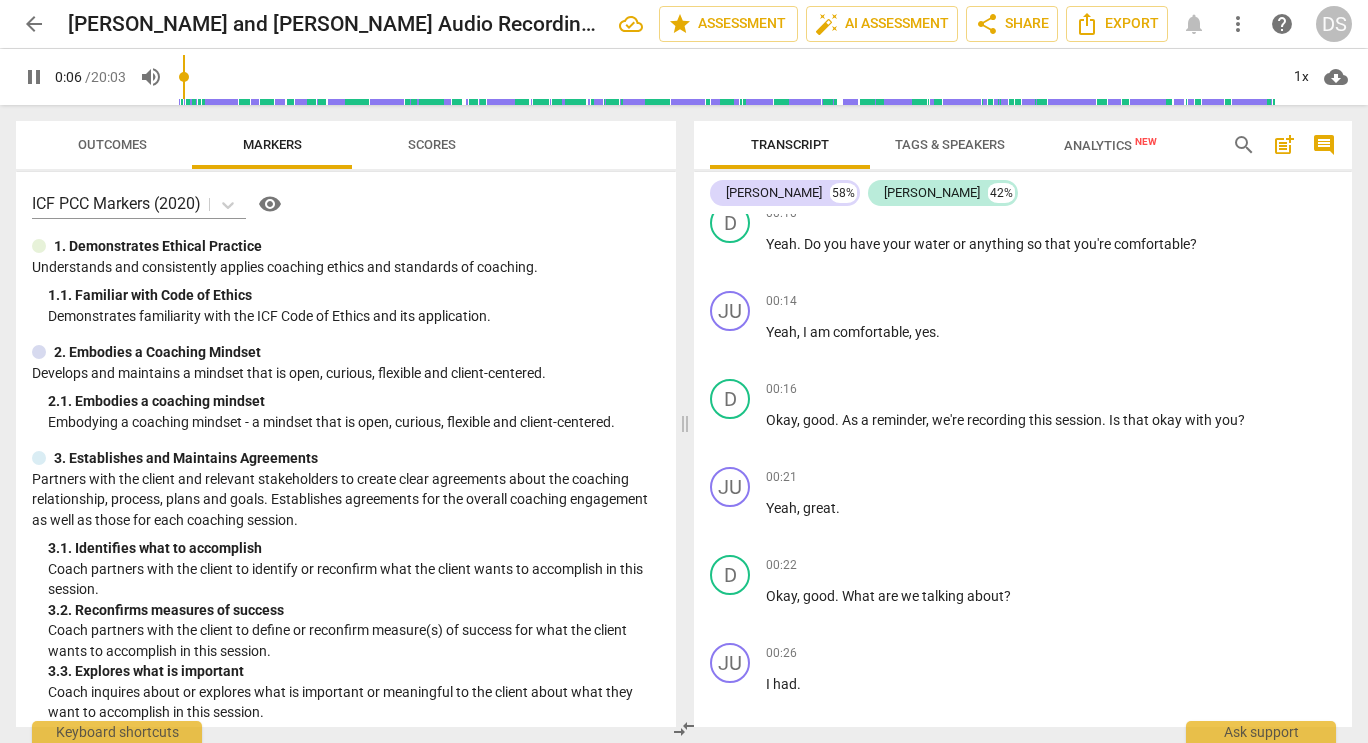 click at bounding box center [727, 77] 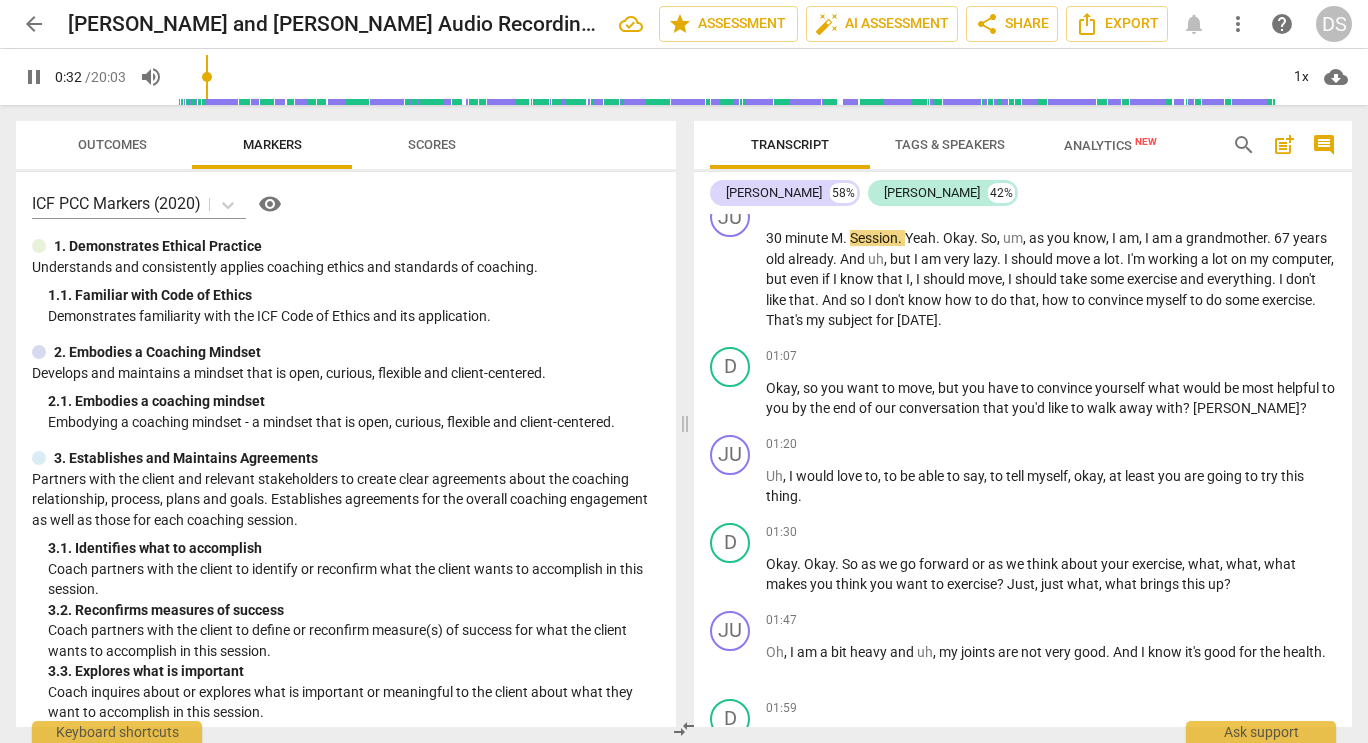 scroll, scrollTop: 906, scrollLeft: 0, axis: vertical 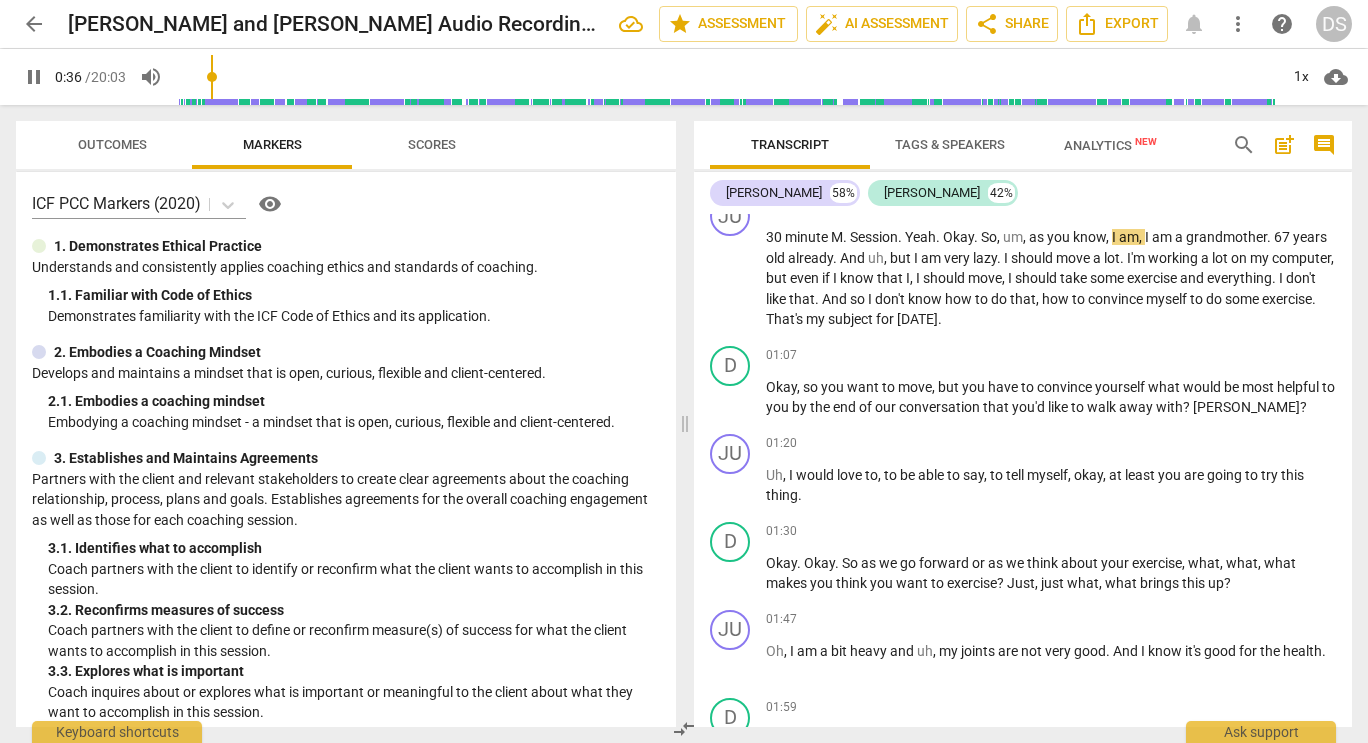 click on "pause" at bounding box center [34, 77] 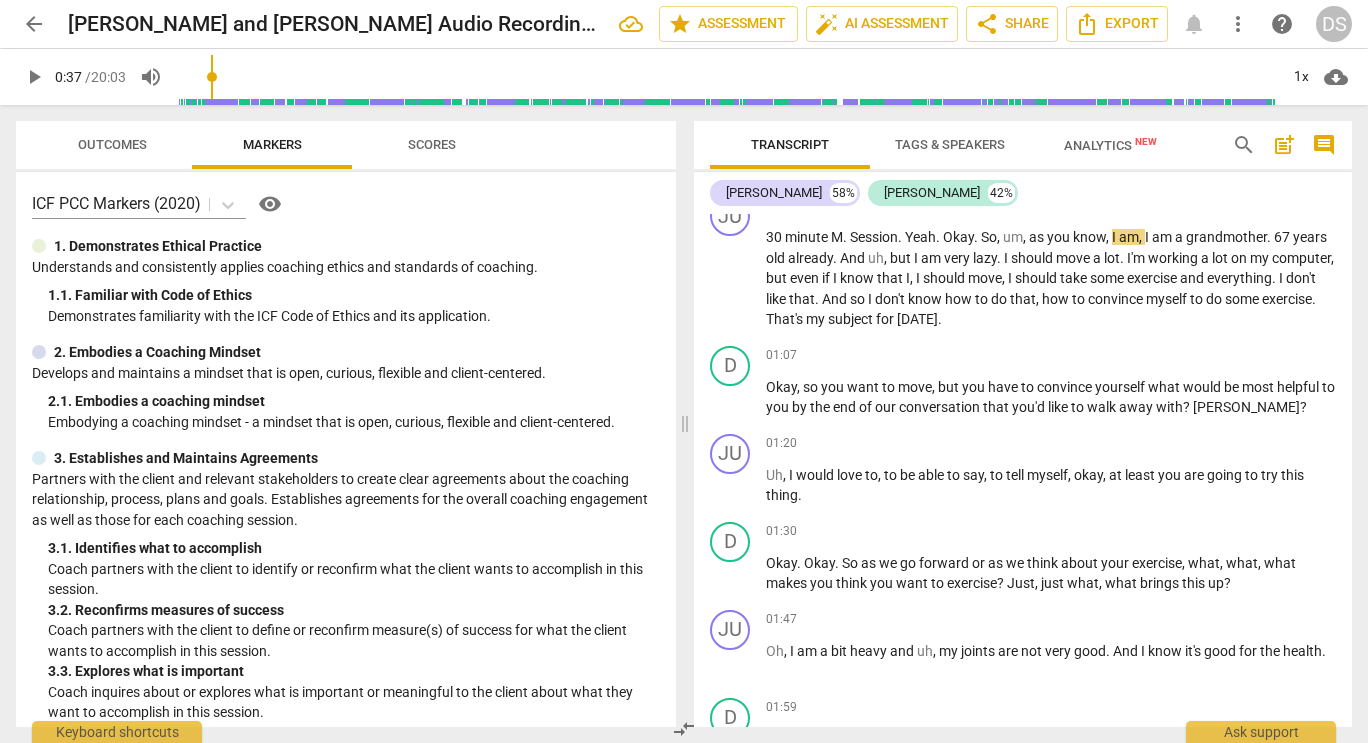 type on "37" 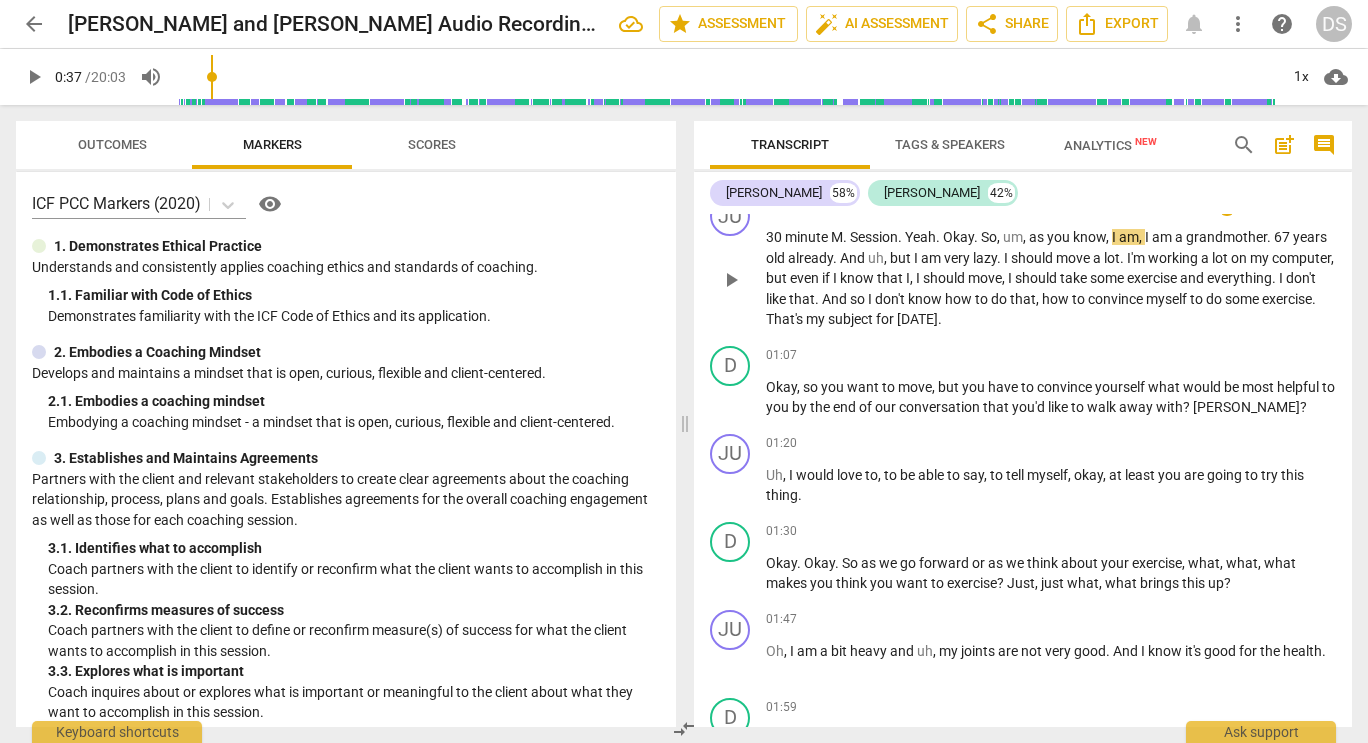 click on "." at bounding box center (846, 237) 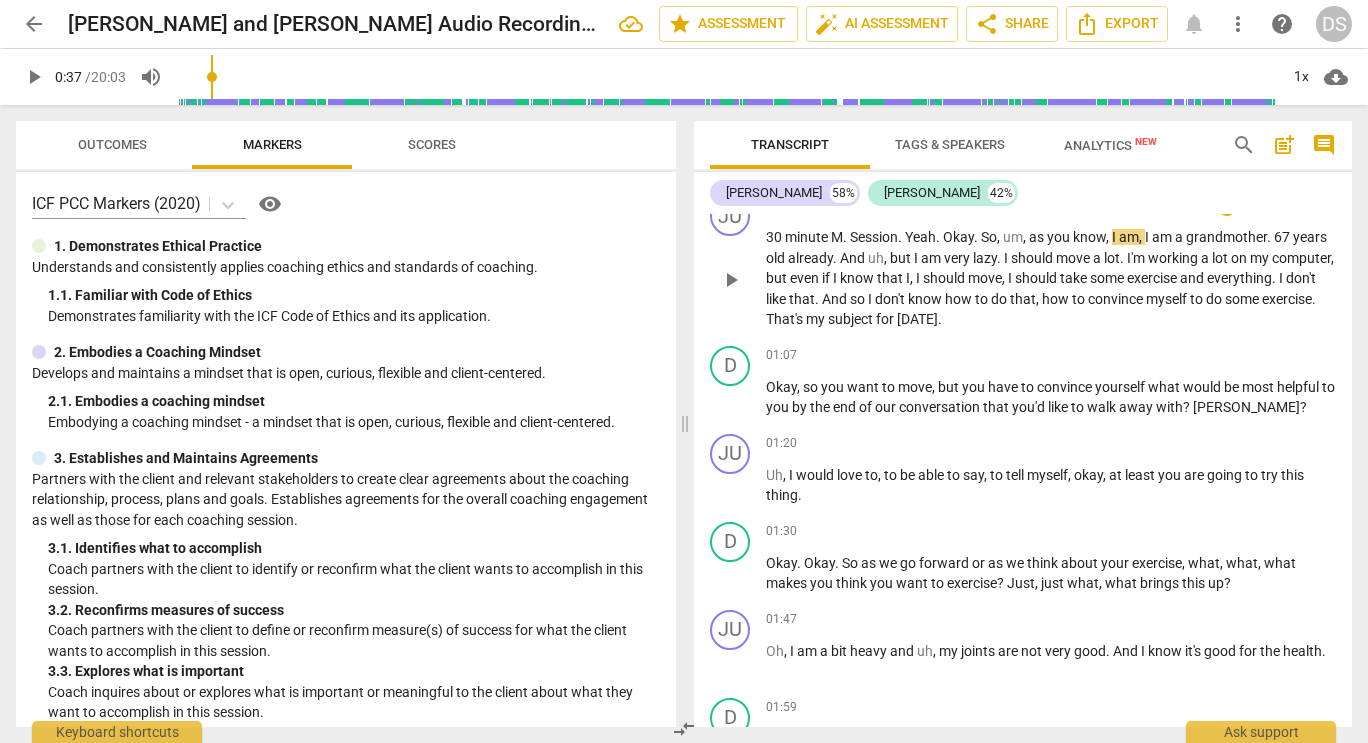 type 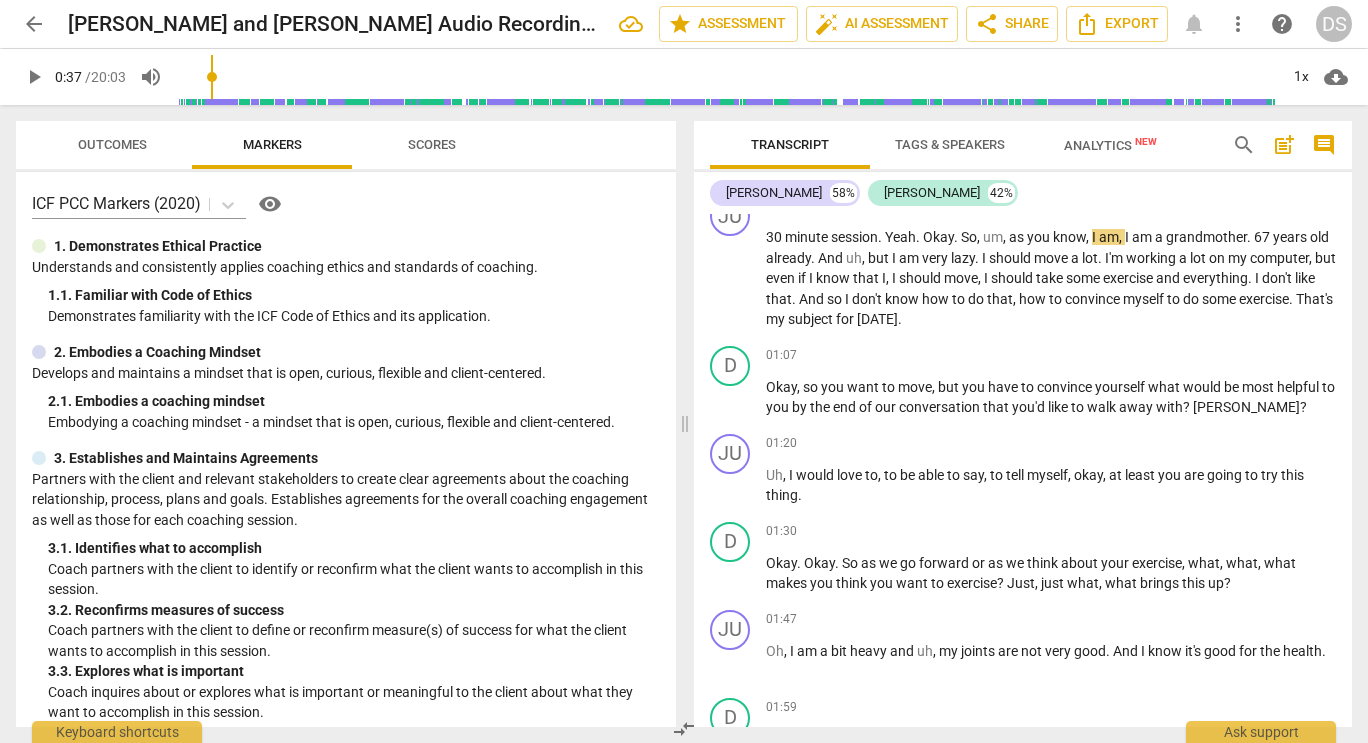 click on "play_arrow" at bounding box center (34, 77) 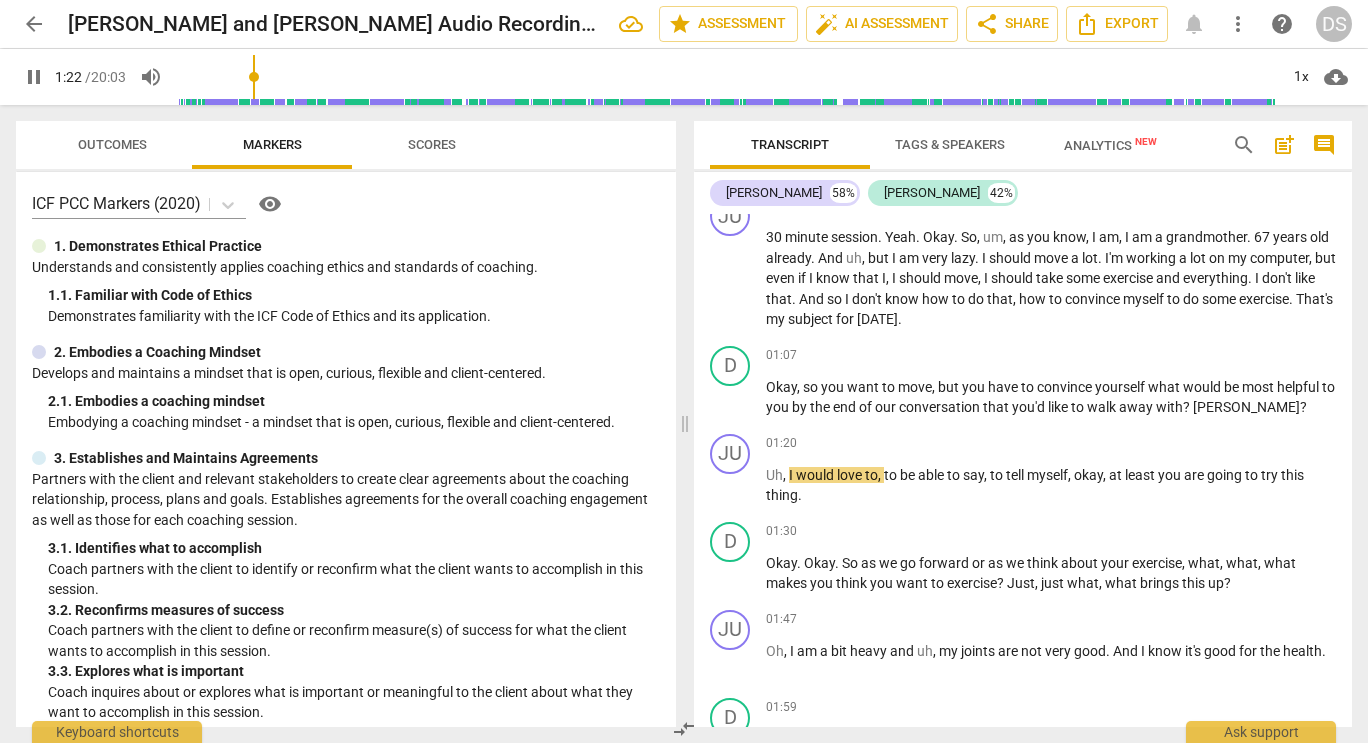 click on "pause" at bounding box center (34, 77) 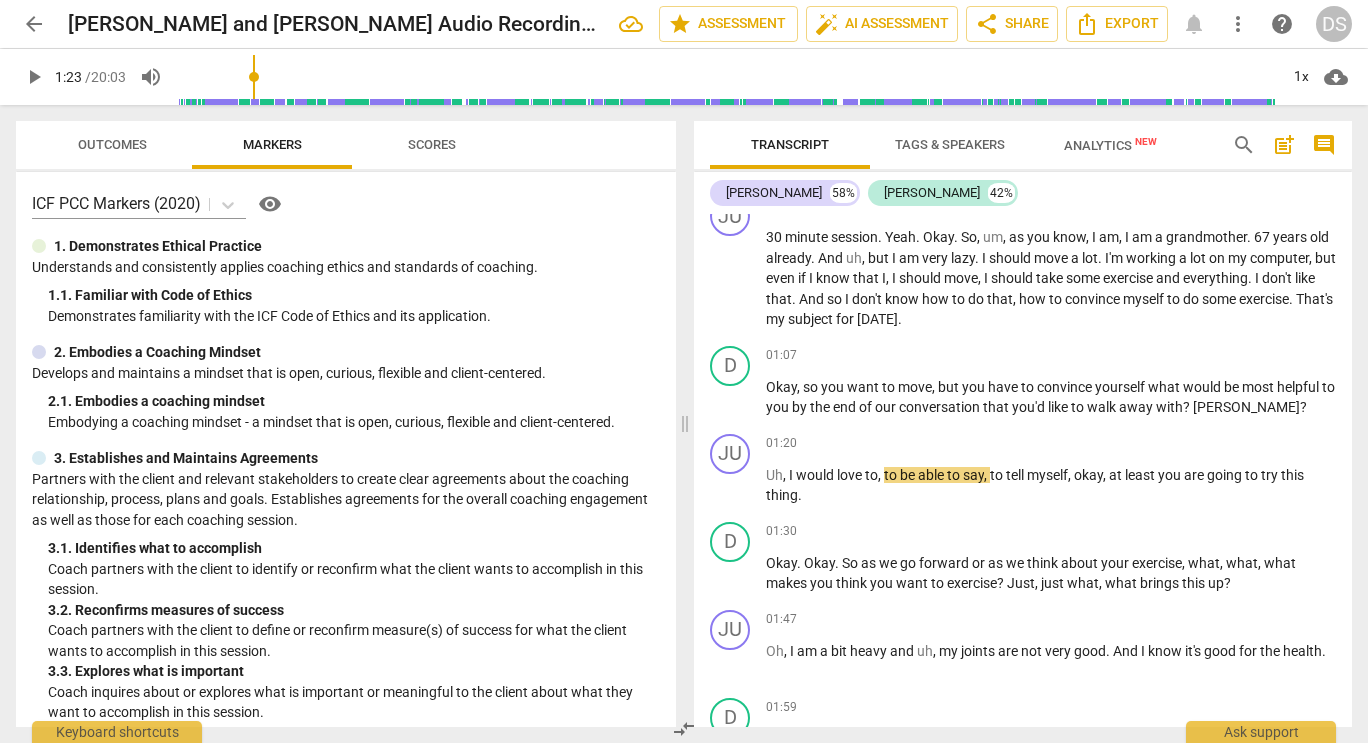 type on "83" 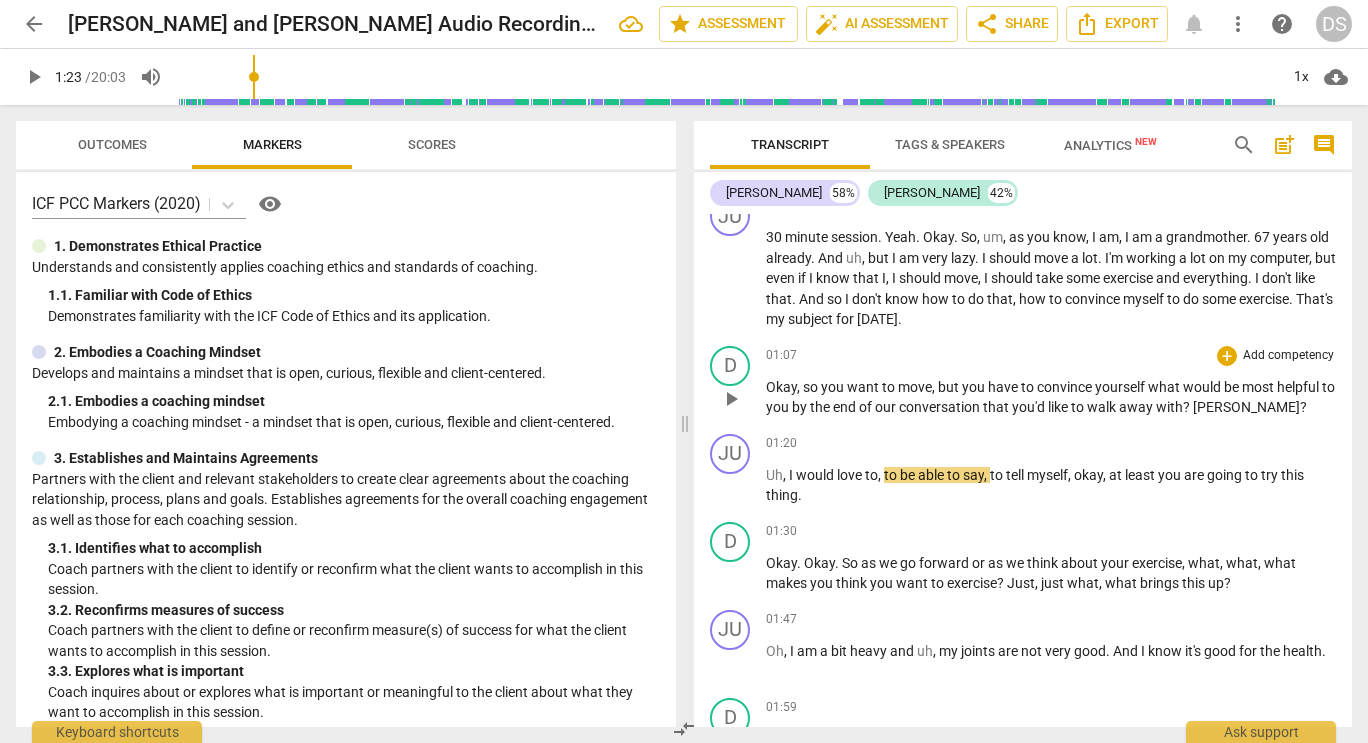 click on "?" at bounding box center (1188, 407) 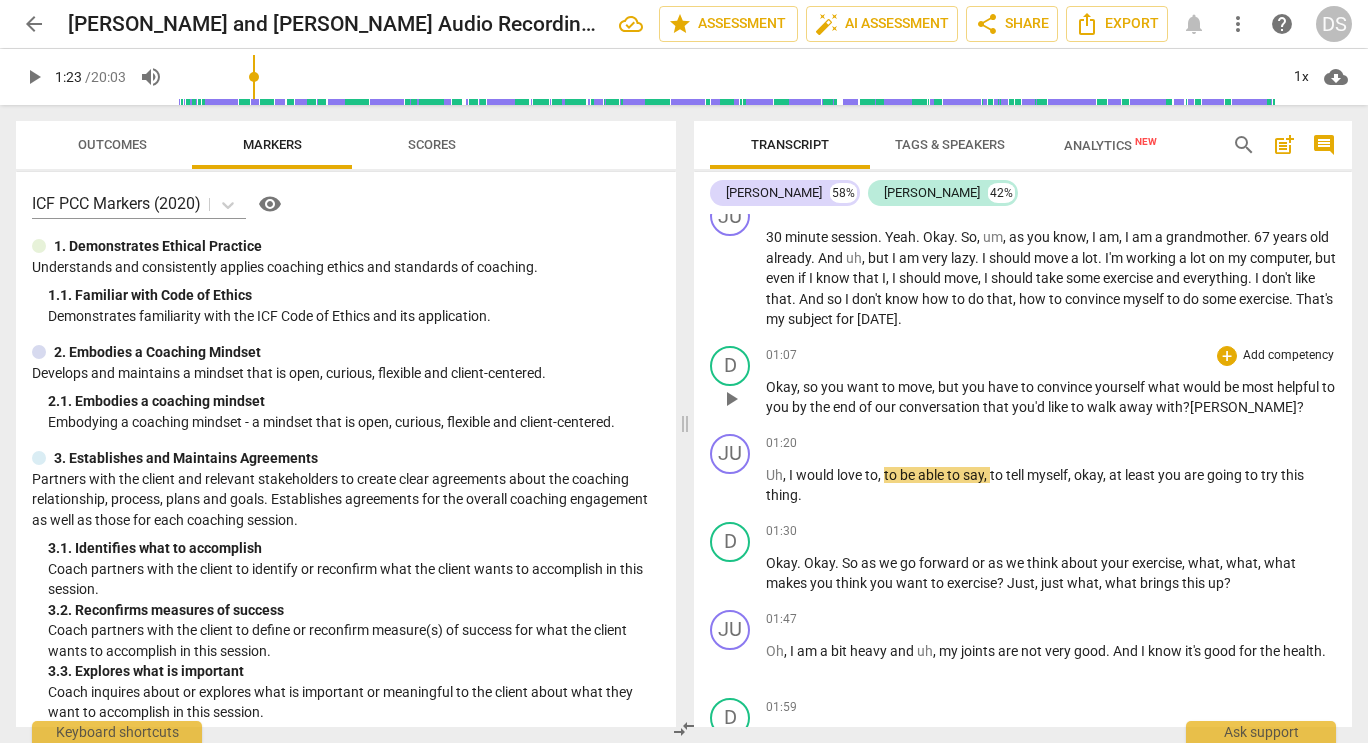 type 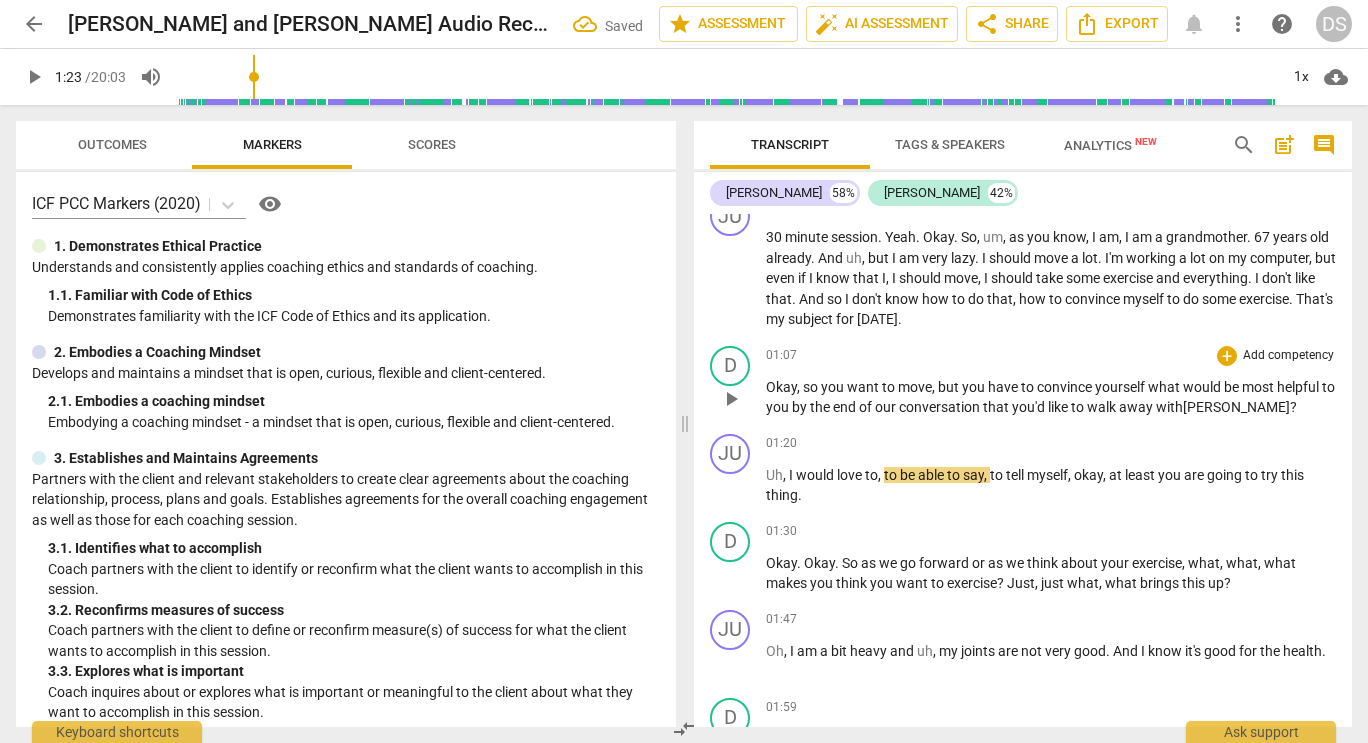 click on "[PERSON_NAME]" at bounding box center (1236, 407) 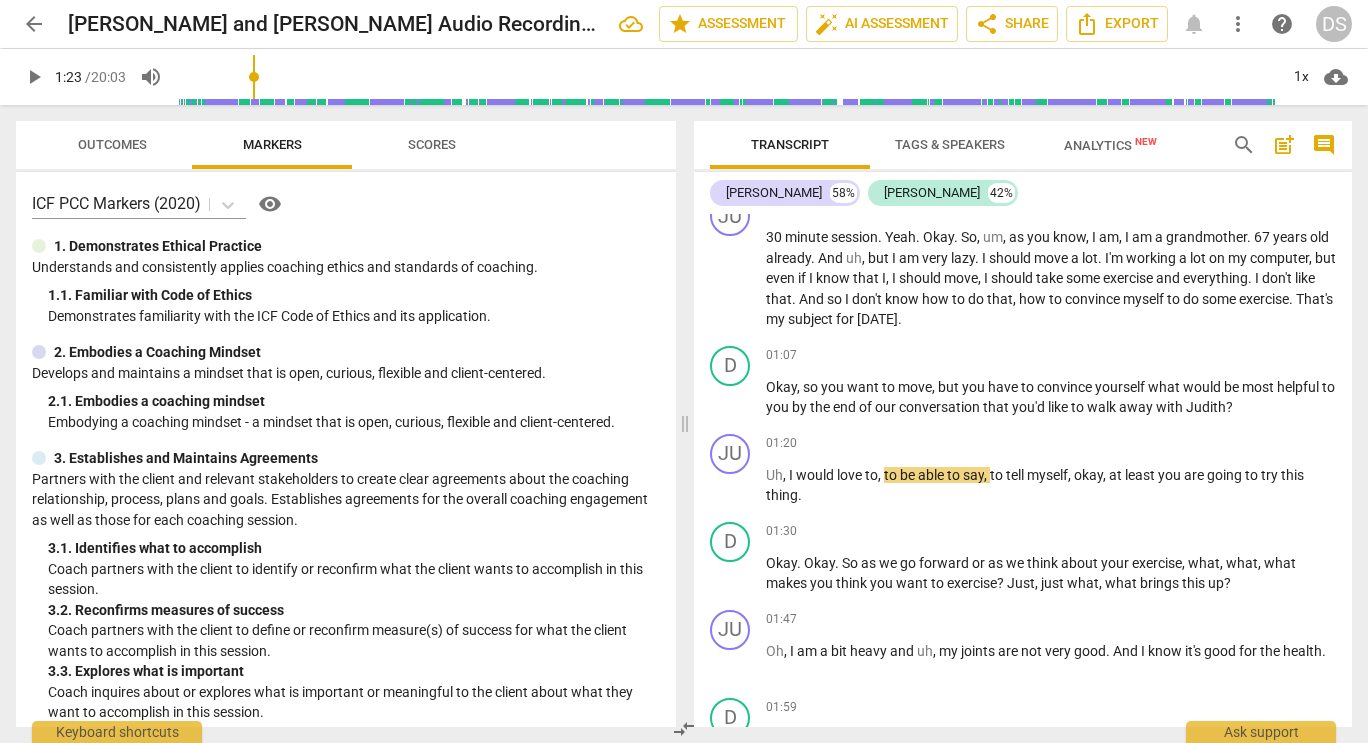 click on "play_arrow" at bounding box center (34, 77) 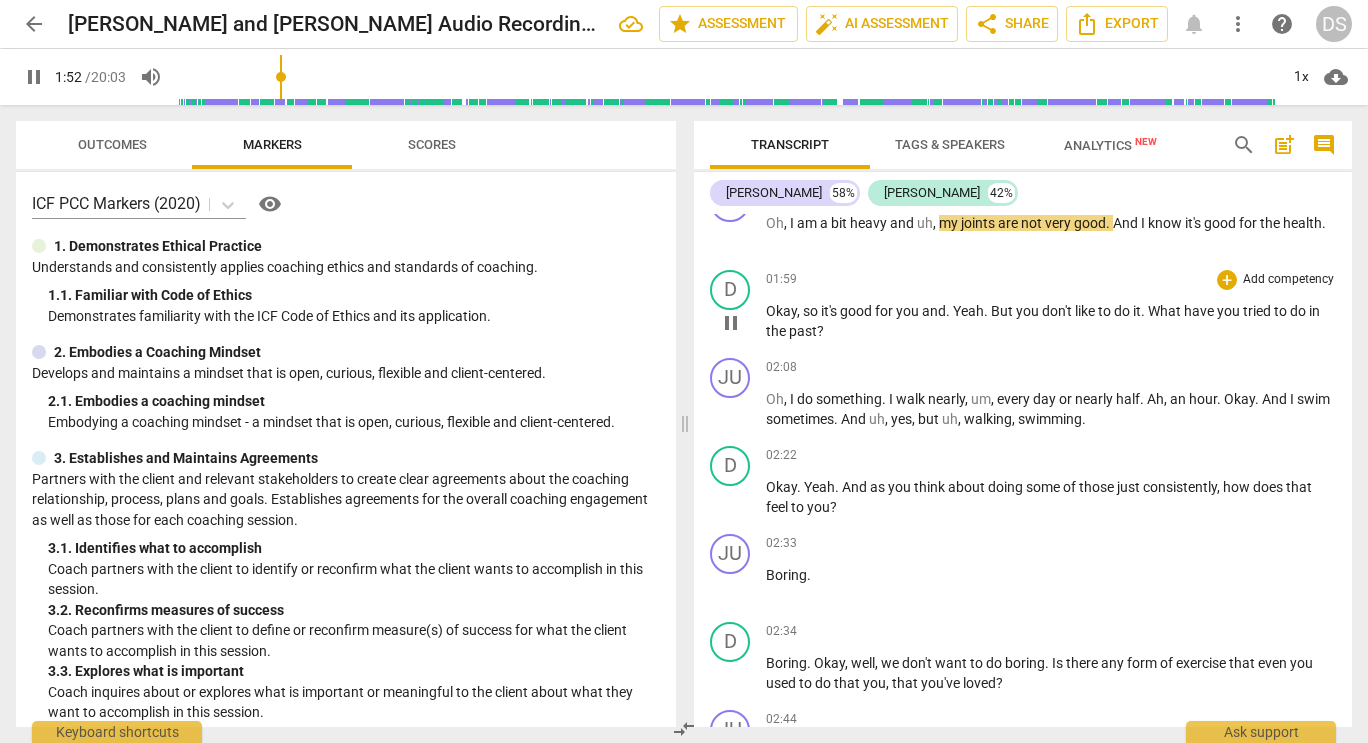 scroll, scrollTop: 1334, scrollLeft: 0, axis: vertical 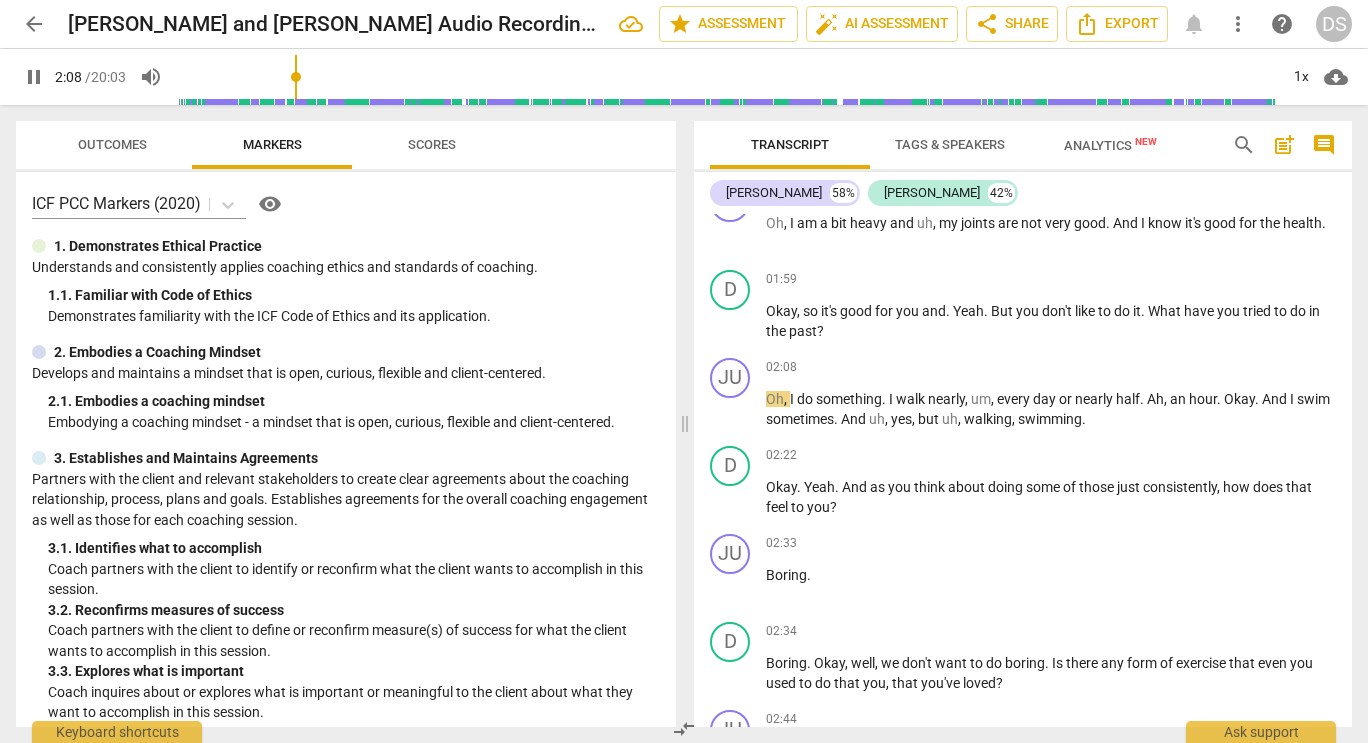 click on "pause" at bounding box center (34, 77) 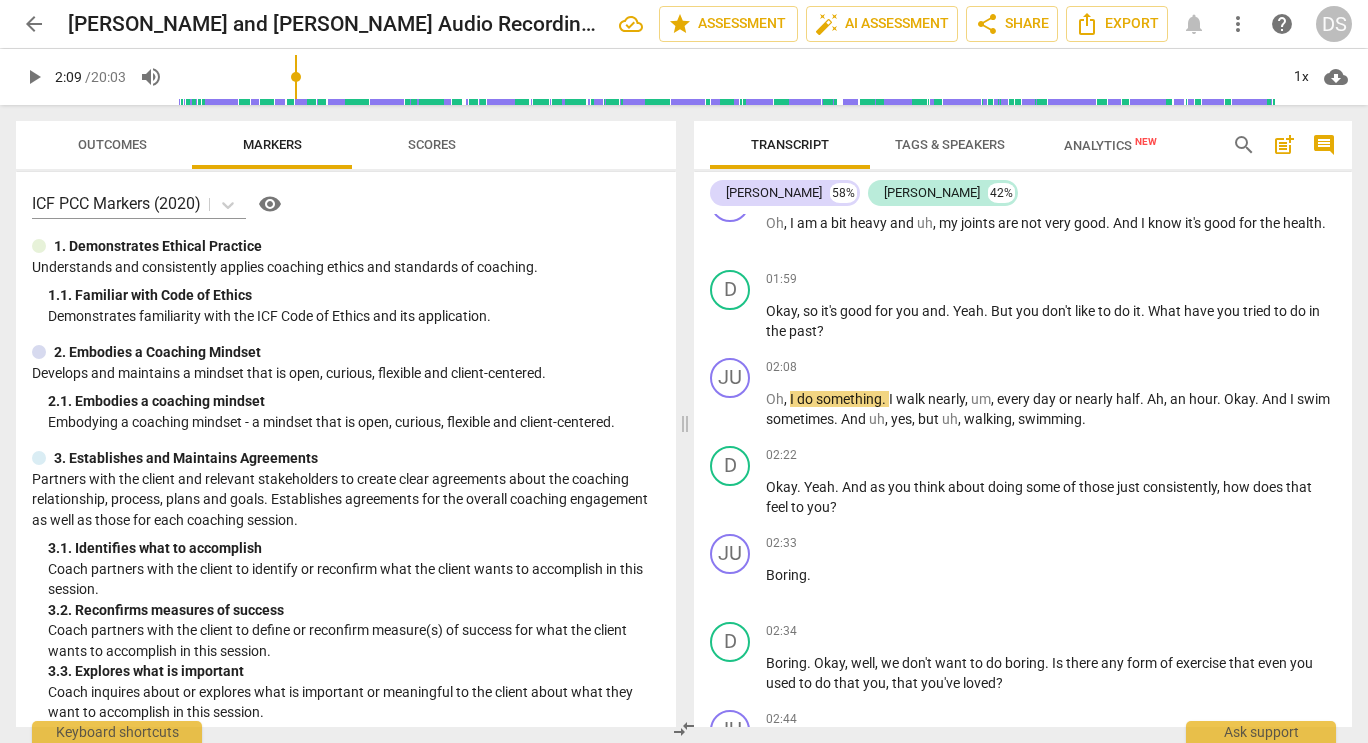 type on "129" 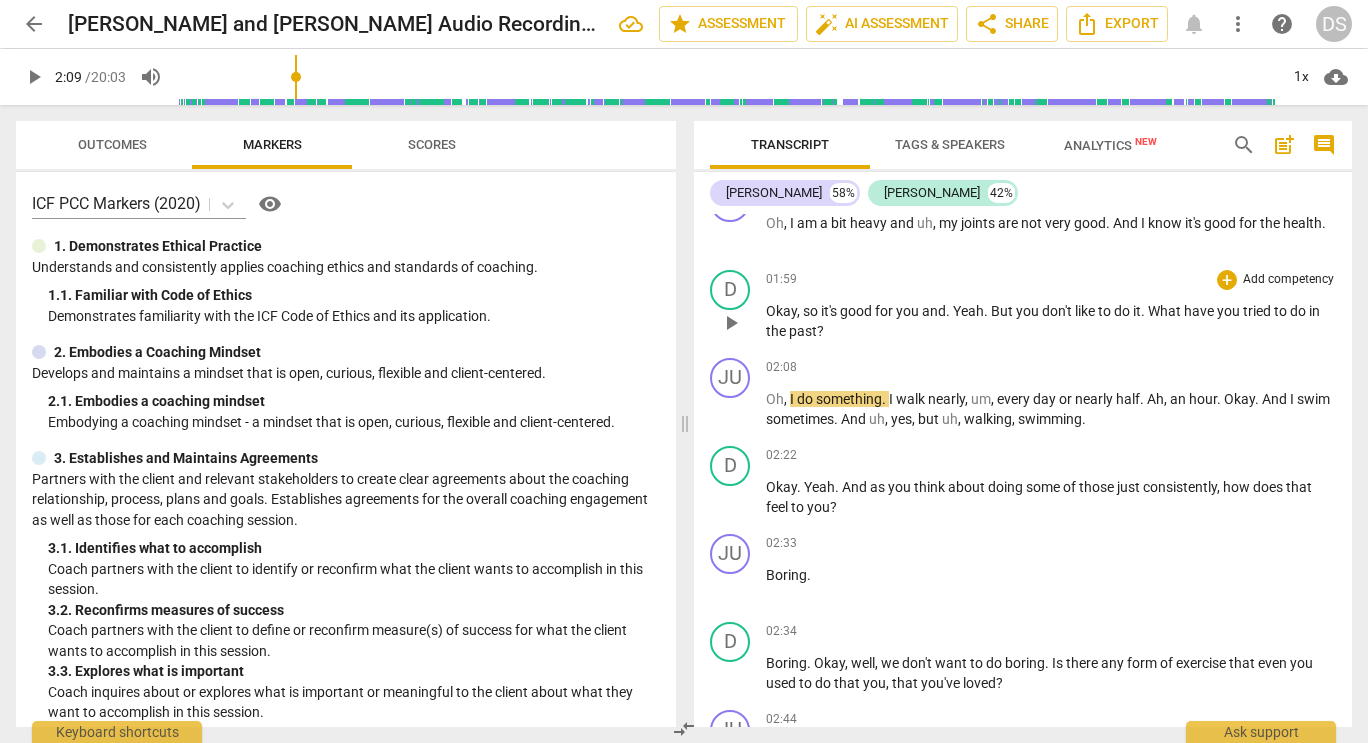 click on "." at bounding box center (949, 311) 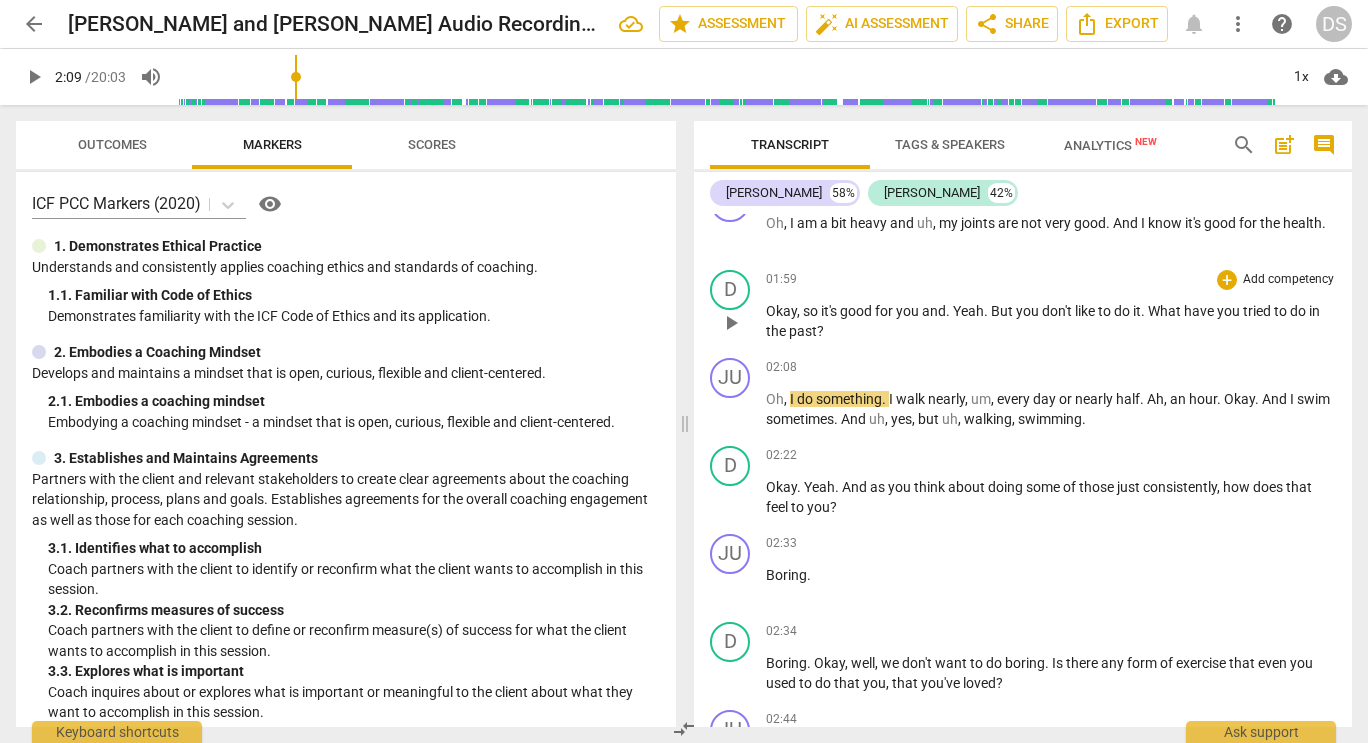 type 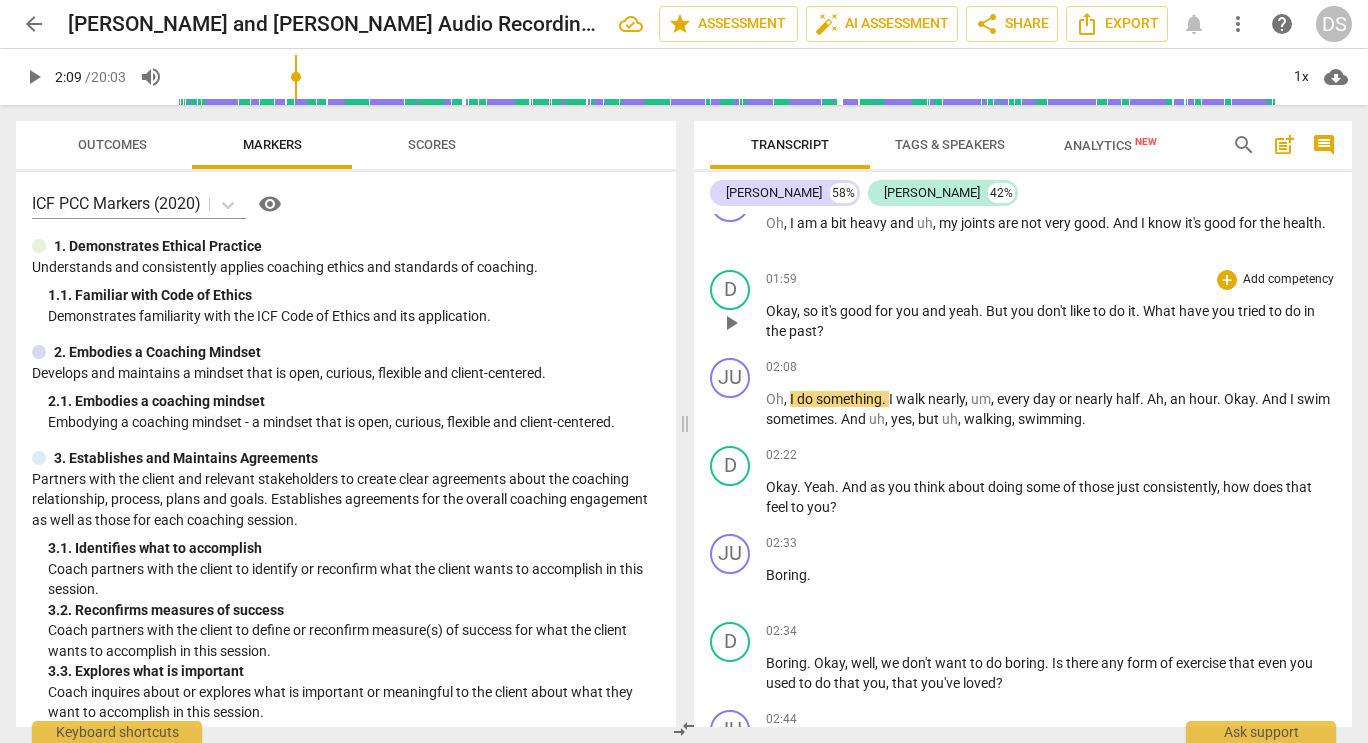click at bounding box center (947, 311) 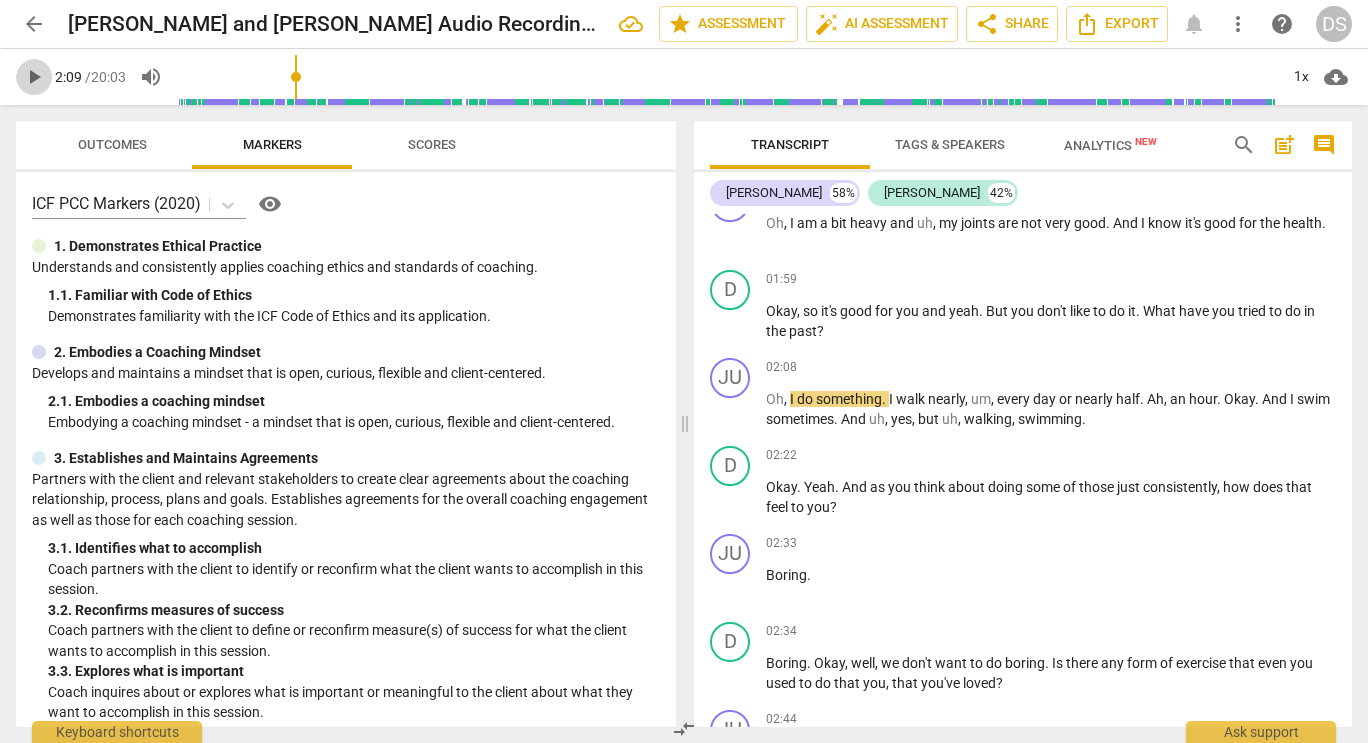 click on "play_arrow" at bounding box center (34, 77) 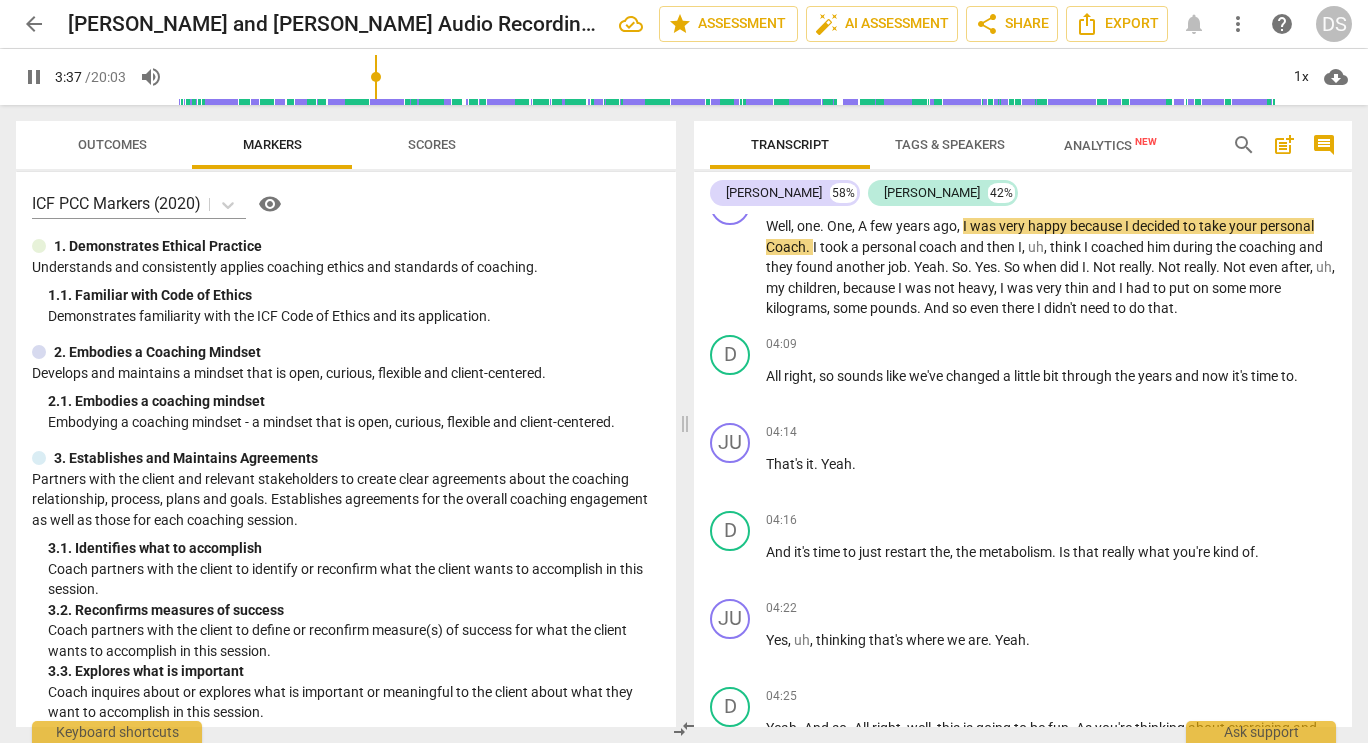 scroll, scrollTop: 2093, scrollLeft: 0, axis: vertical 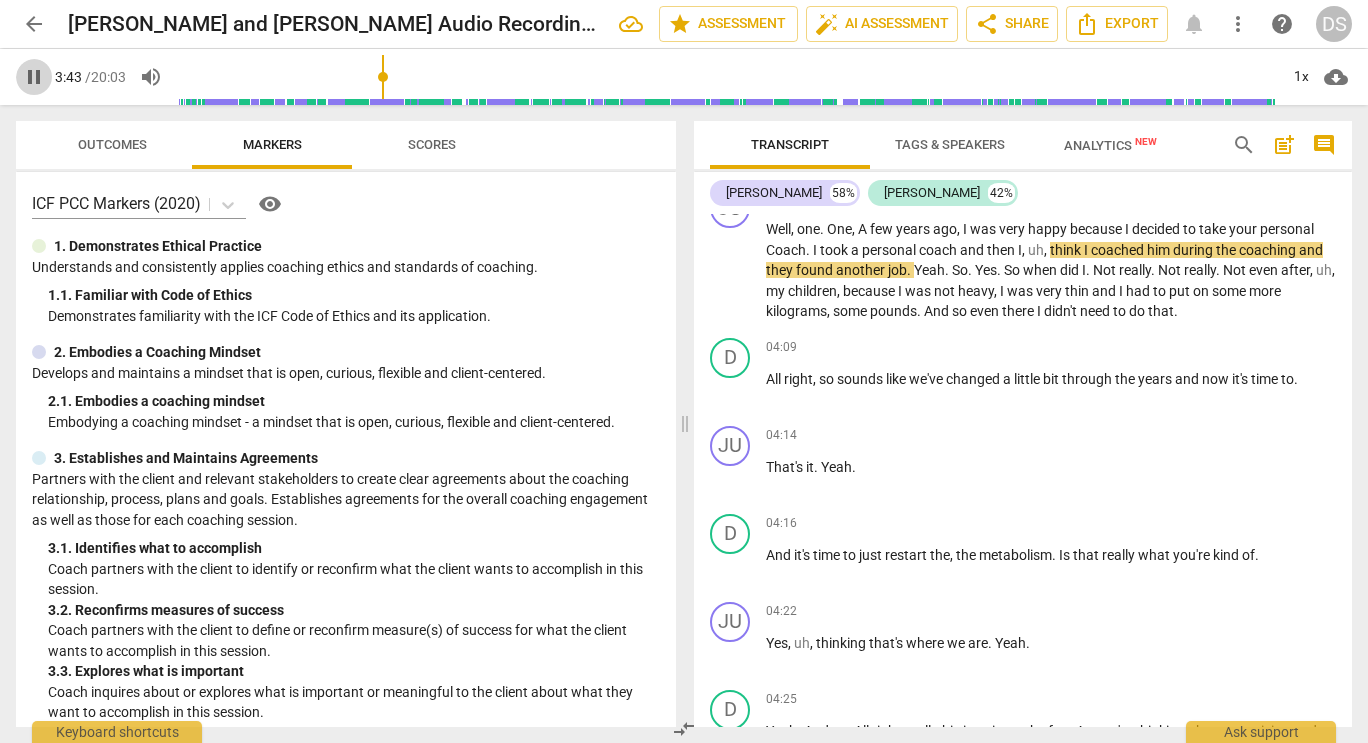 click on "pause" at bounding box center (34, 77) 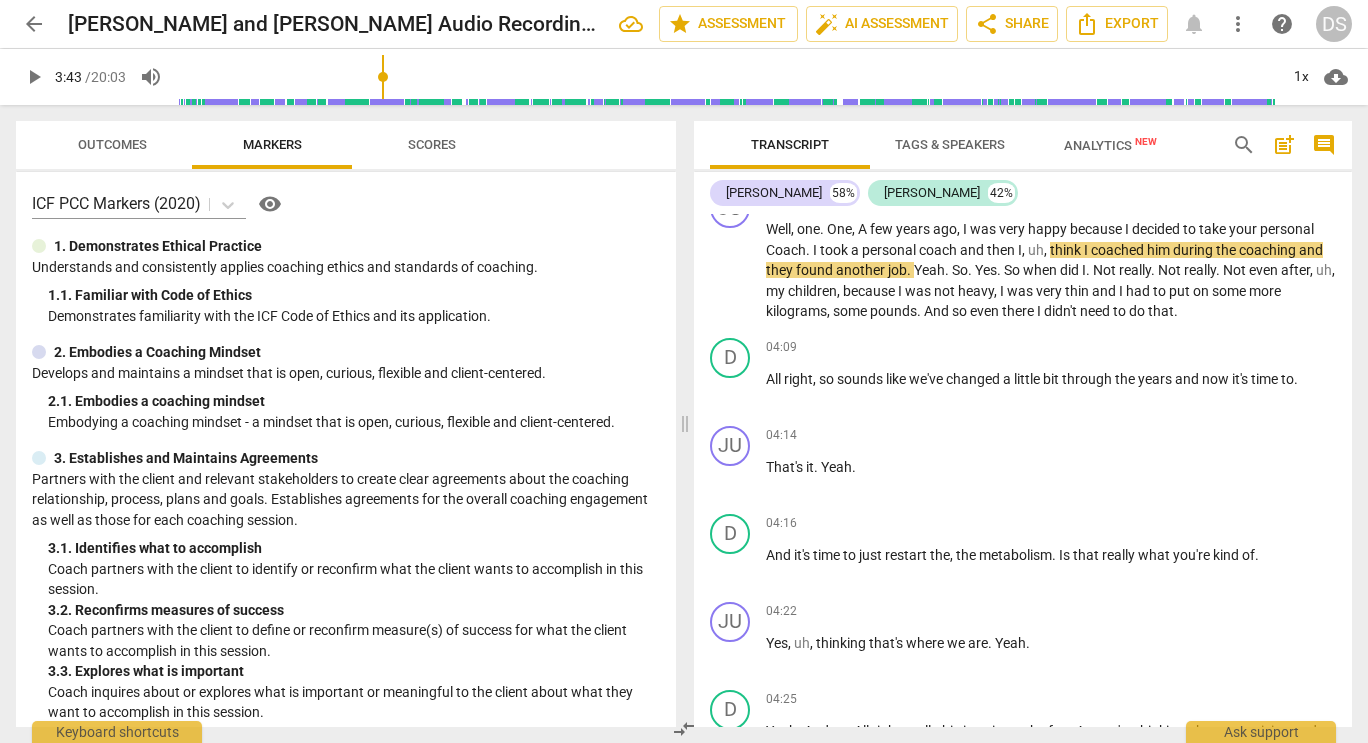 type on "224" 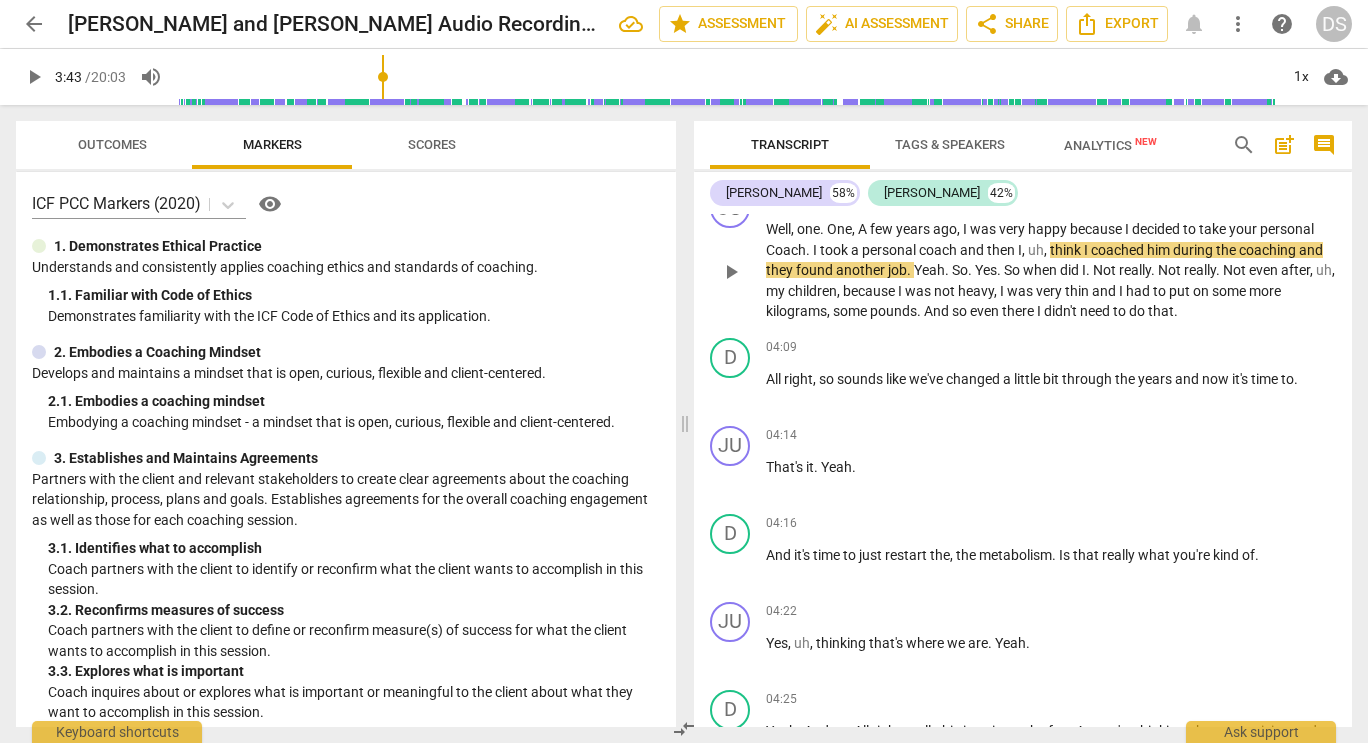 click on "personal" at bounding box center [1287, 229] 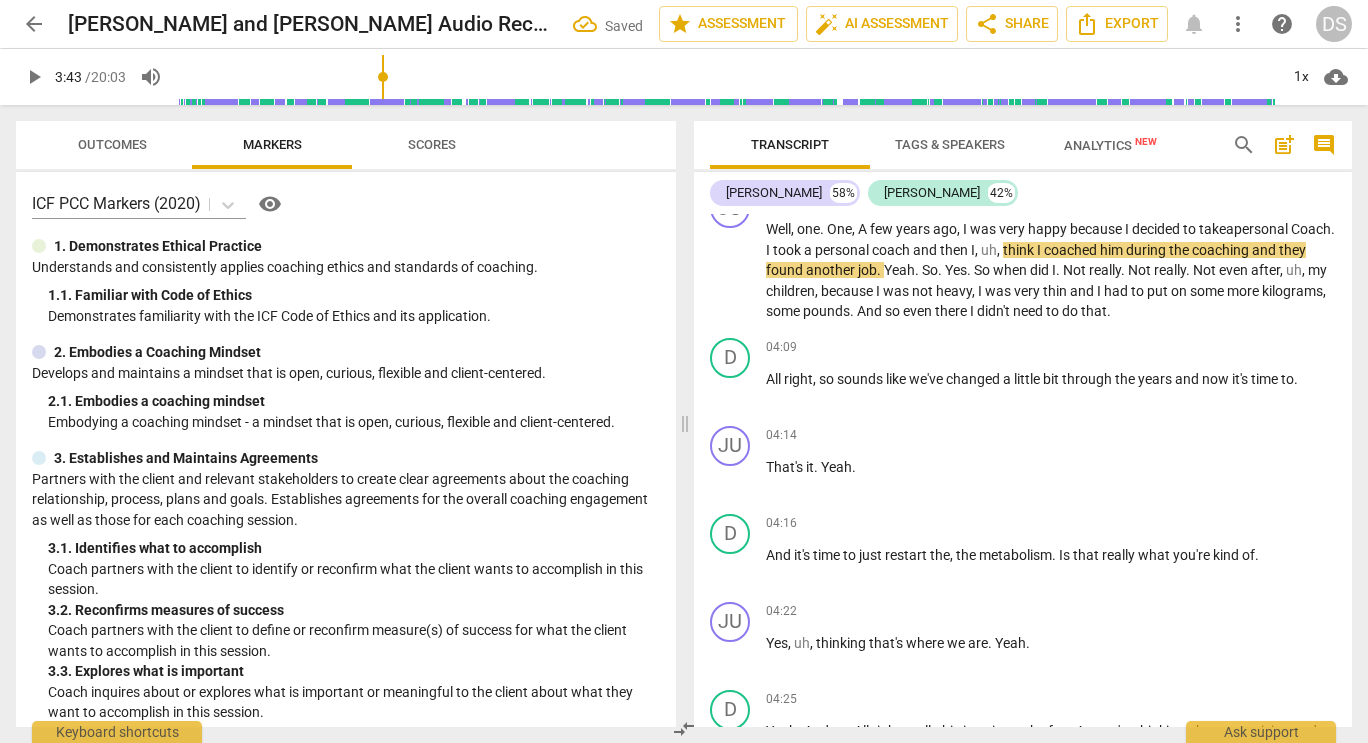 click on "play_arrow" at bounding box center (34, 77) 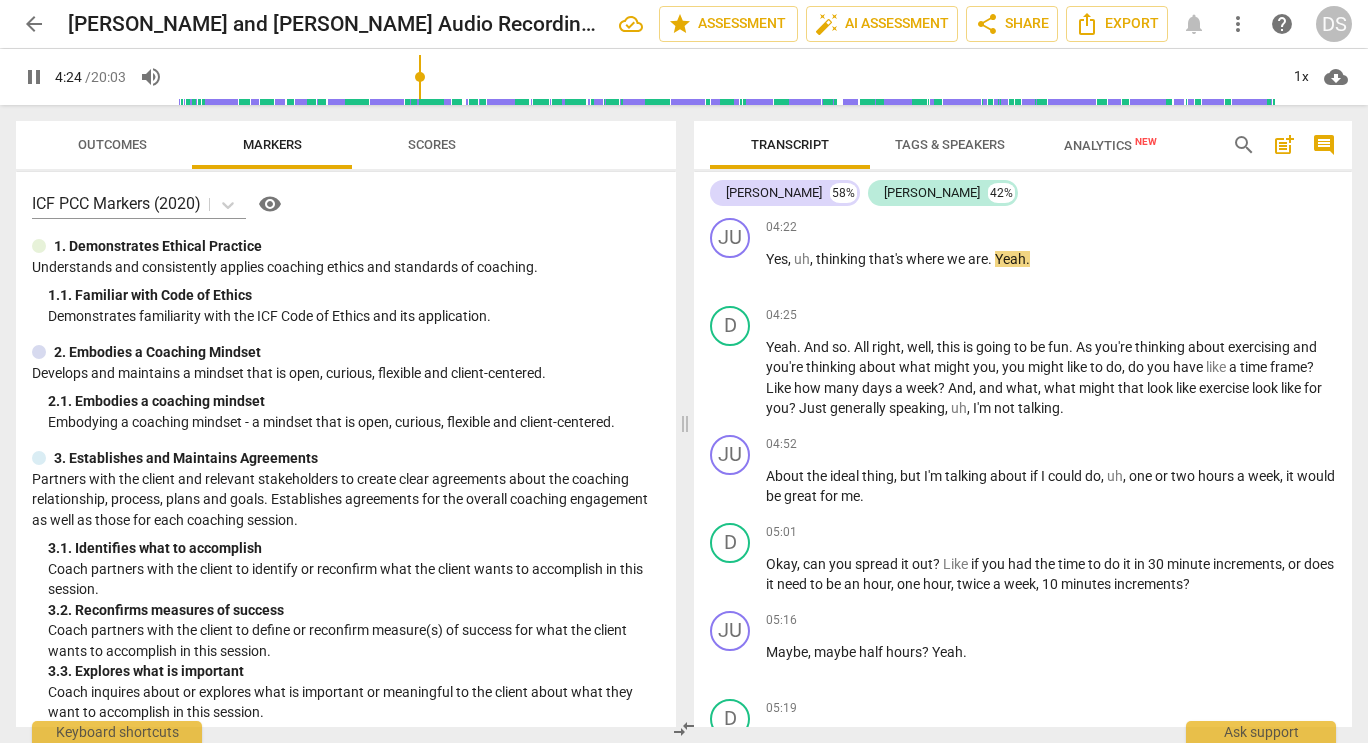 scroll, scrollTop: 2477, scrollLeft: 0, axis: vertical 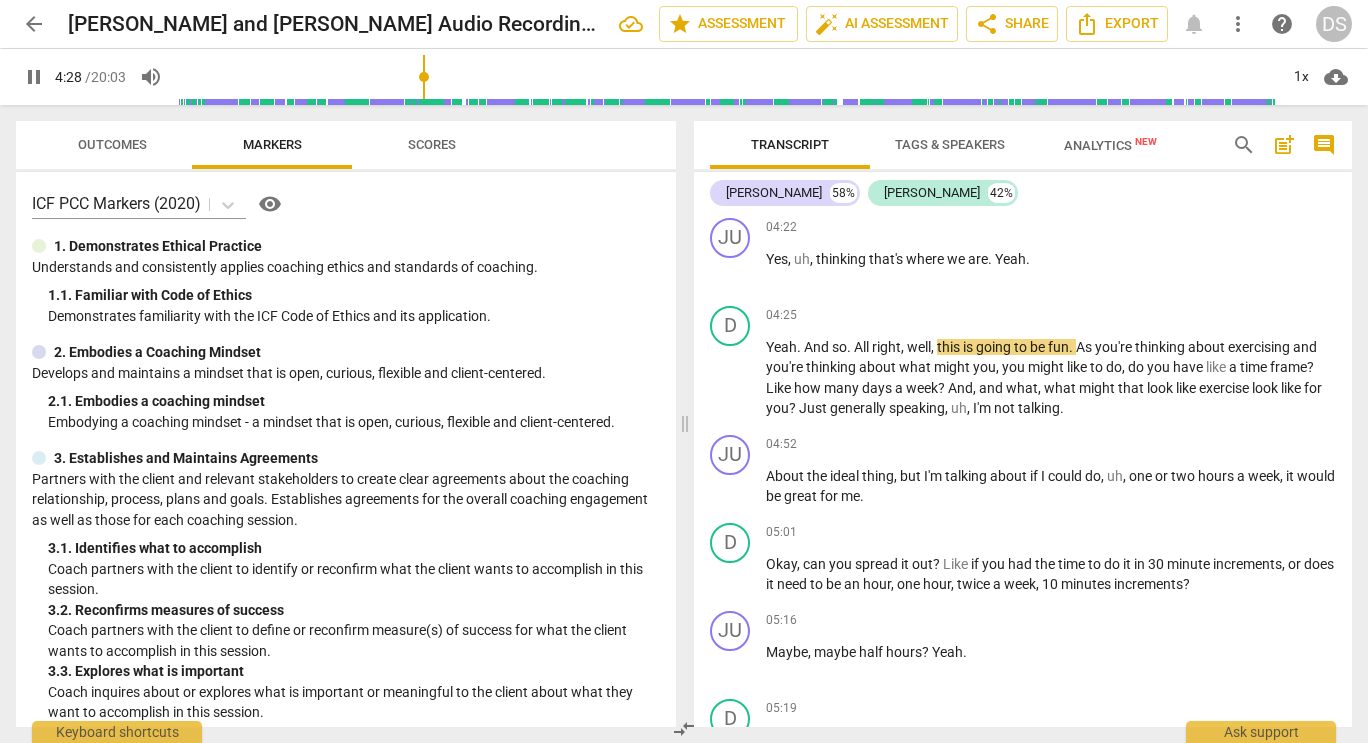 click on "pause" at bounding box center [34, 77] 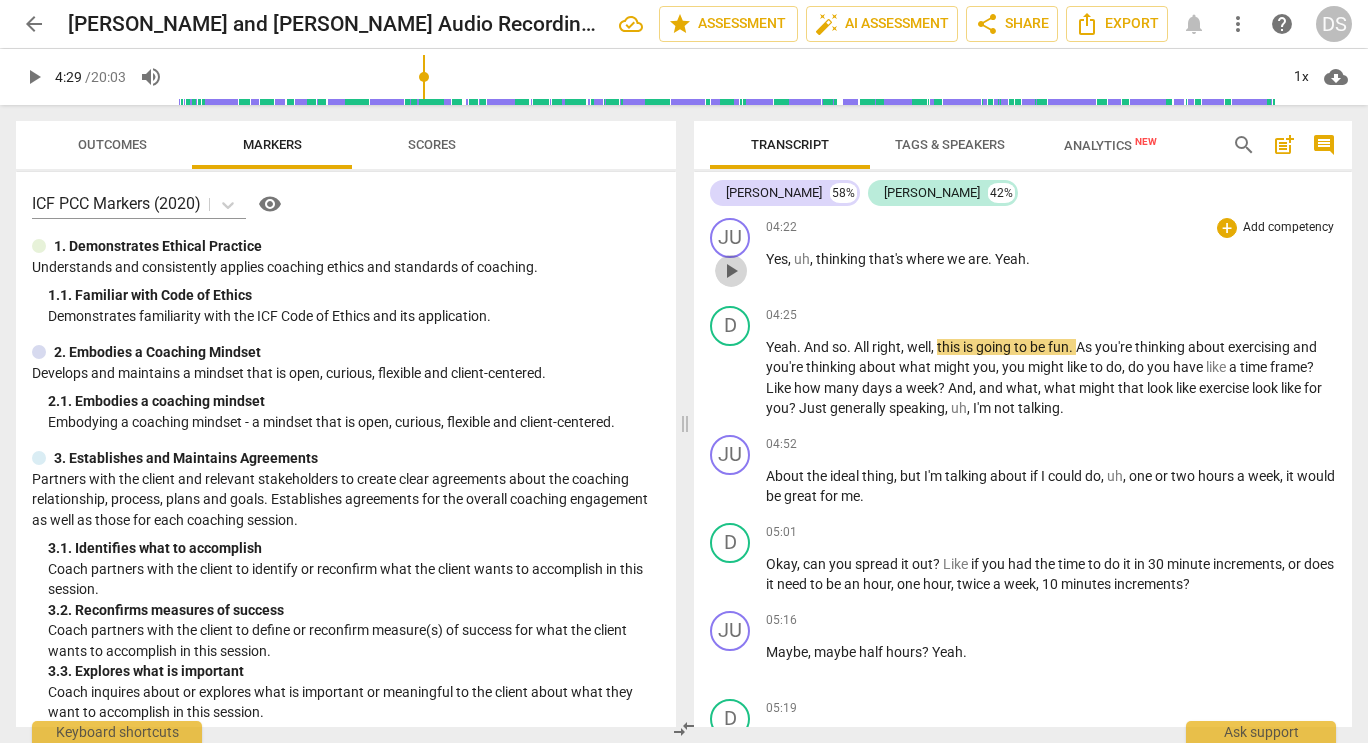 click on "play_arrow" at bounding box center (731, 271) 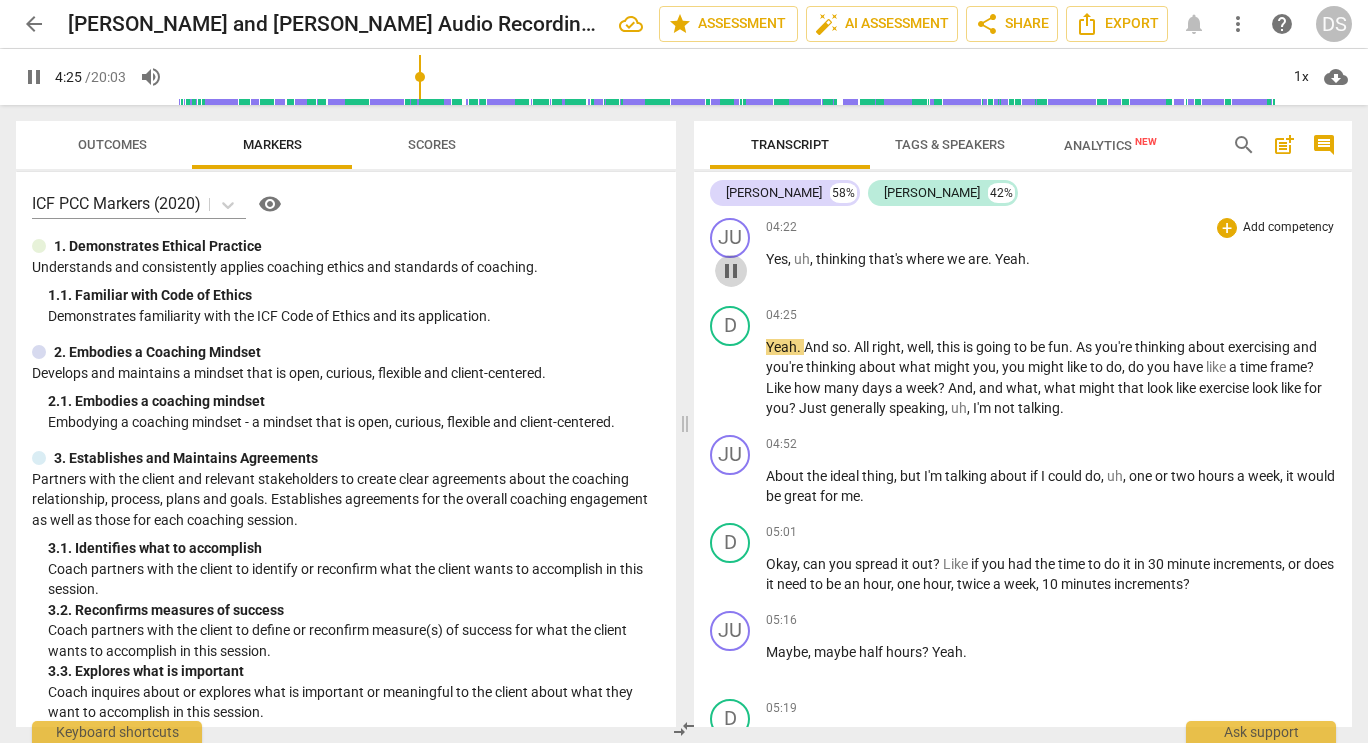 click on "pause" at bounding box center (731, 271) 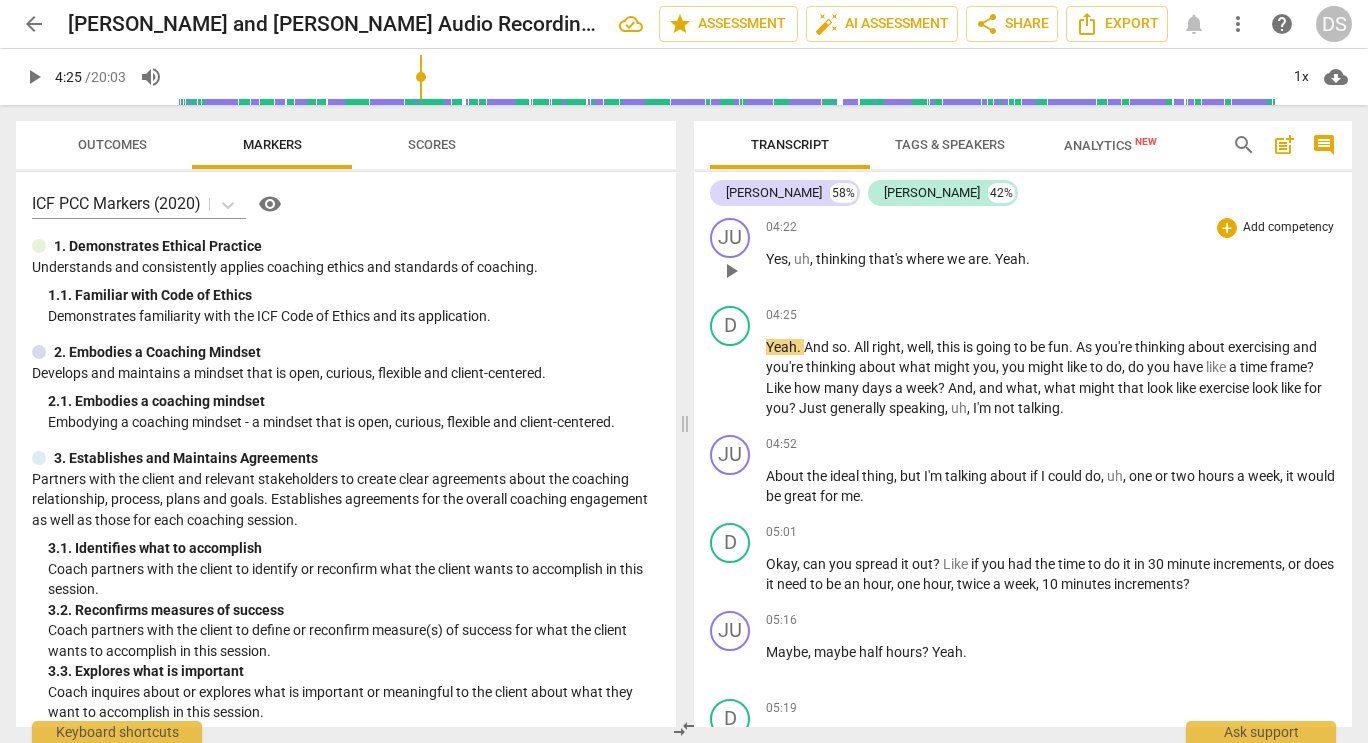click on "thinking" at bounding box center [842, 259] 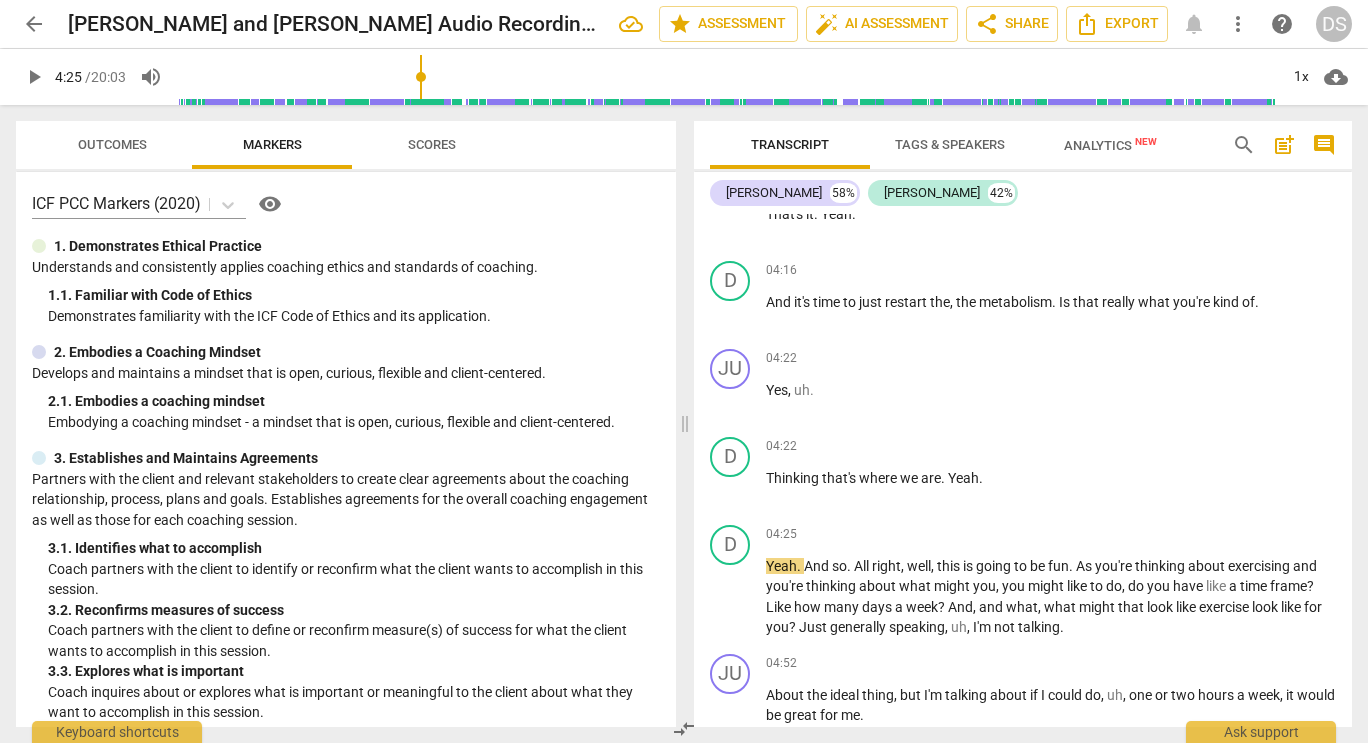 scroll, scrollTop: 2349, scrollLeft: 0, axis: vertical 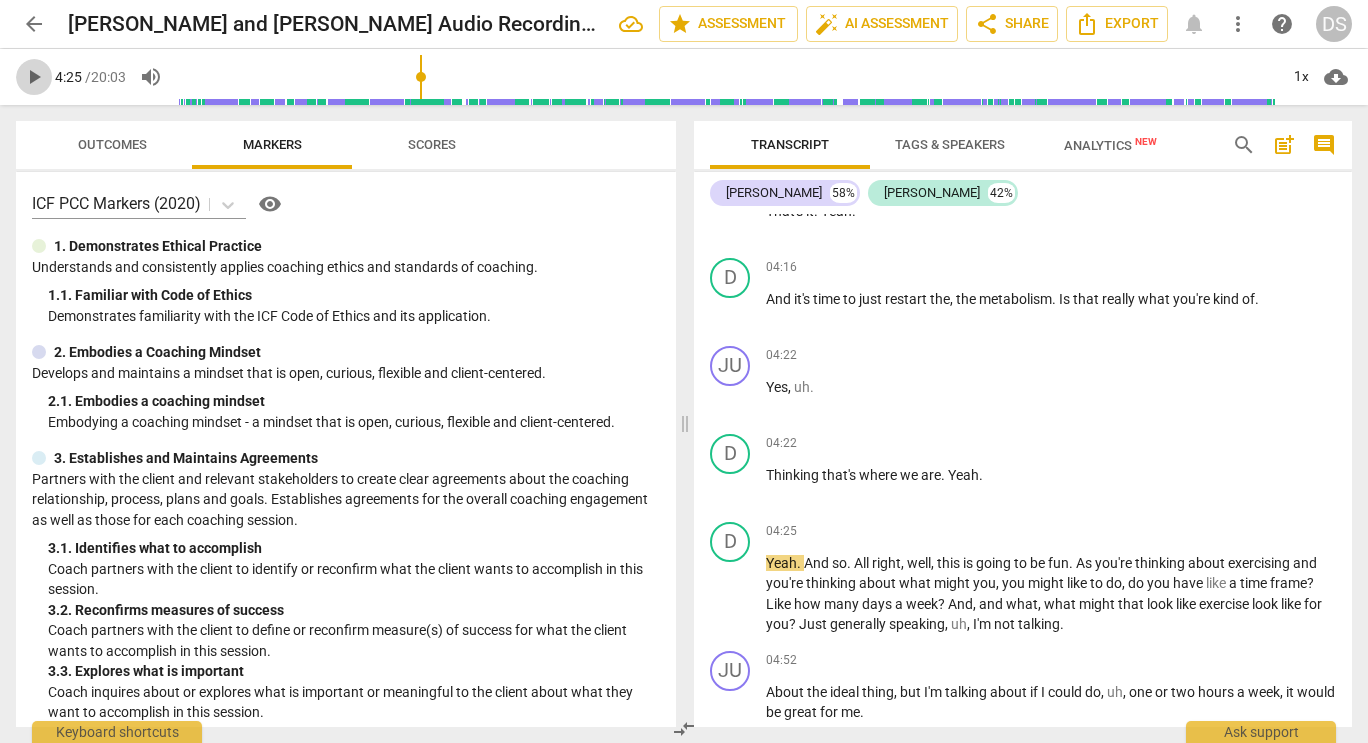 click on "play_arrow" at bounding box center (34, 77) 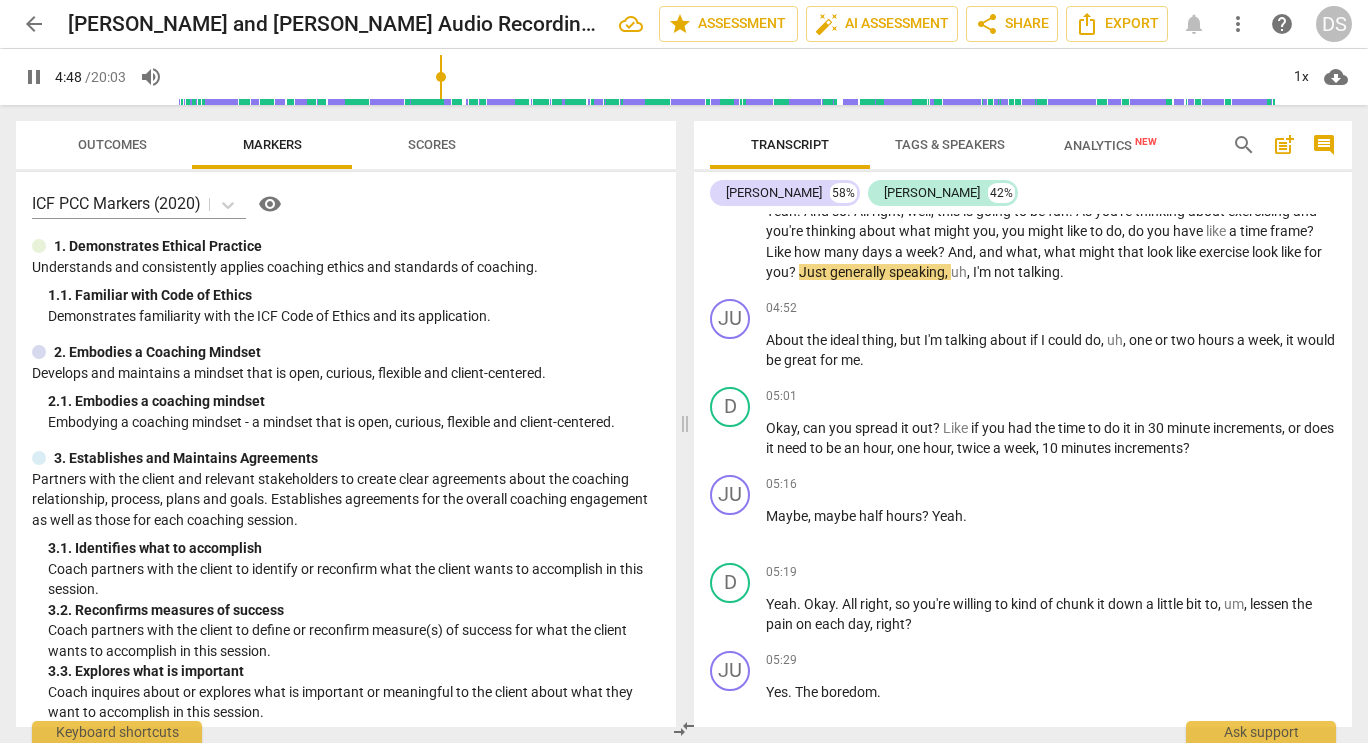 scroll, scrollTop: 2736, scrollLeft: 0, axis: vertical 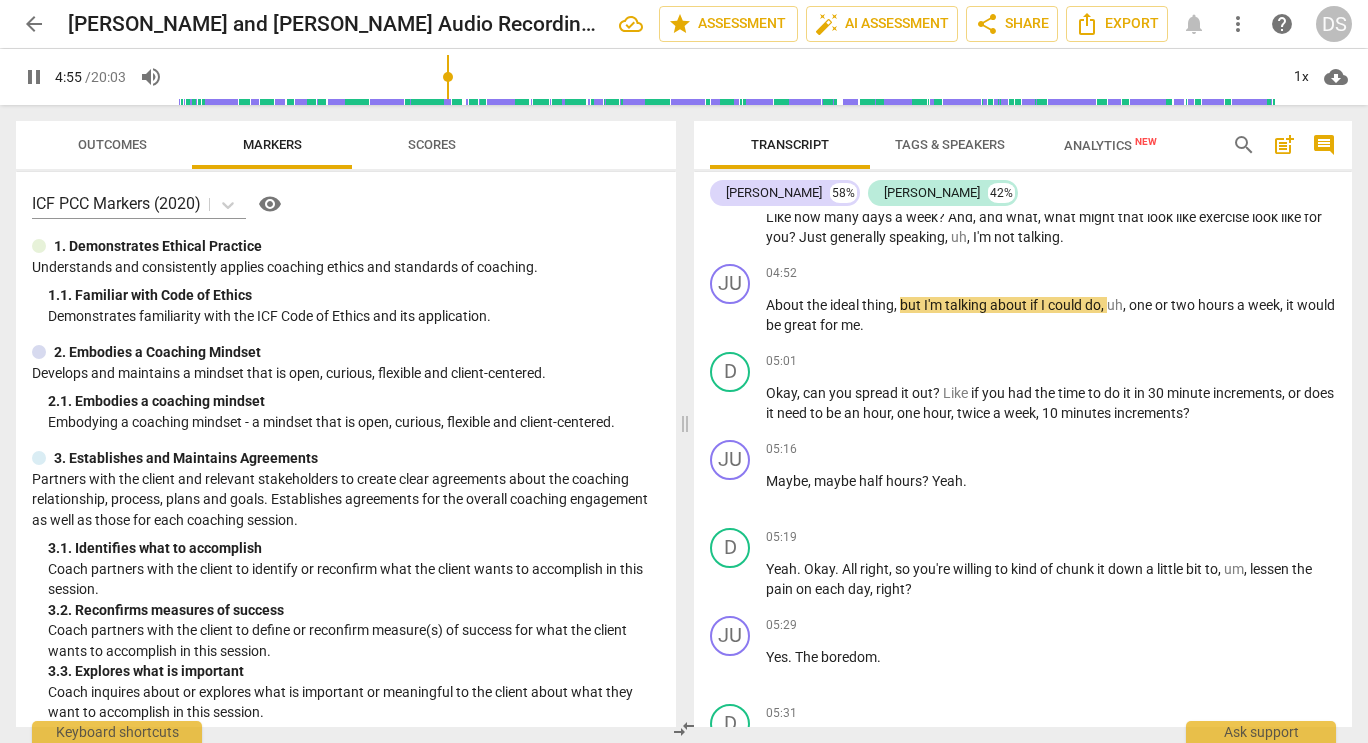 click on "pause" at bounding box center [34, 77] 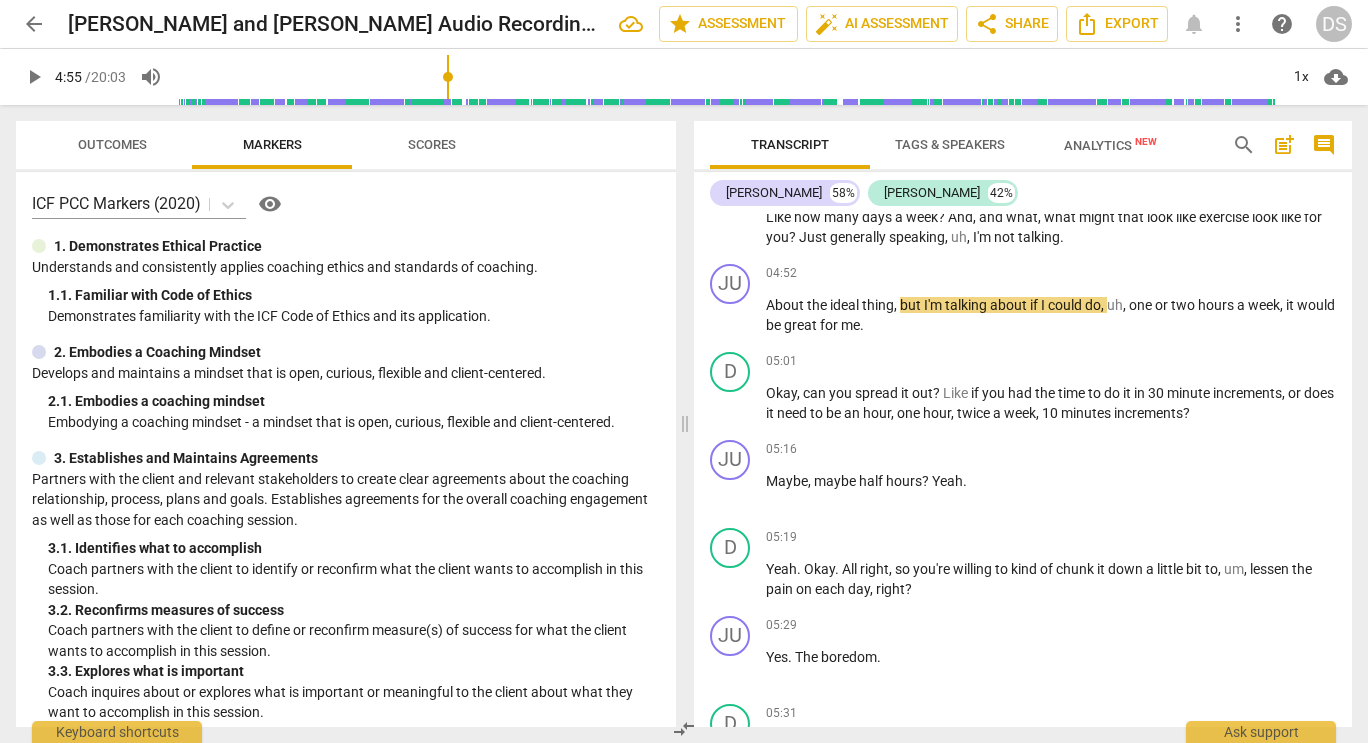 type on "296" 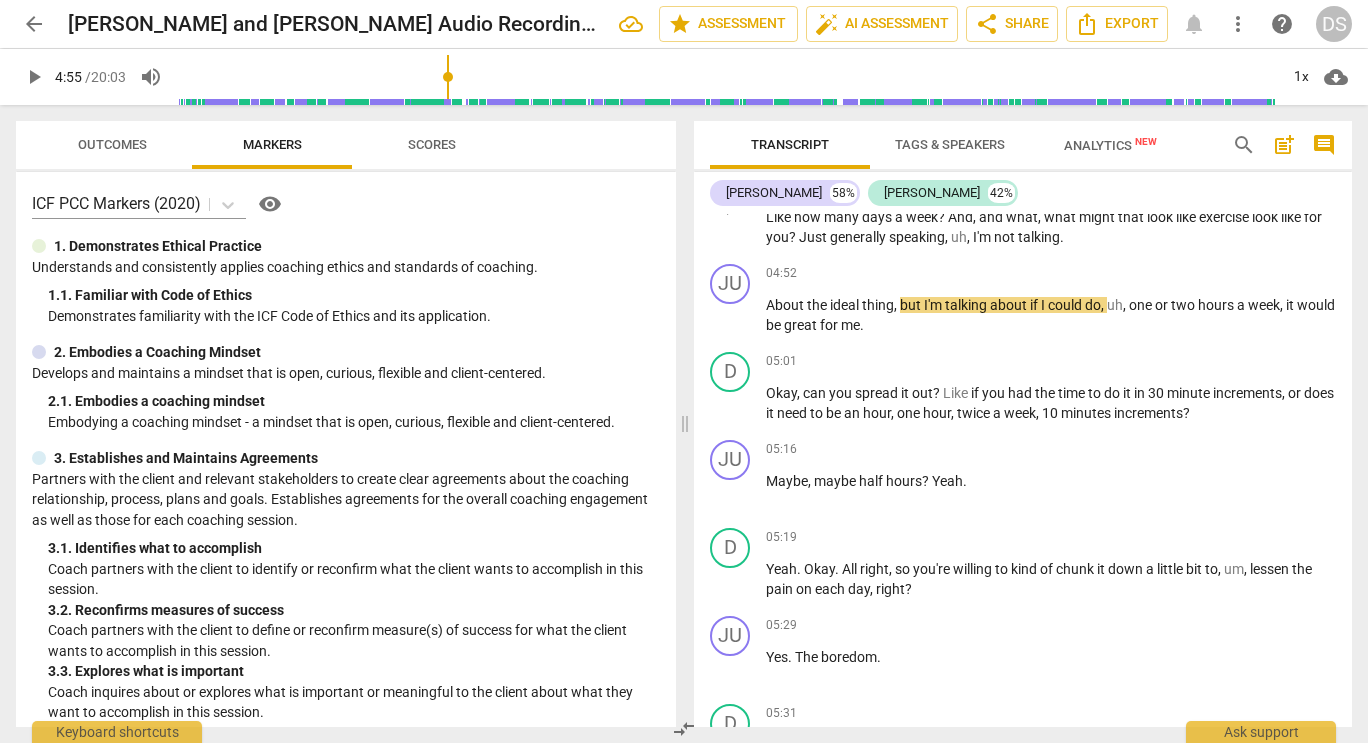 click on "," at bounding box center (948, 237) 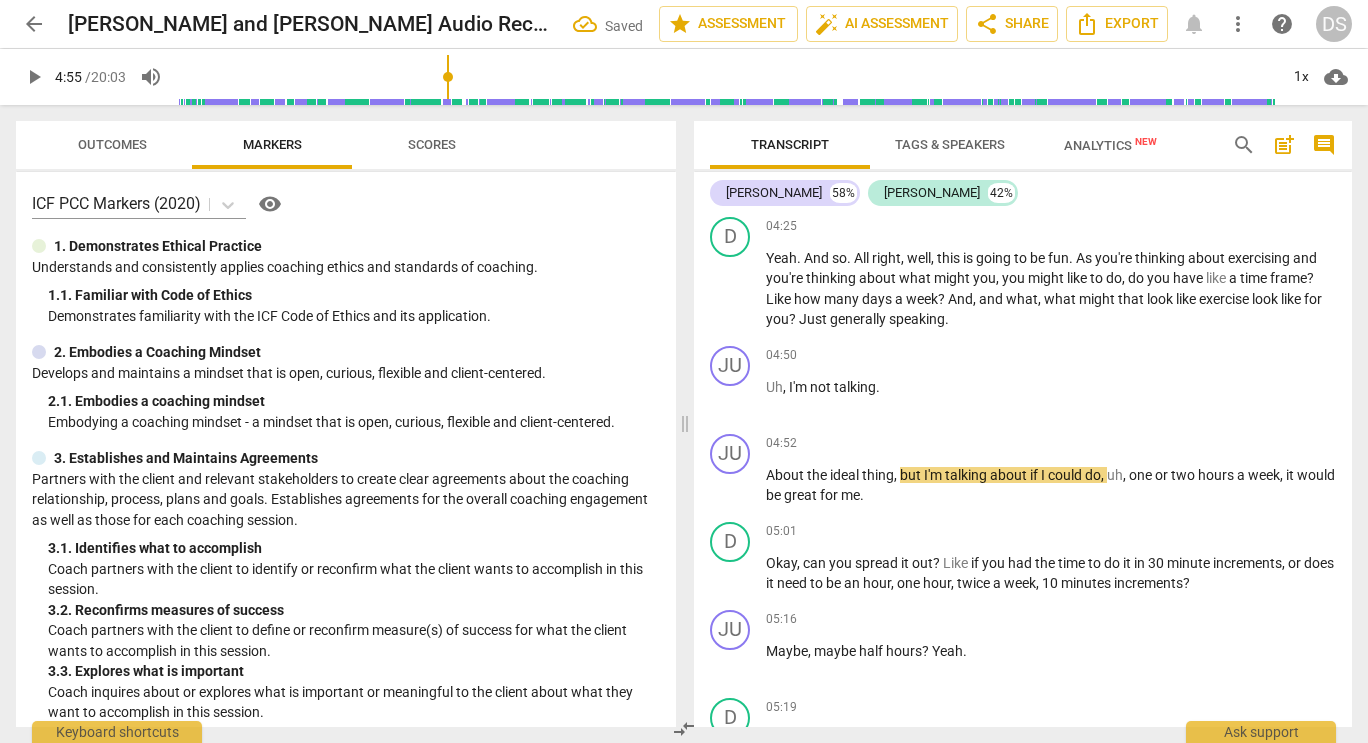 scroll, scrollTop: 2654, scrollLeft: 0, axis: vertical 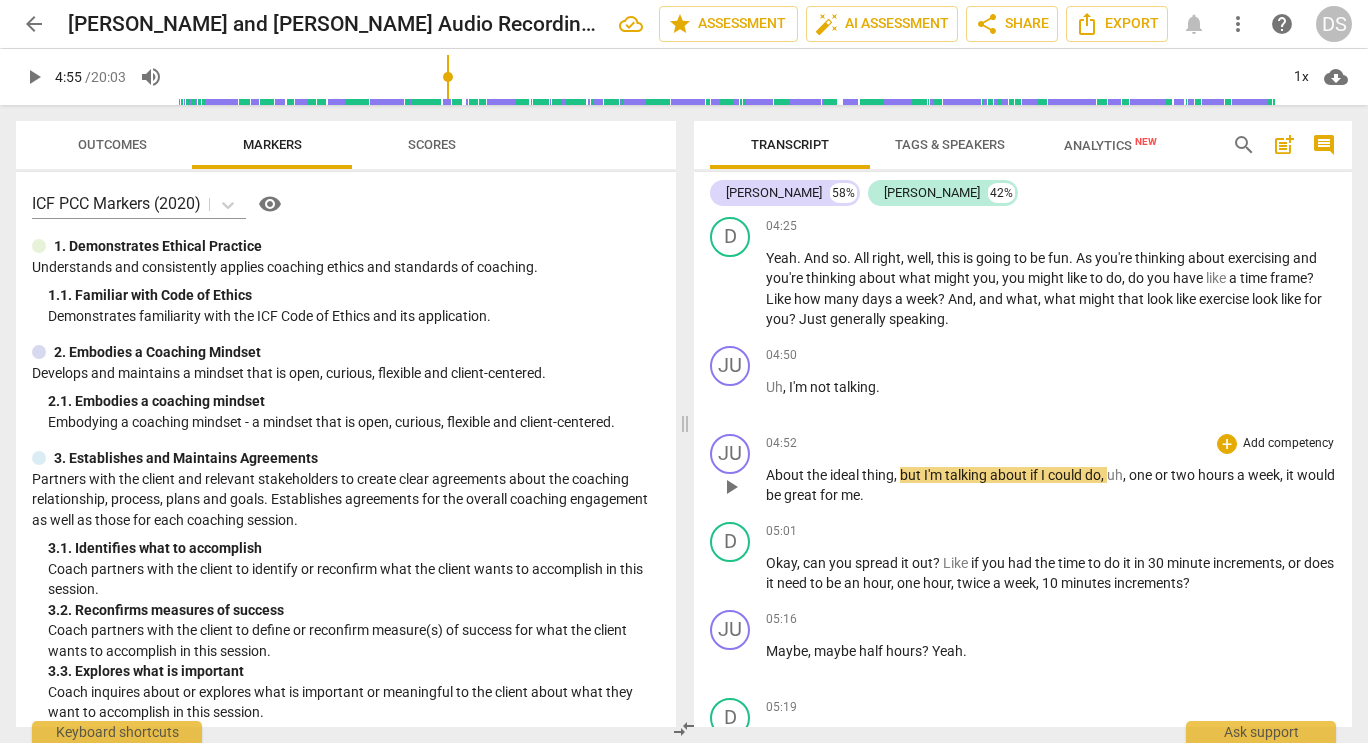 click on "About" at bounding box center [786, 475] 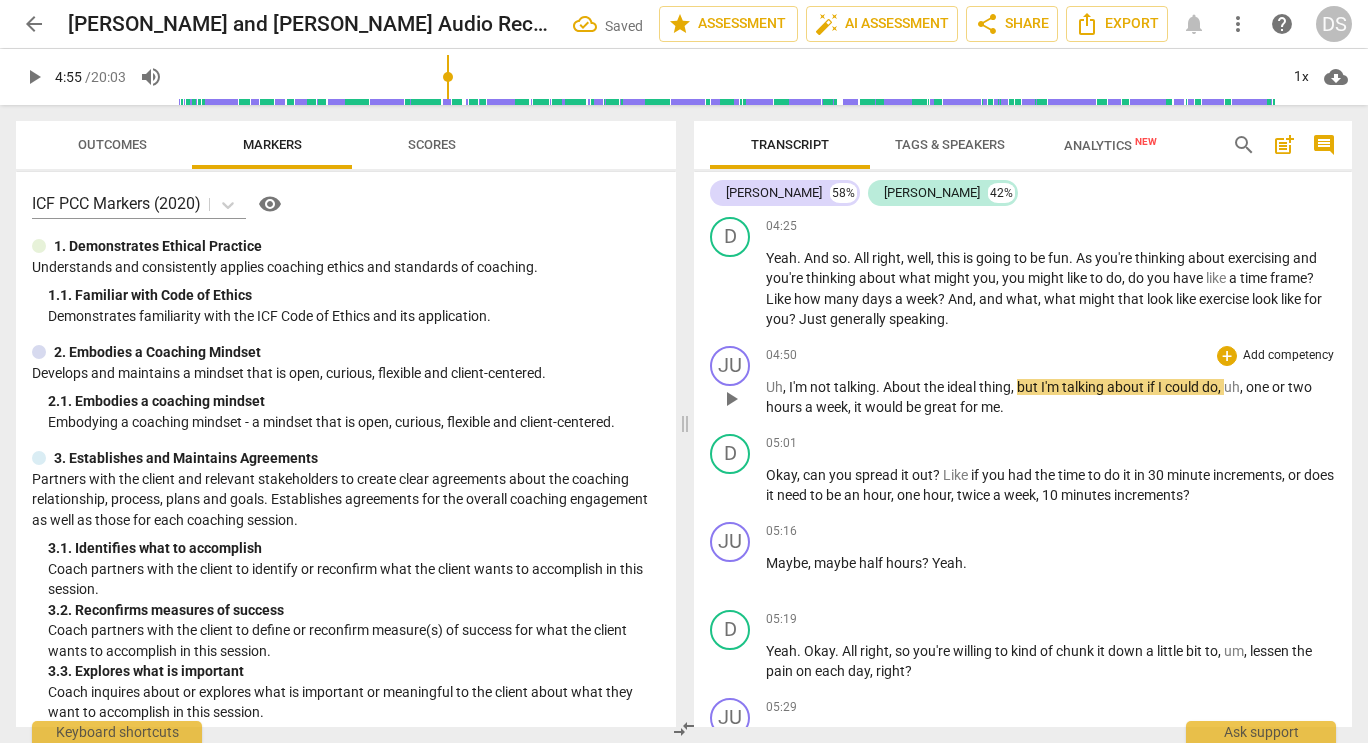 click on "About" at bounding box center [903, 387] 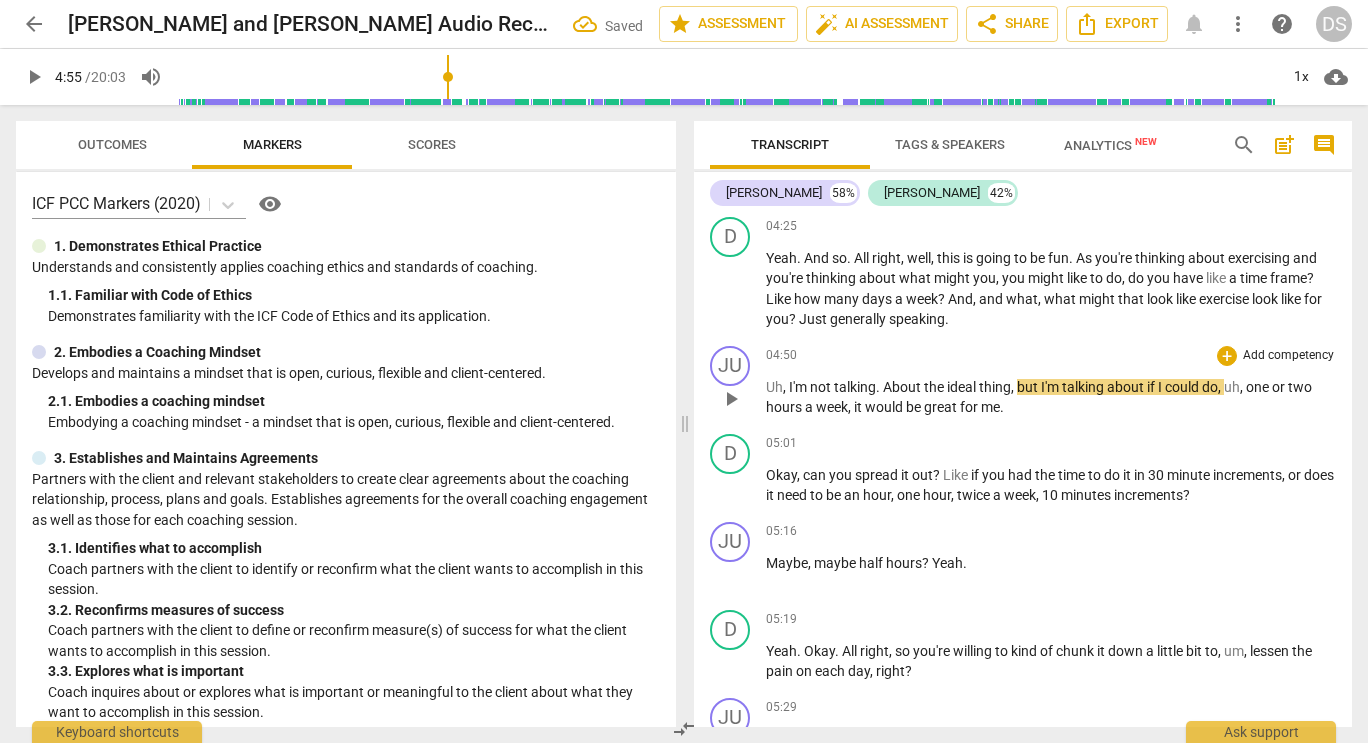 type 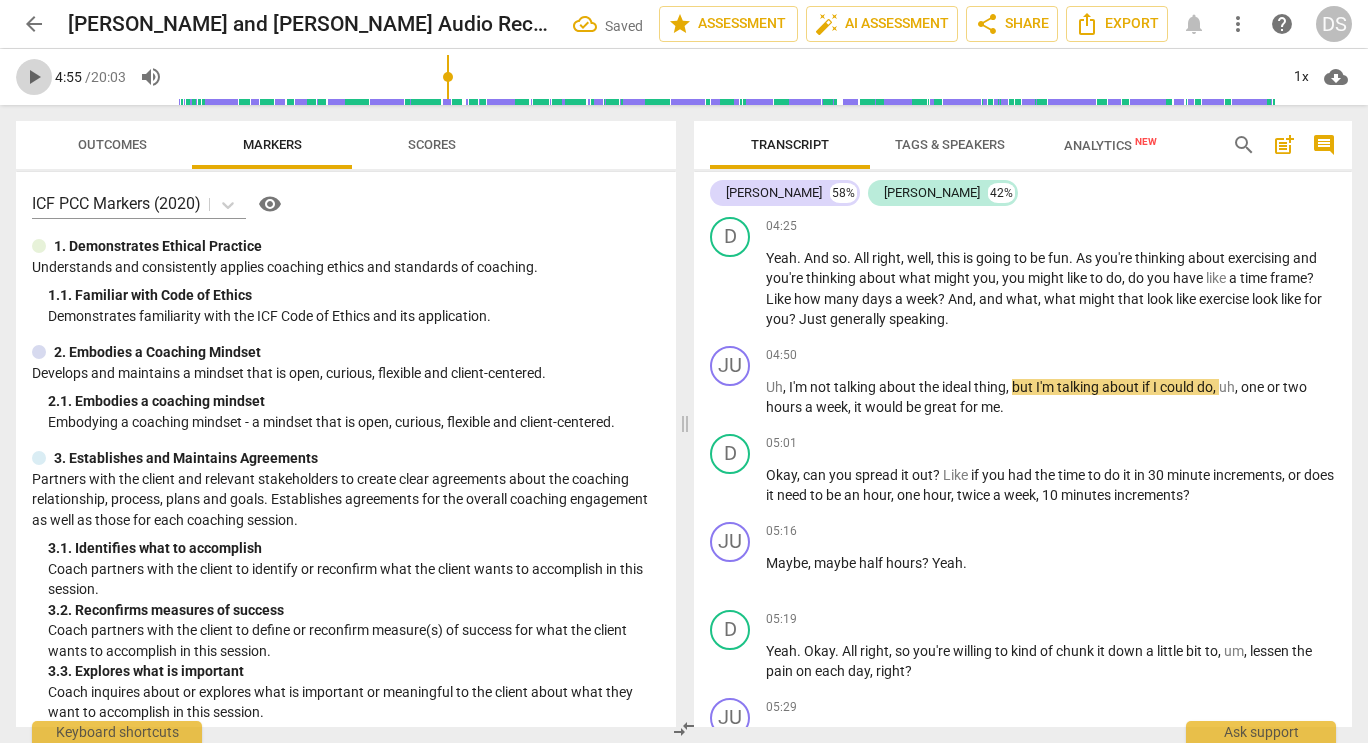 click on "play_arrow" at bounding box center (34, 77) 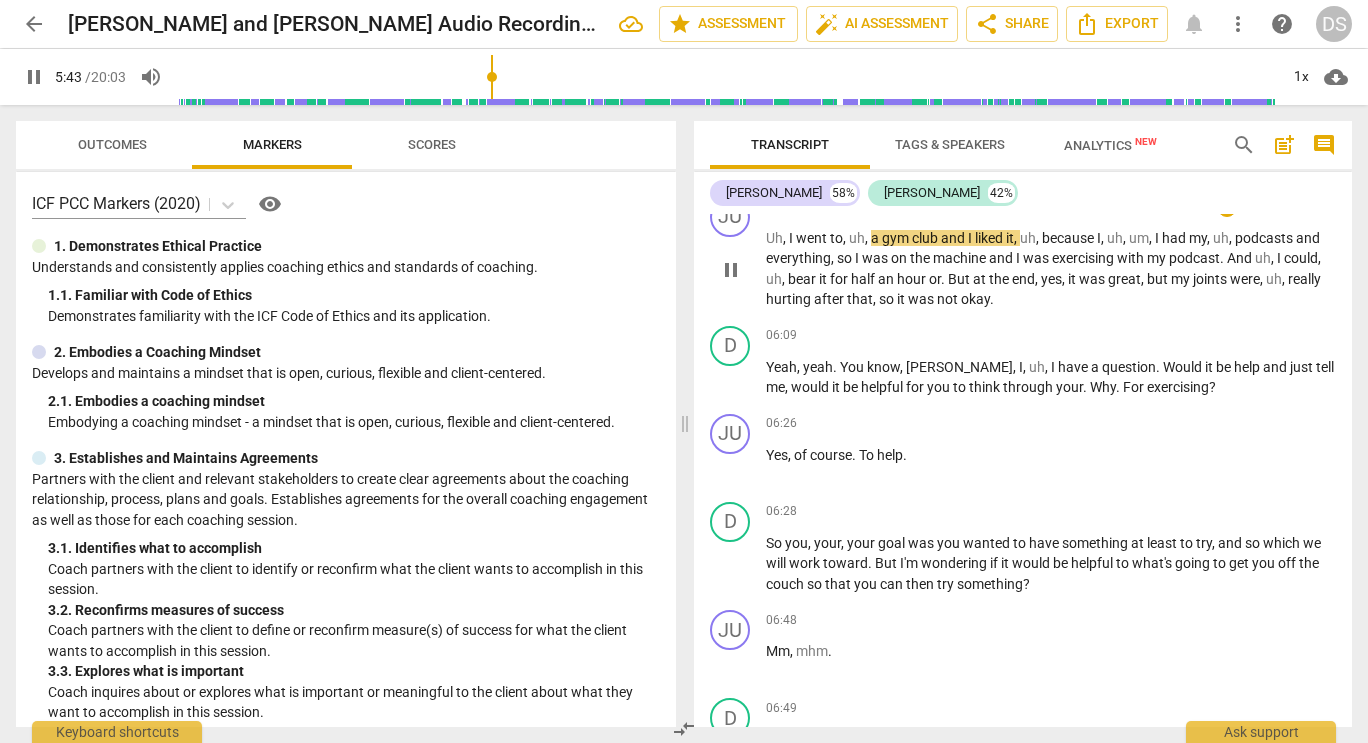 scroll, scrollTop: 3329, scrollLeft: 0, axis: vertical 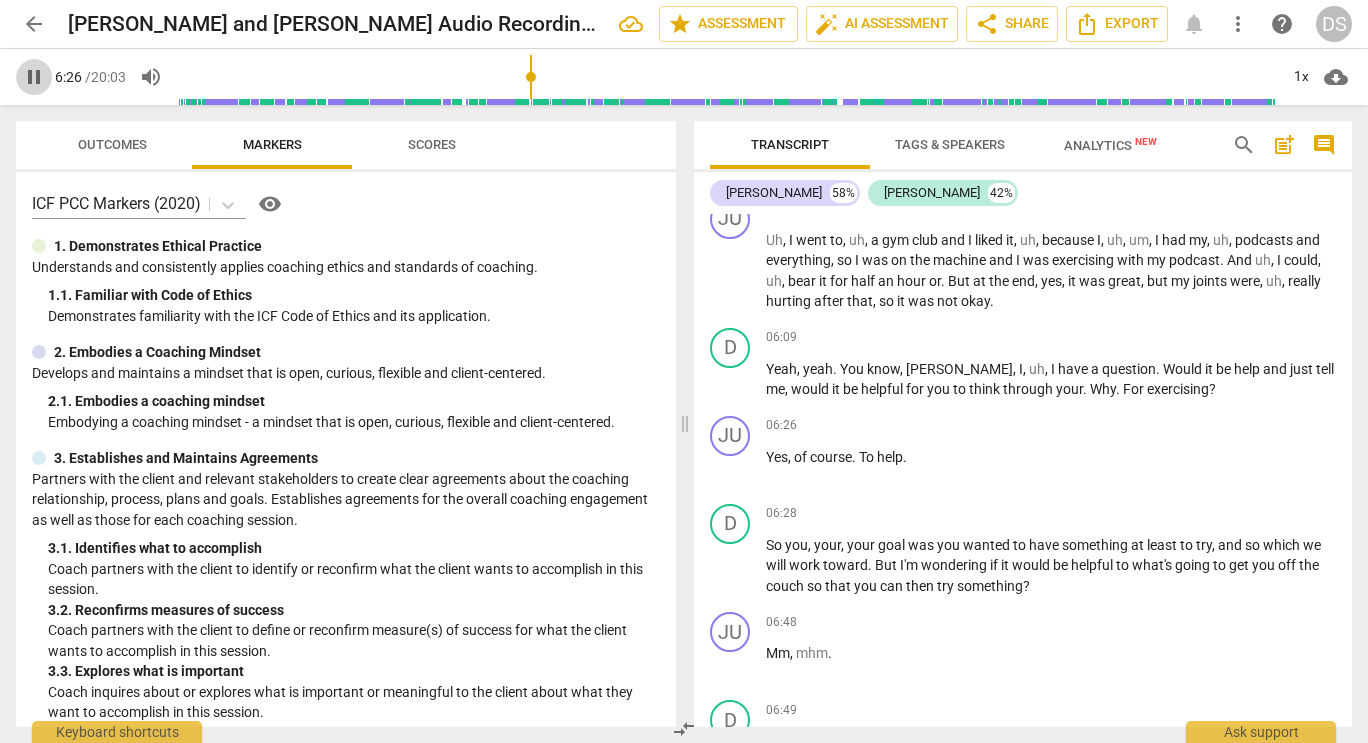 click on "pause" at bounding box center (34, 77) 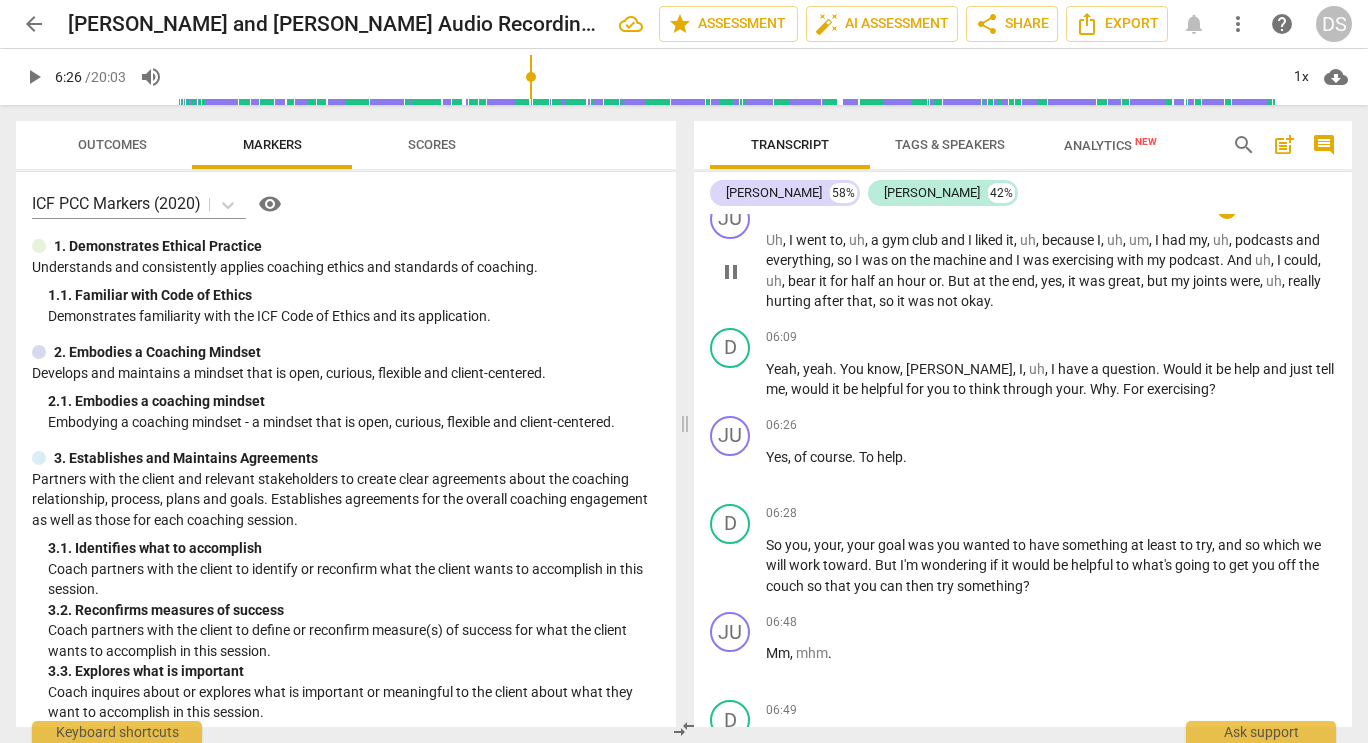 type on "387" 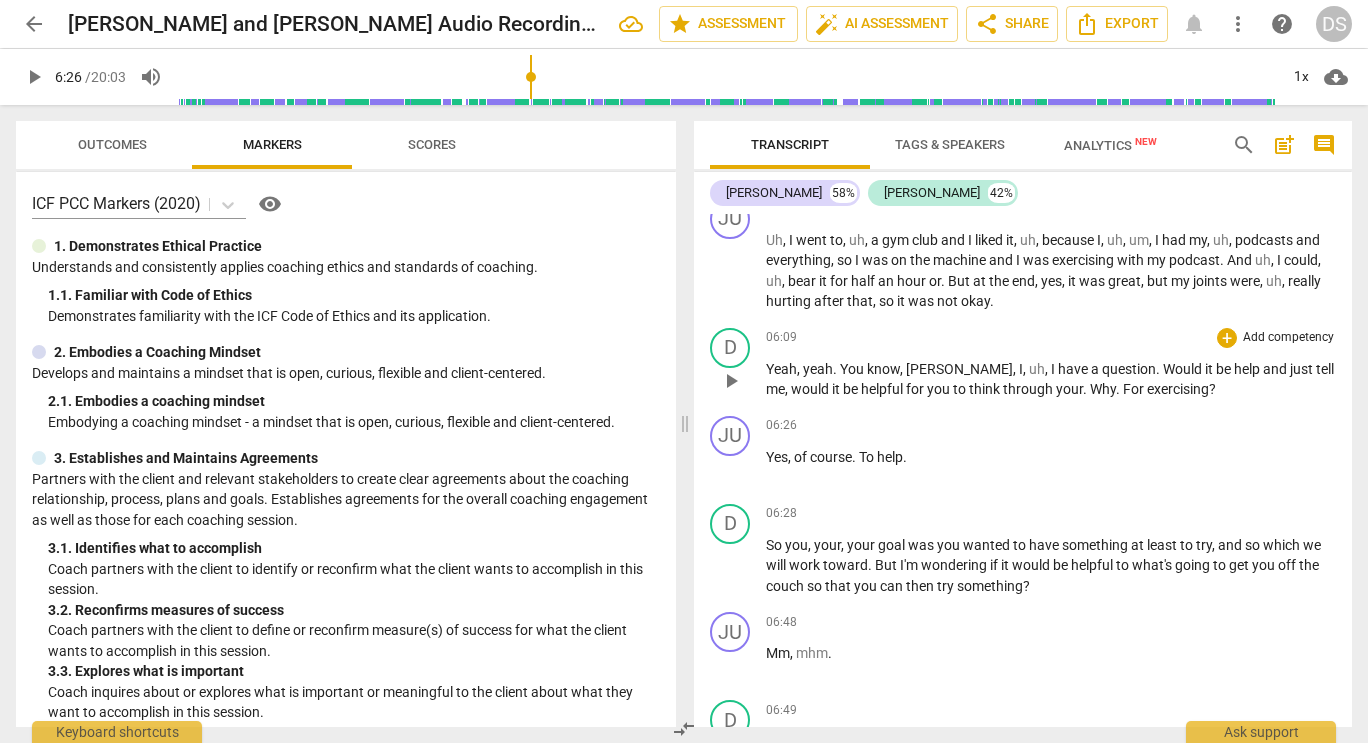 click on "." at bounding box center (1086, 389) 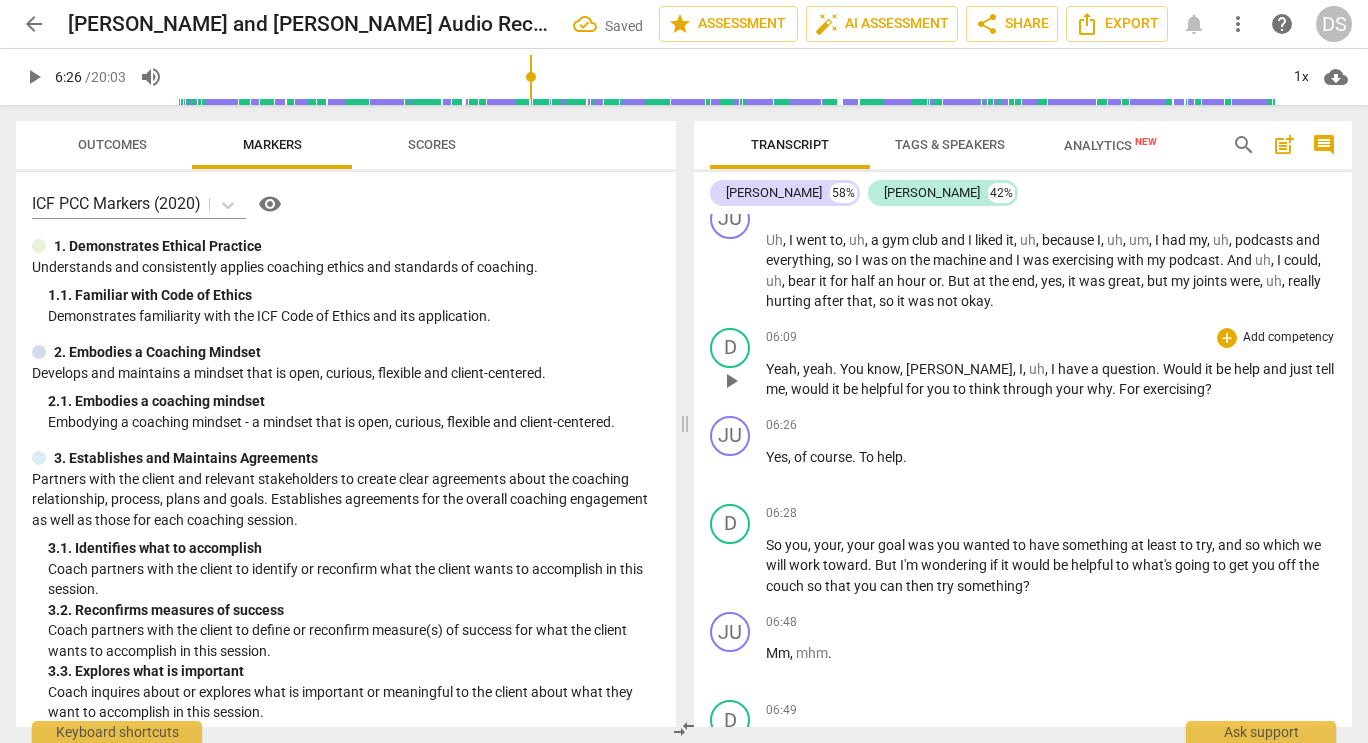 click on "For" at bounding box center (1131, 389) 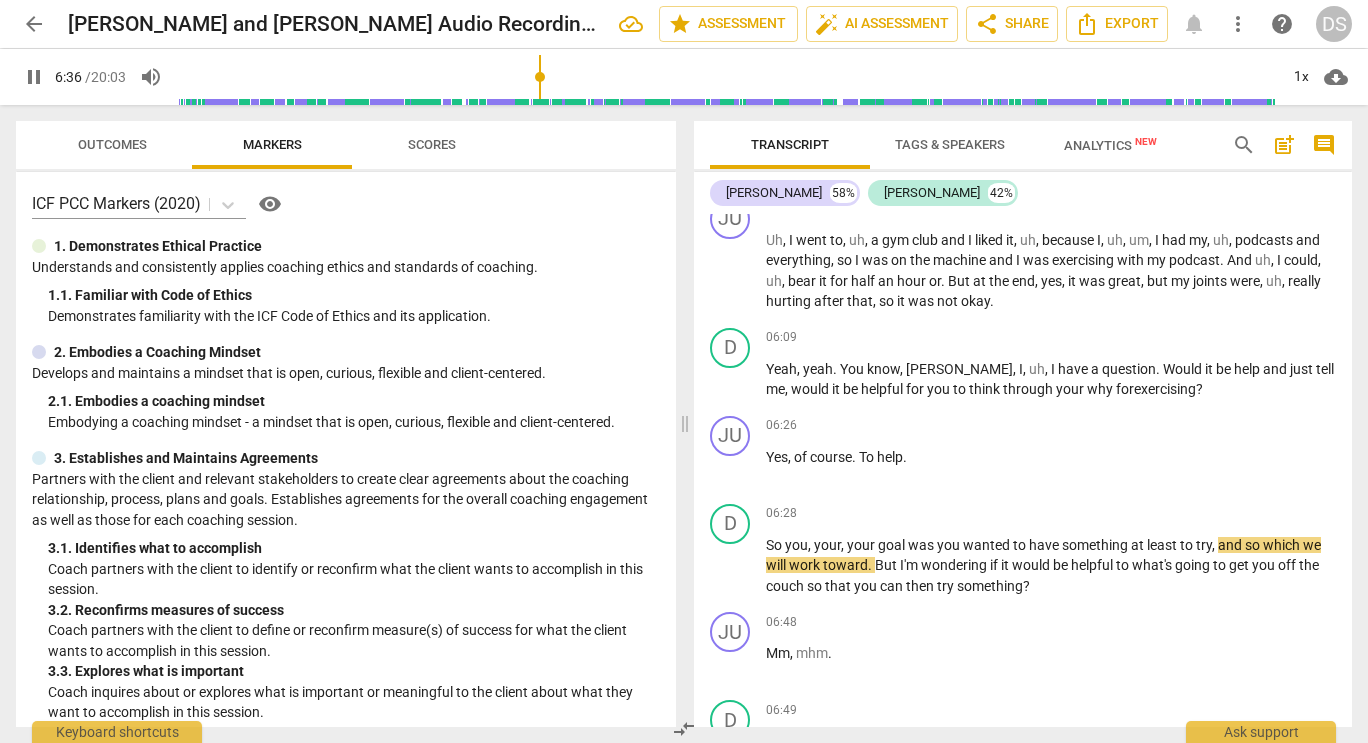 click on "pause" at bounding box center (34, 77) 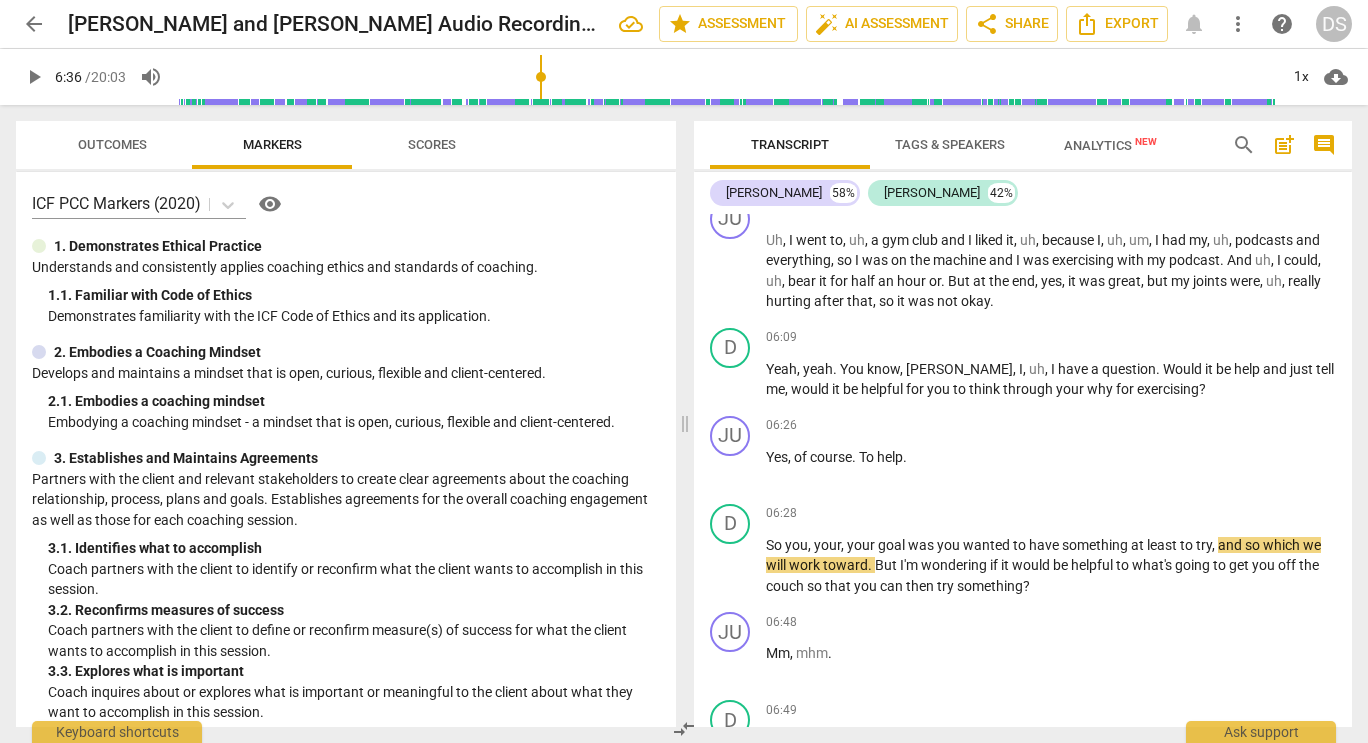 click on "play_arrow" at bounding box center [34, 77] 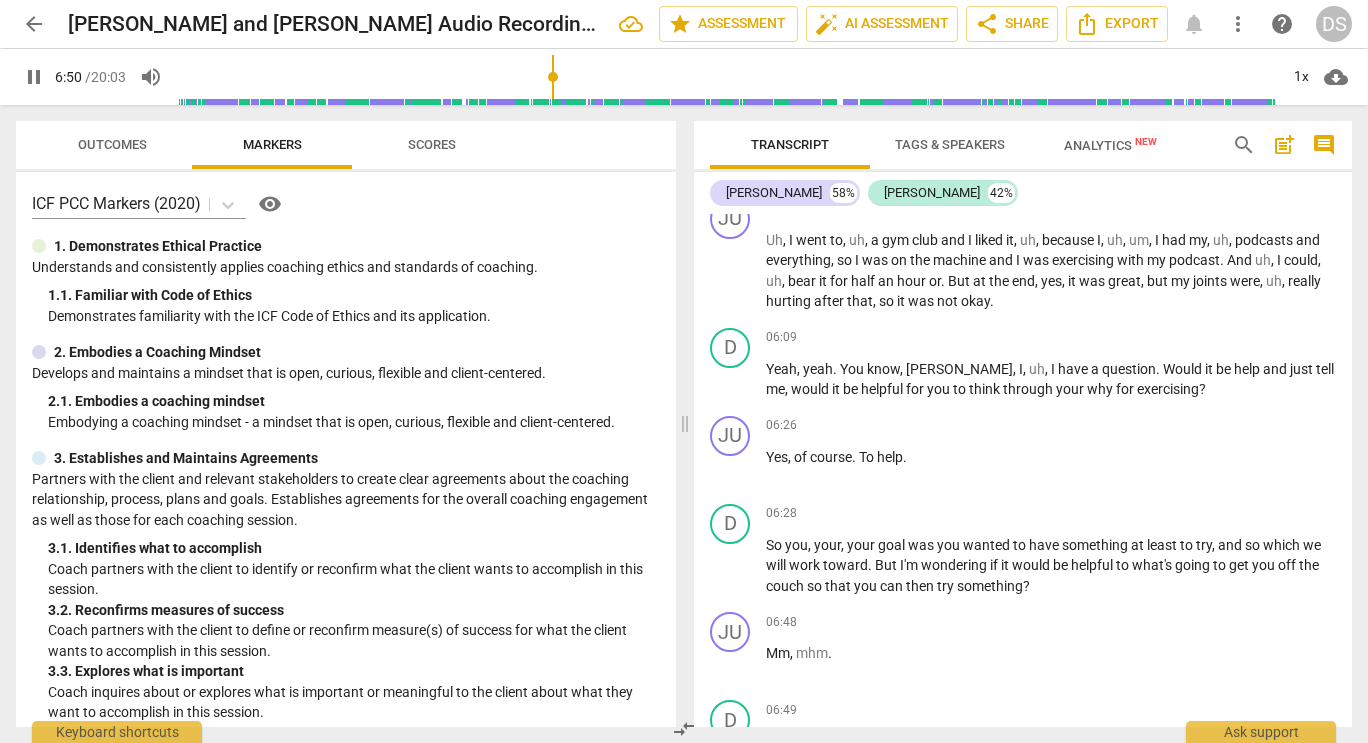 scroll, scrollTop: 3847, scrollLeft: 0, axis: vertical 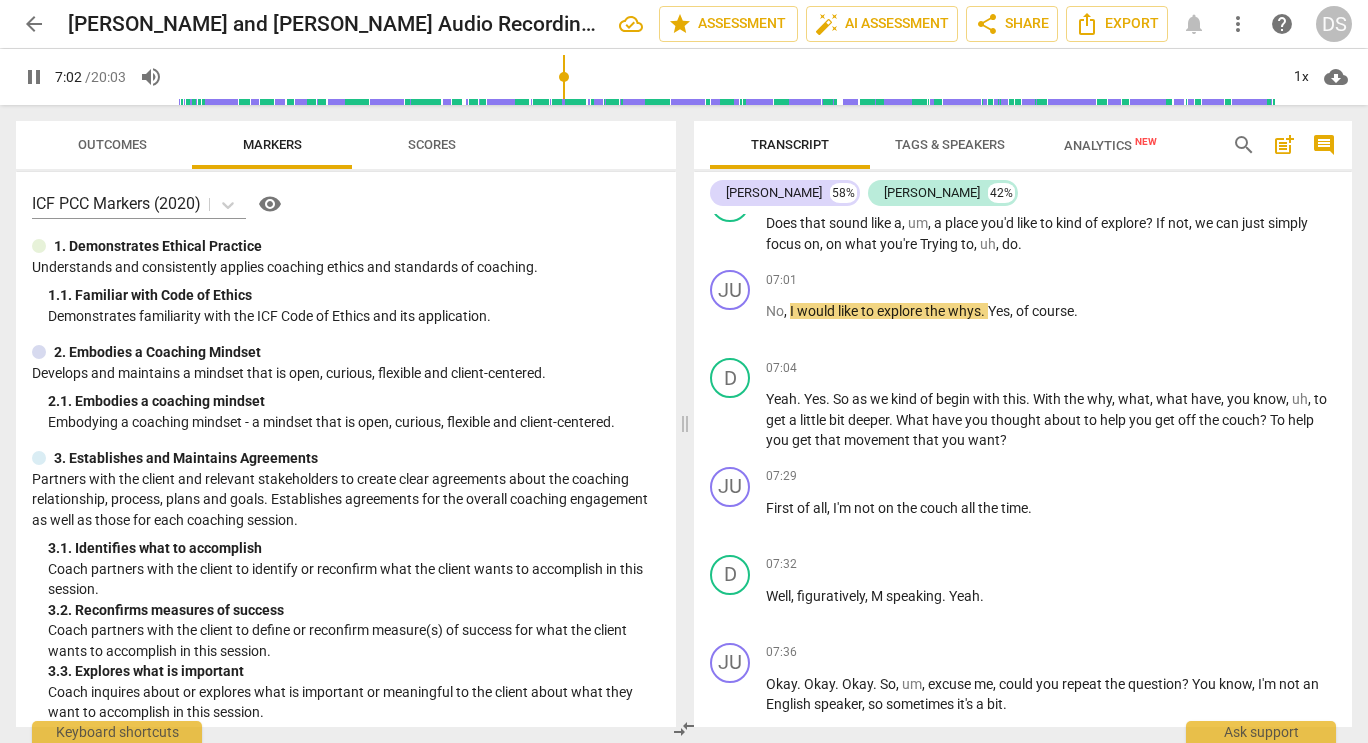 click on "pause" at bounding box center (34, 77) 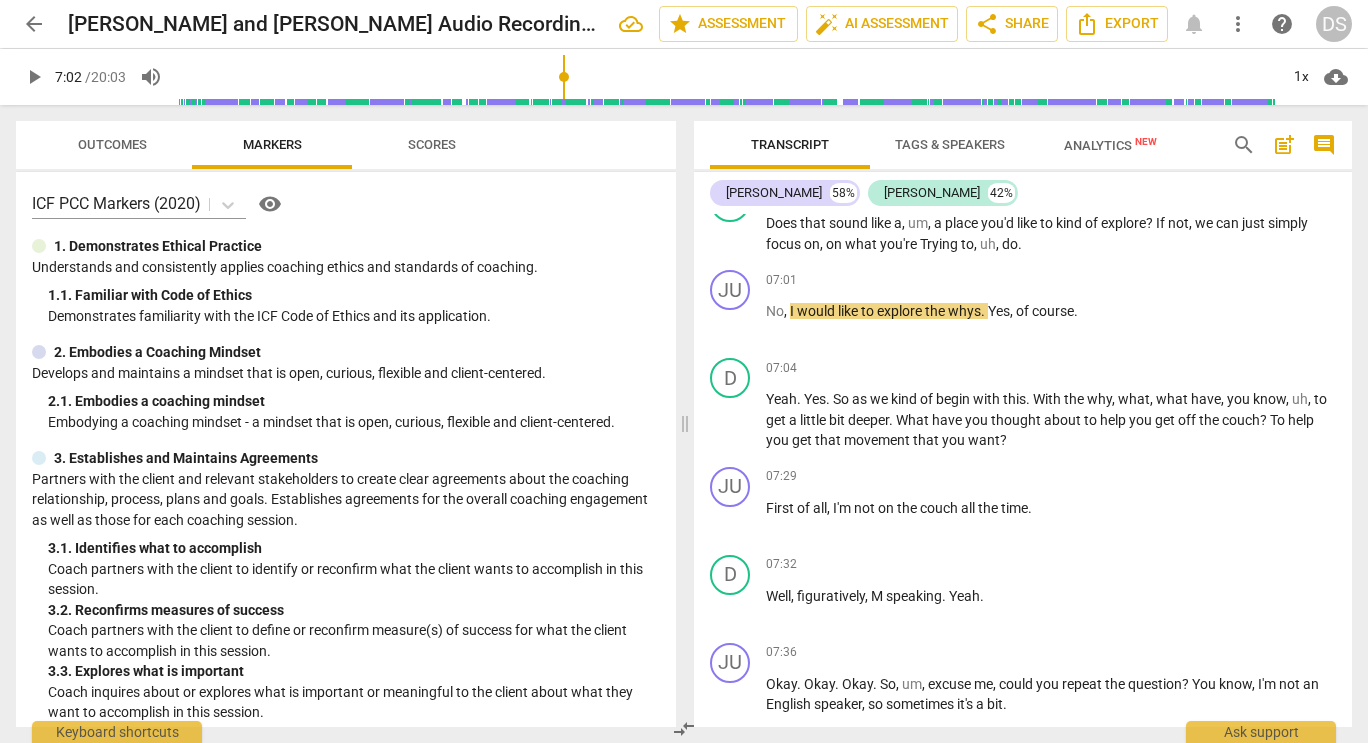 type on "422" 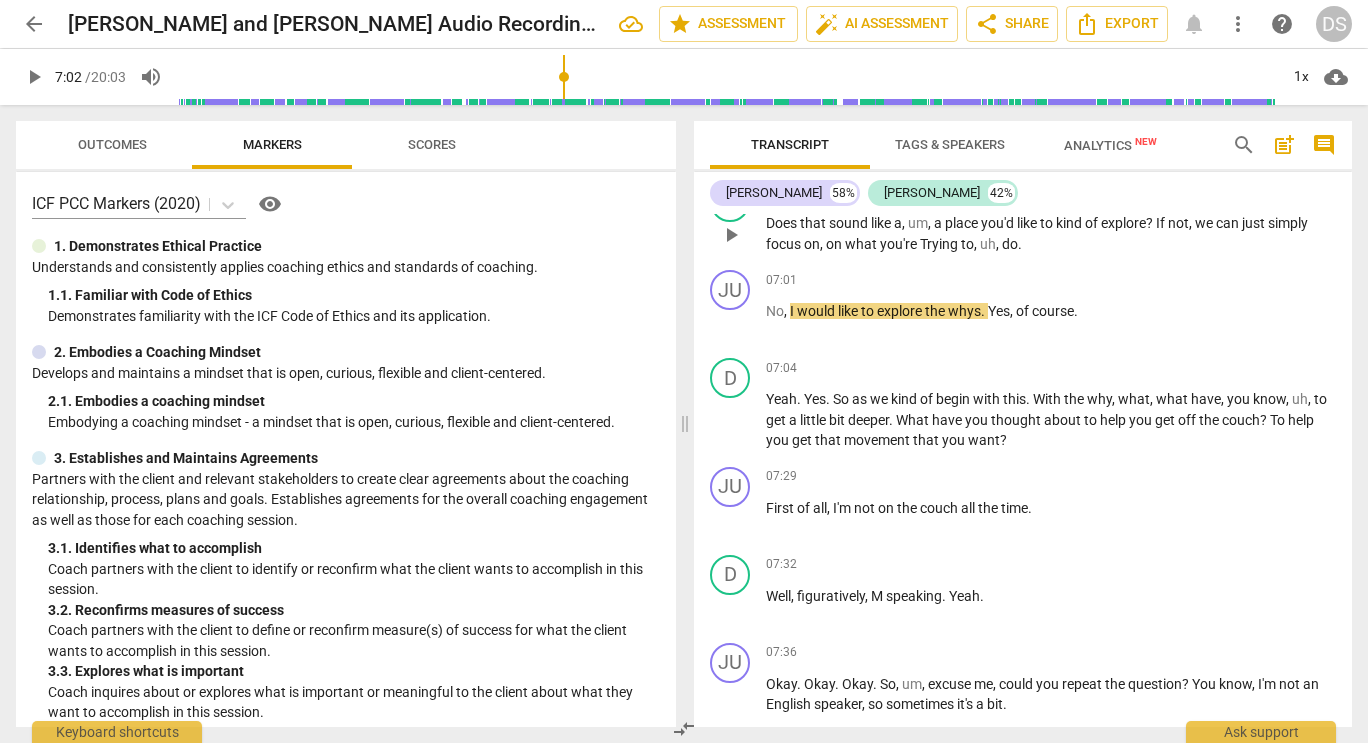 click on "Trying" at bounding box center [940, 244] 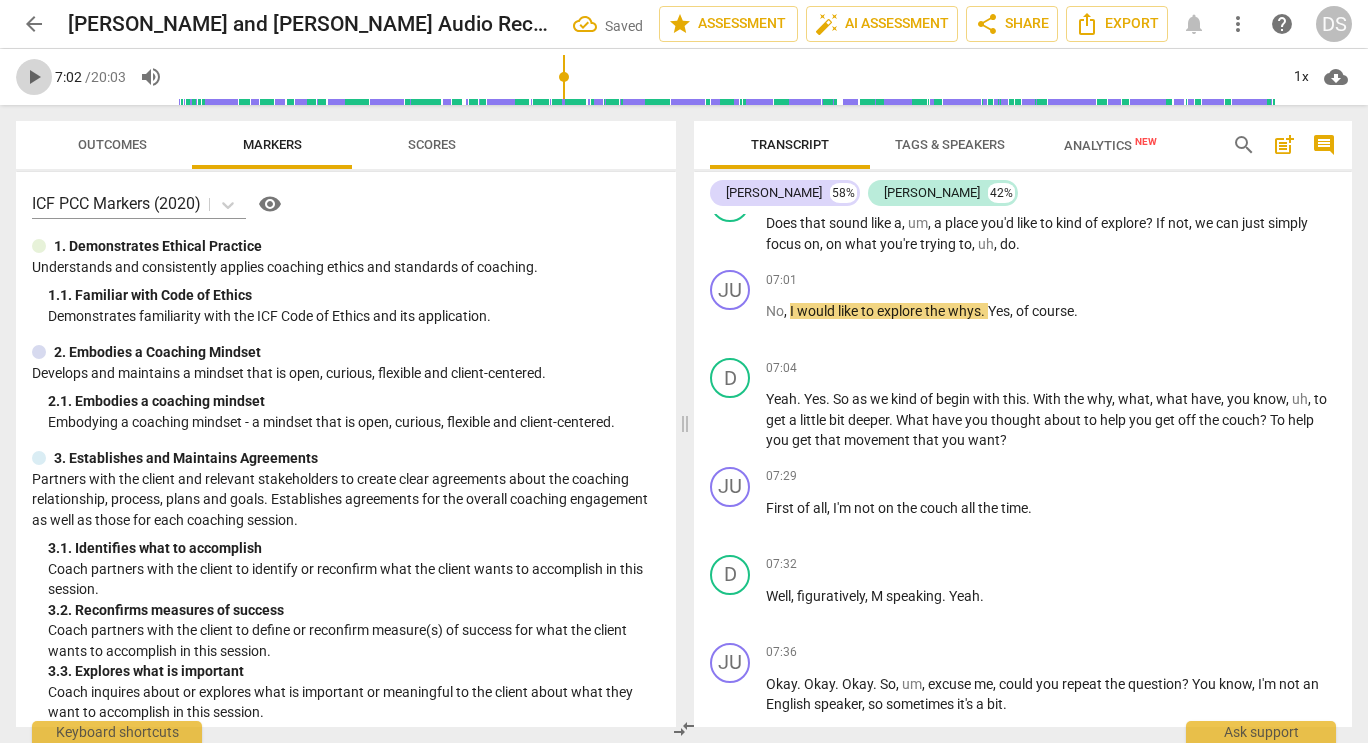 click on "play_arrow" at bounding box center (34, 77) 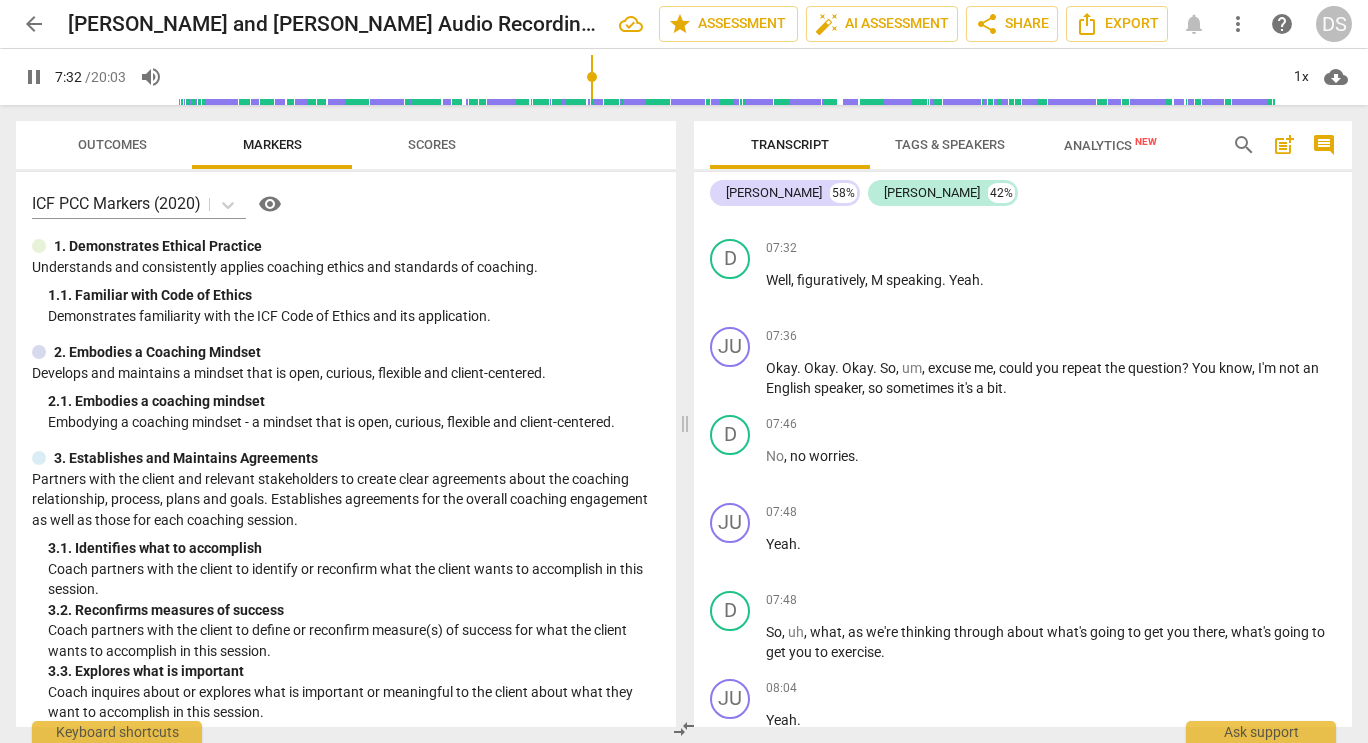 scroll, scrollTop: 4151, scrollLeft: 0, axis: vertical 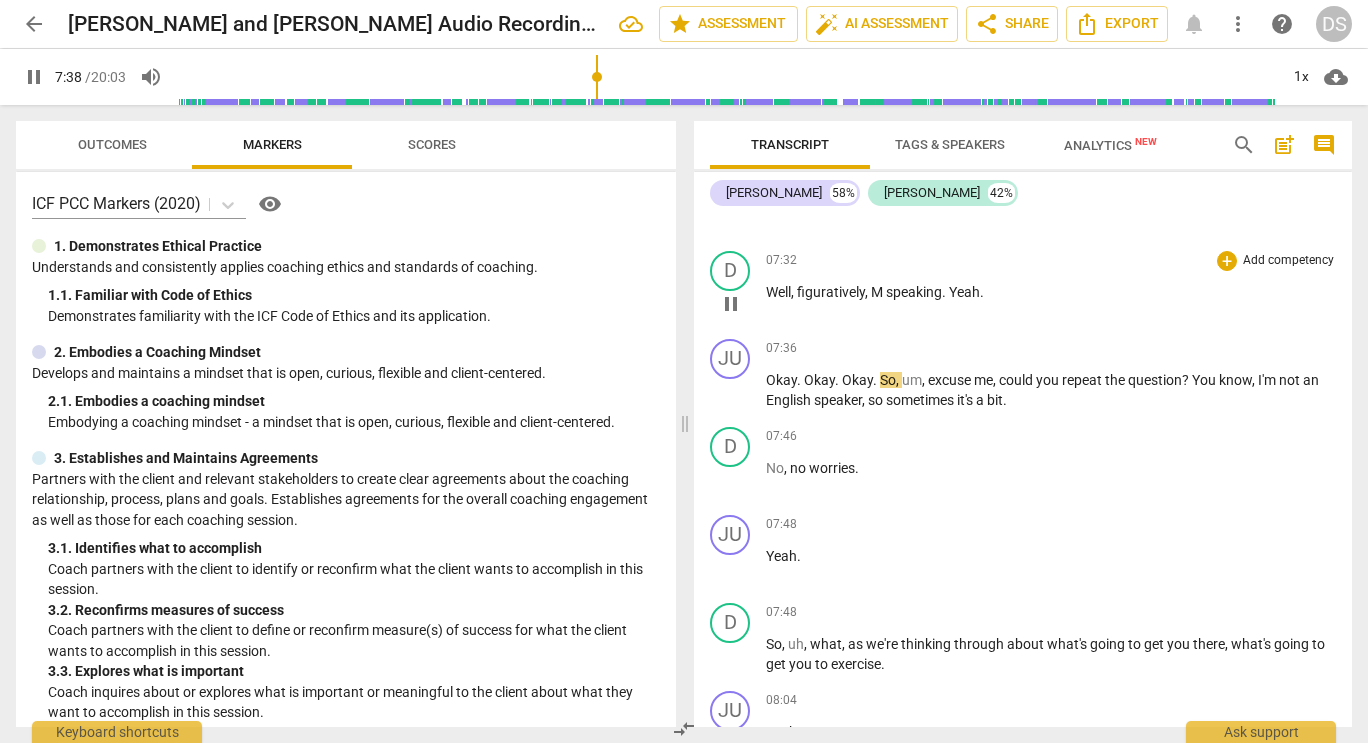 click on "speaking" at bounding box center [914, 292] 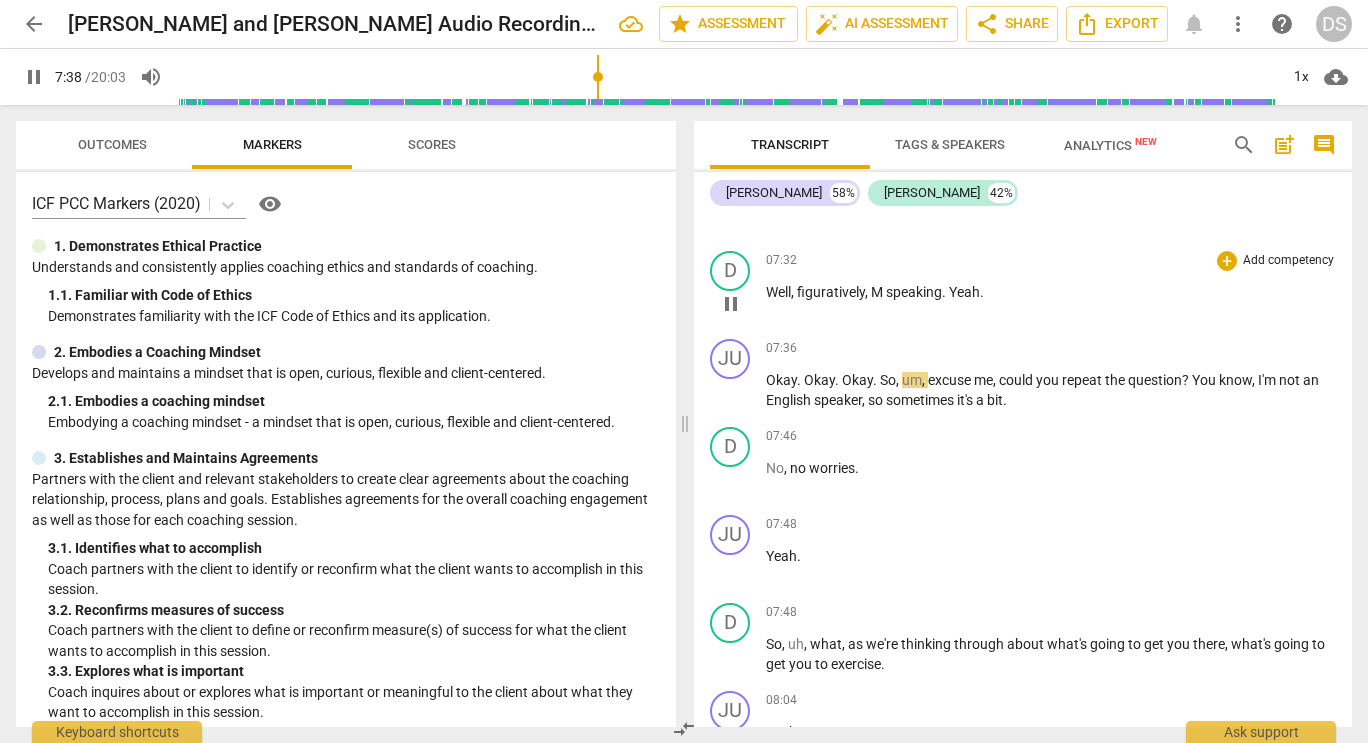type on "459" 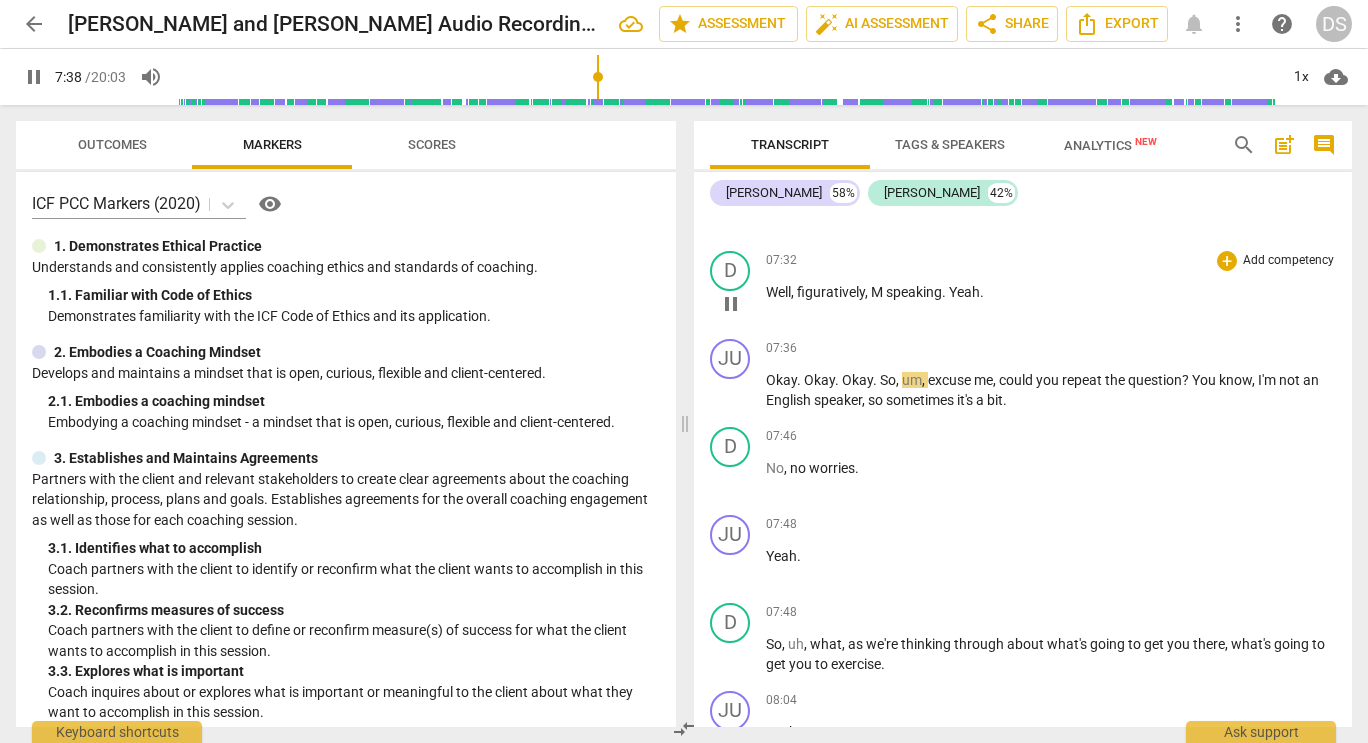 type 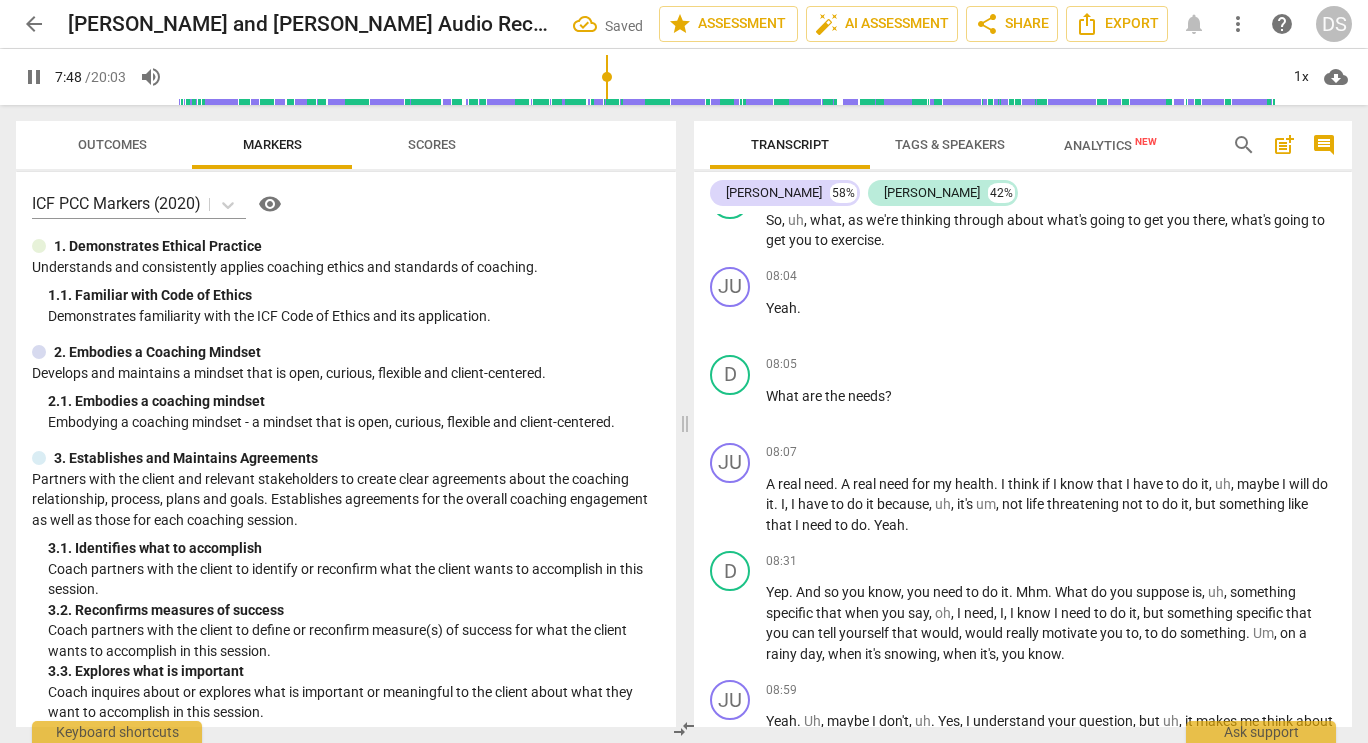 scroll, scrollTop: 4572, scrollLeft: 0, axis: vertical 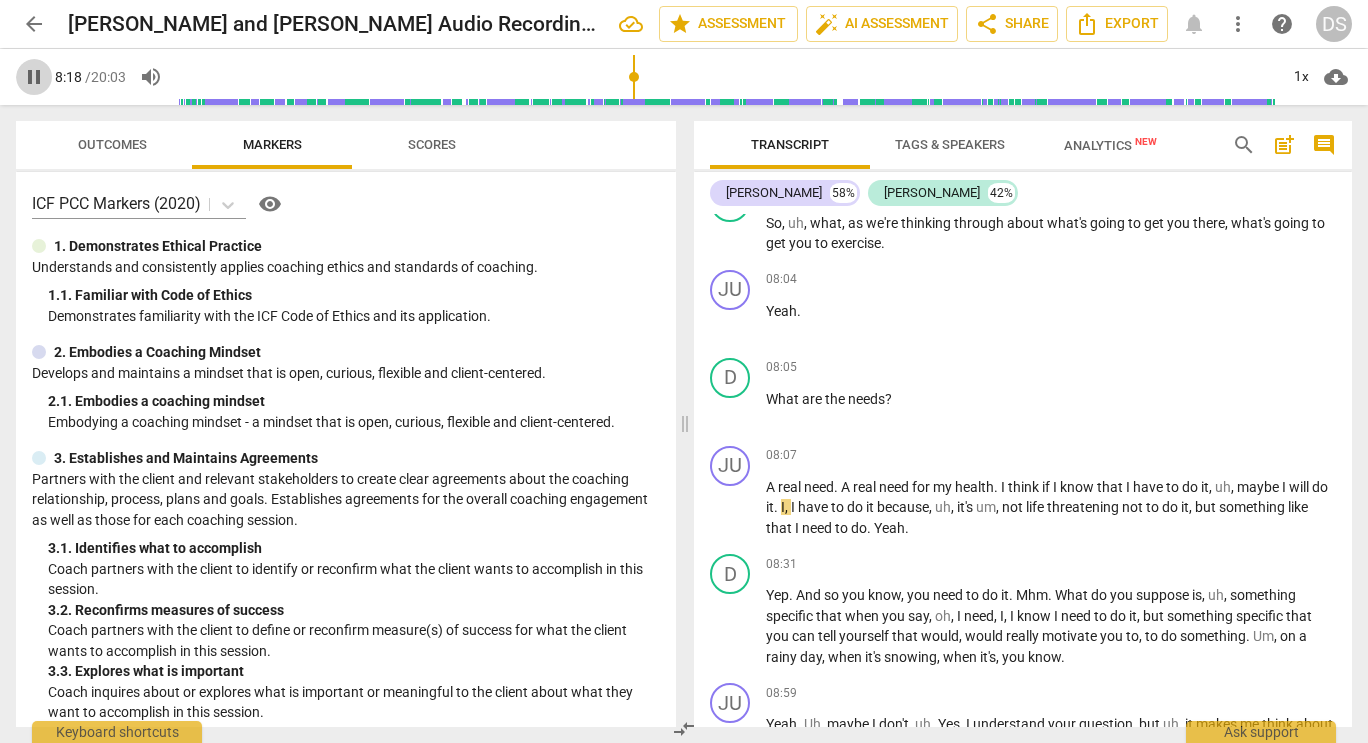 click on "pause" at bounding box center [34, 77] 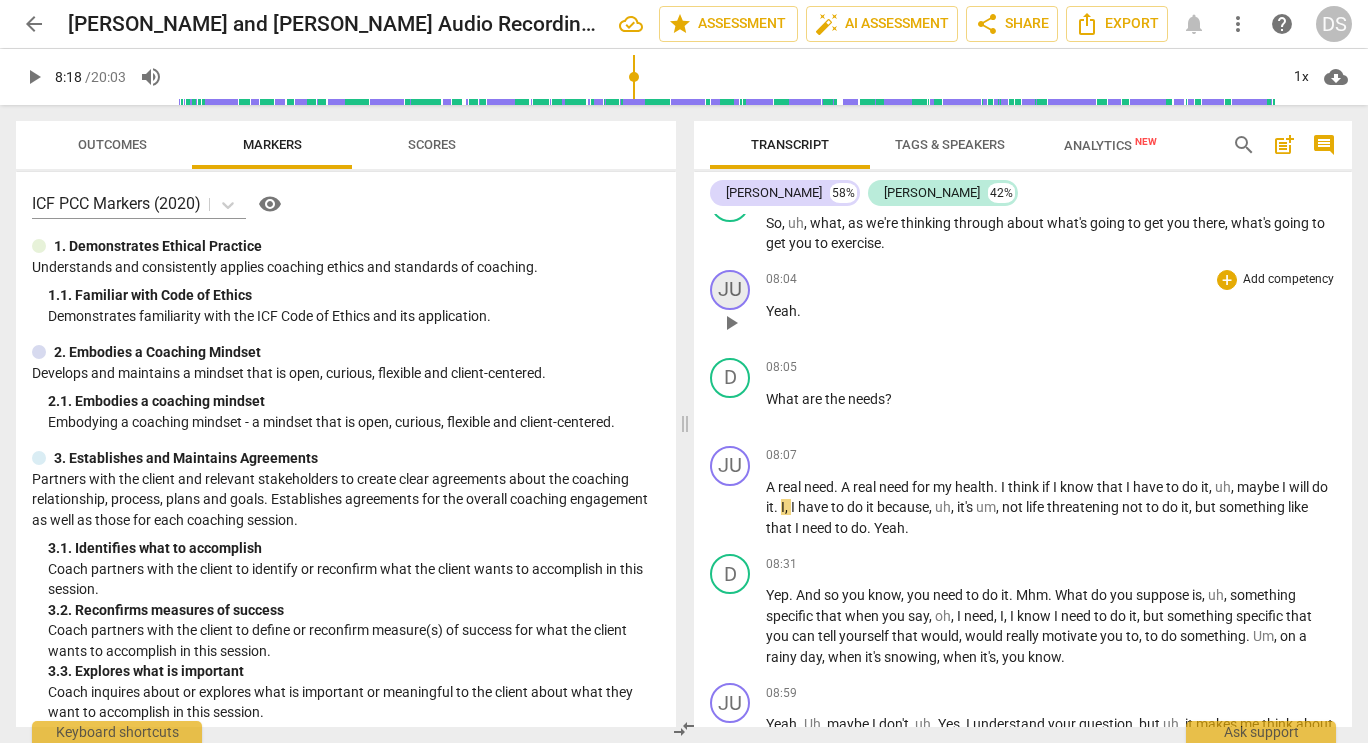 click on "JU" at bounding box center (730, 290) 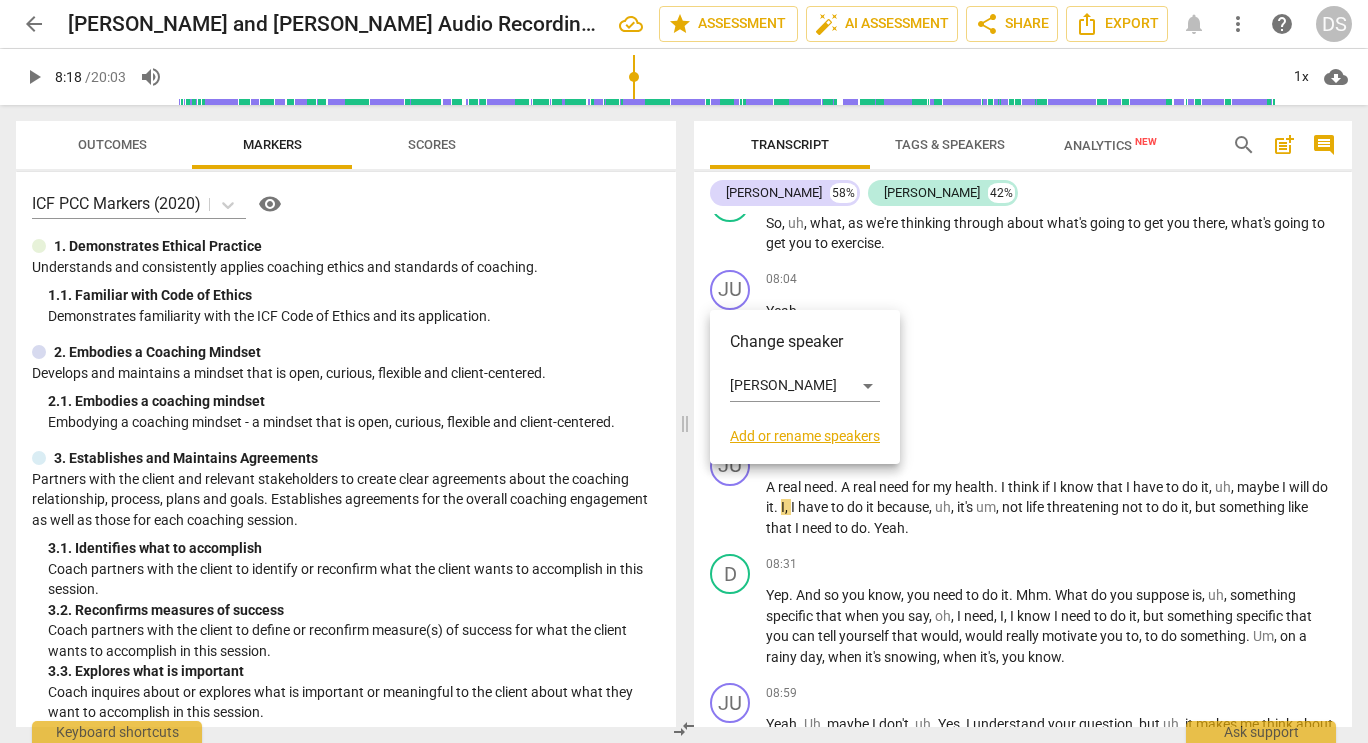 click at bounding box center [684, 371] 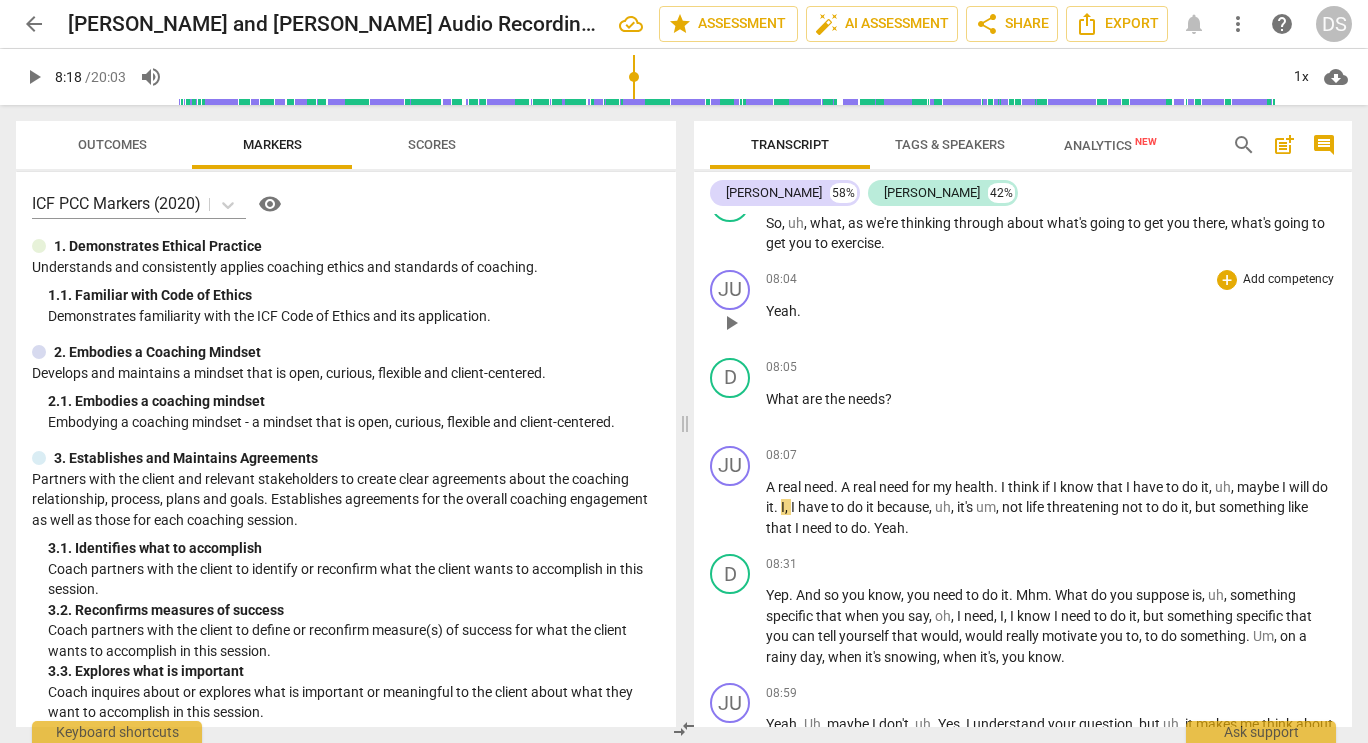 click on "Yeah" at bounding box center (781, 311) 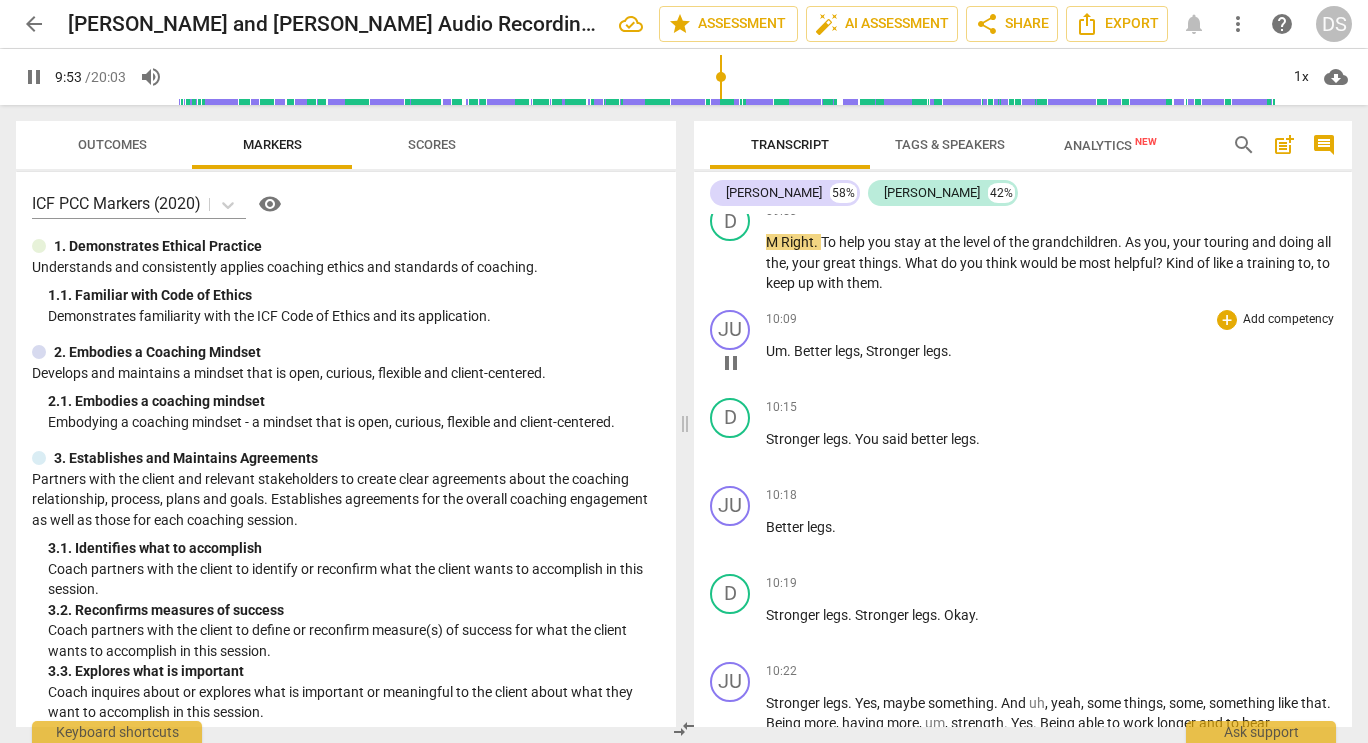 scroll, scrollTop: 5399, scrollLeft: 0, axis: vertical 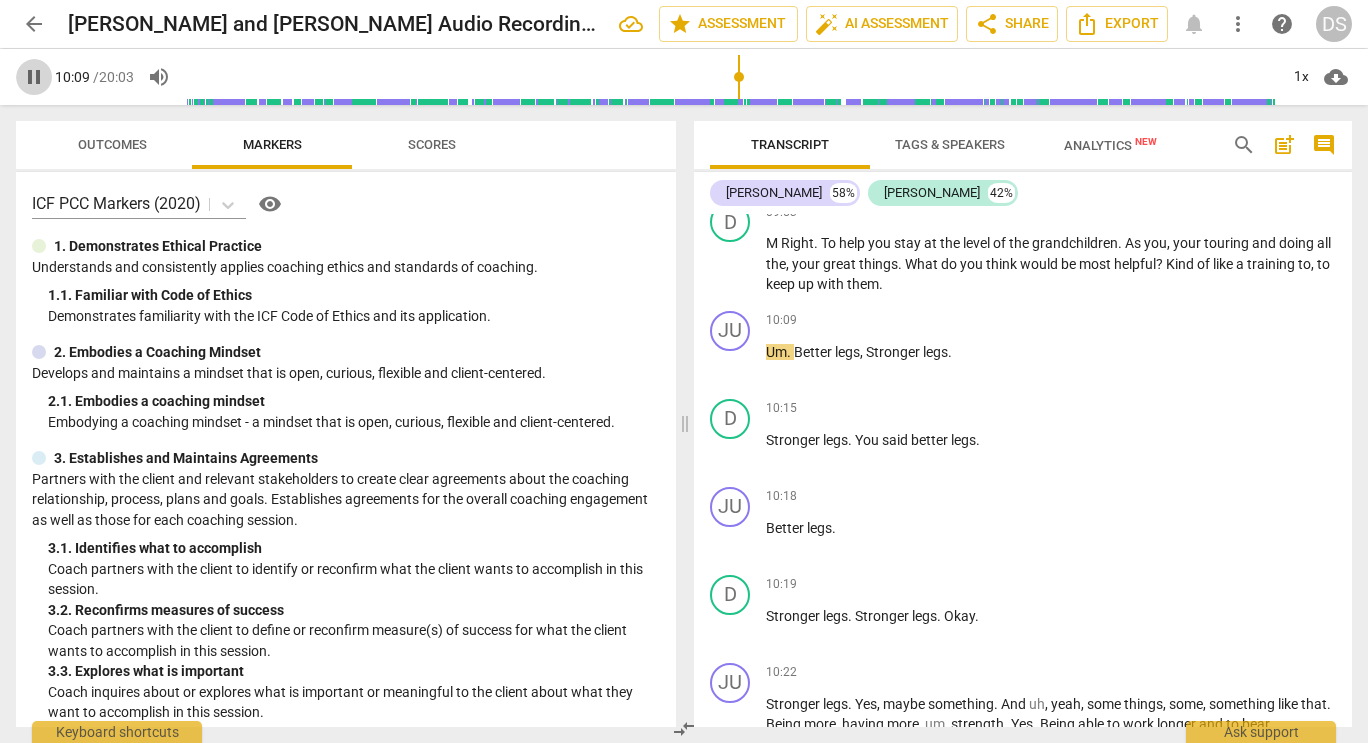 click on "pause" at bounding box center (34, 77) 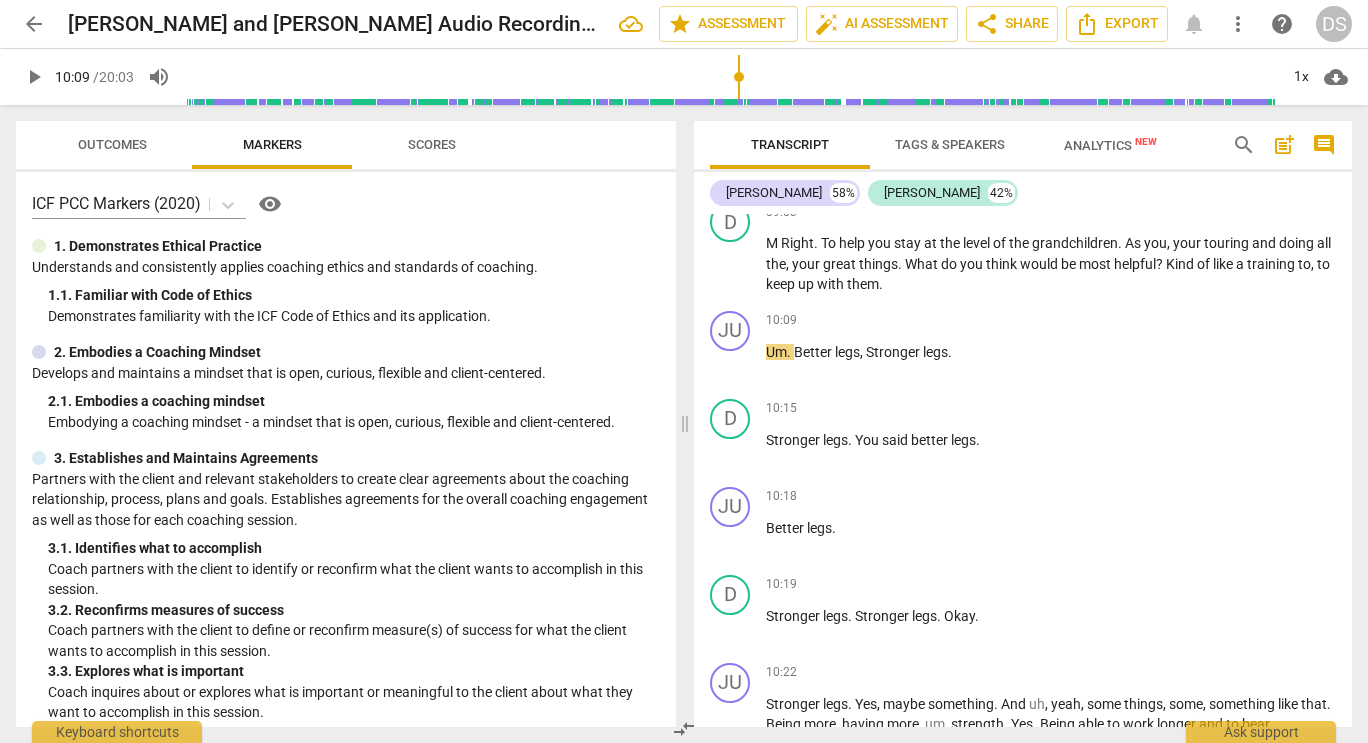 type on "610" 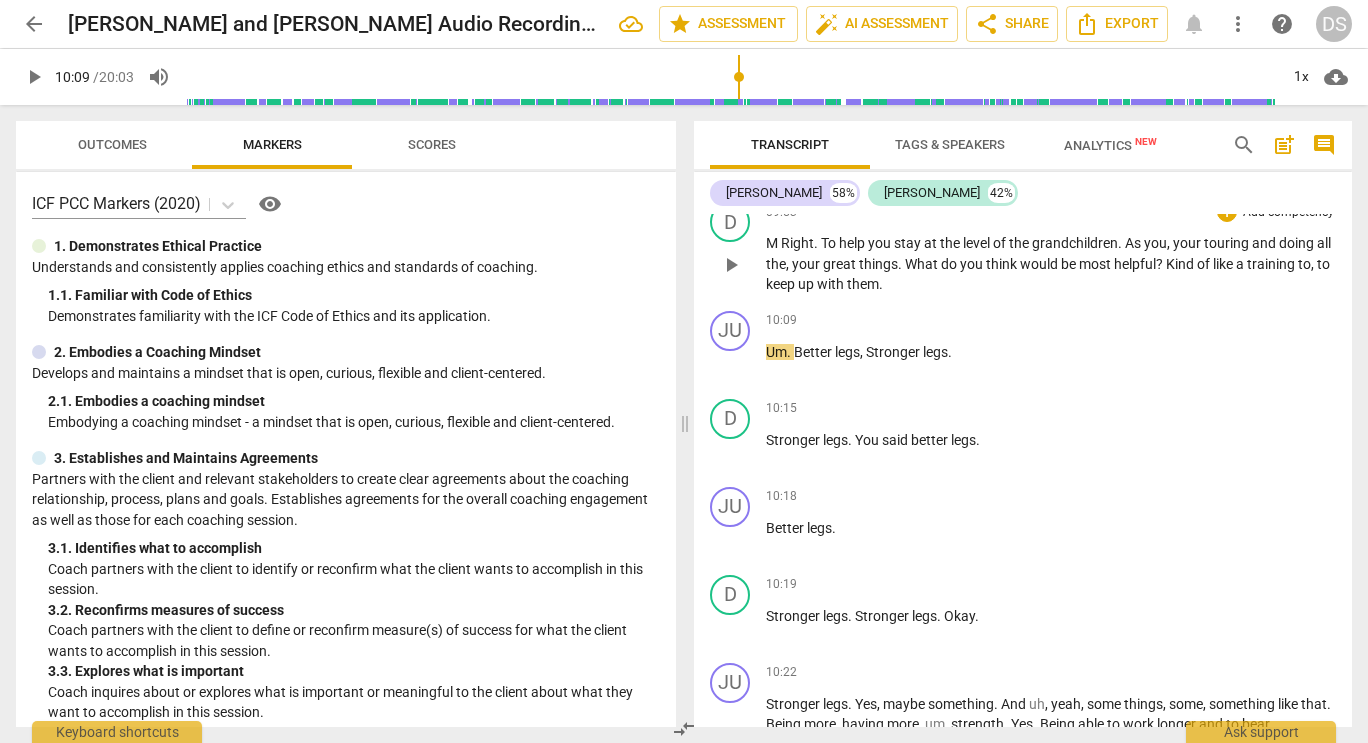 click on "your" at bounding box center (1188, 243) 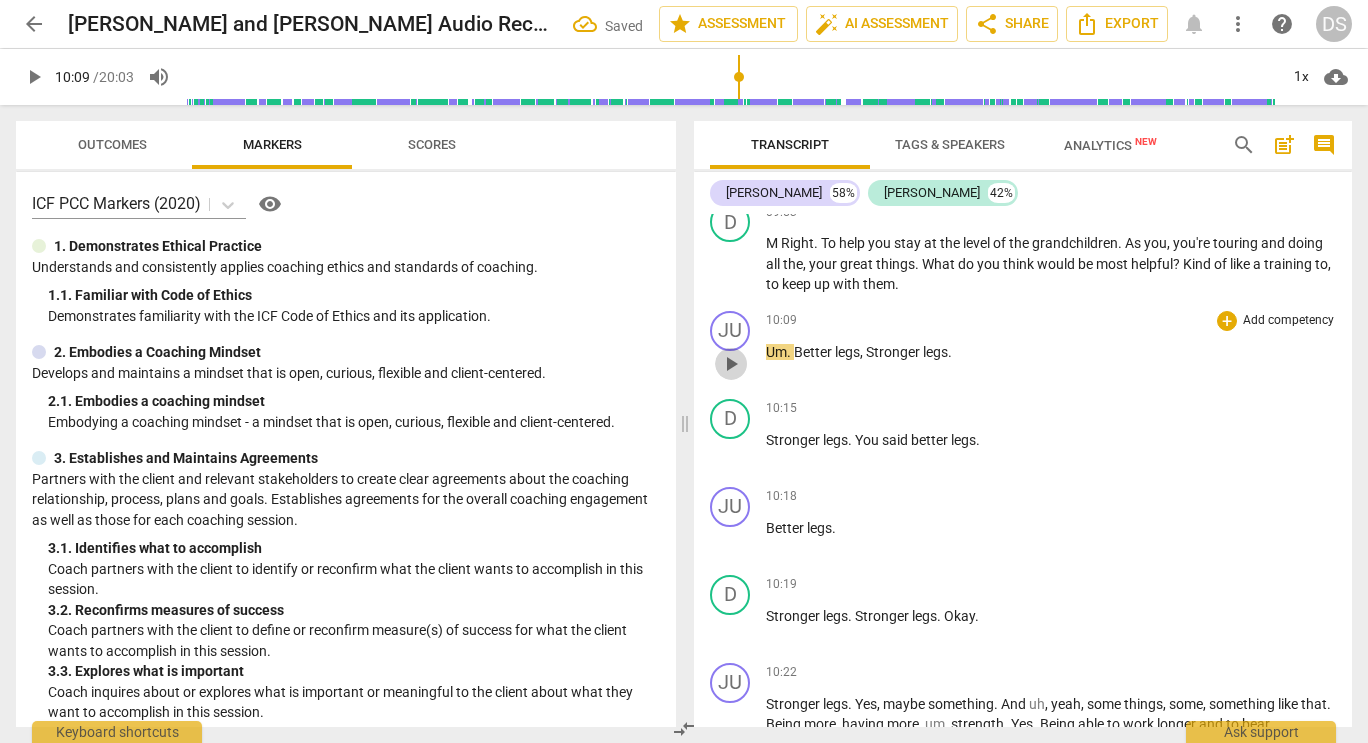 click on "play_arrow" at bounding box center (731, 364) 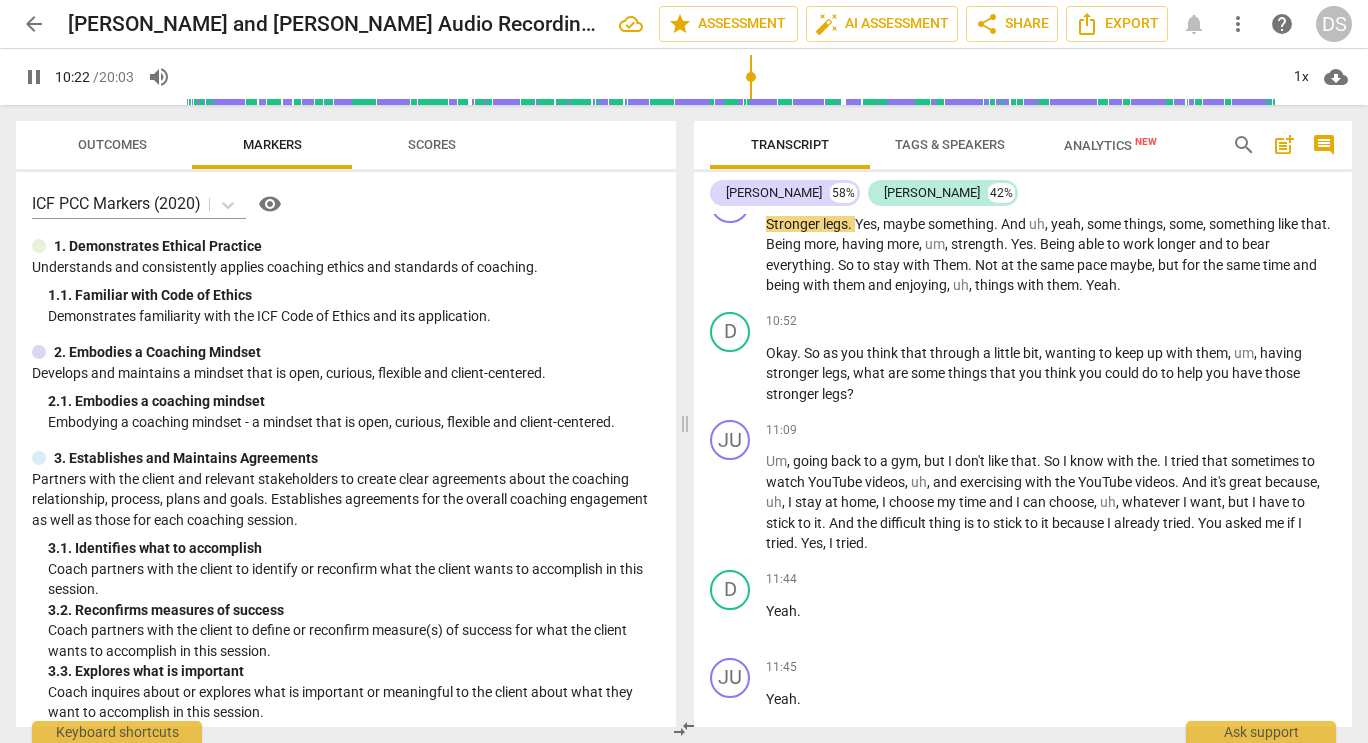 scroll, scrollTop: 5876, scrollLeft: 0, axis: vertical 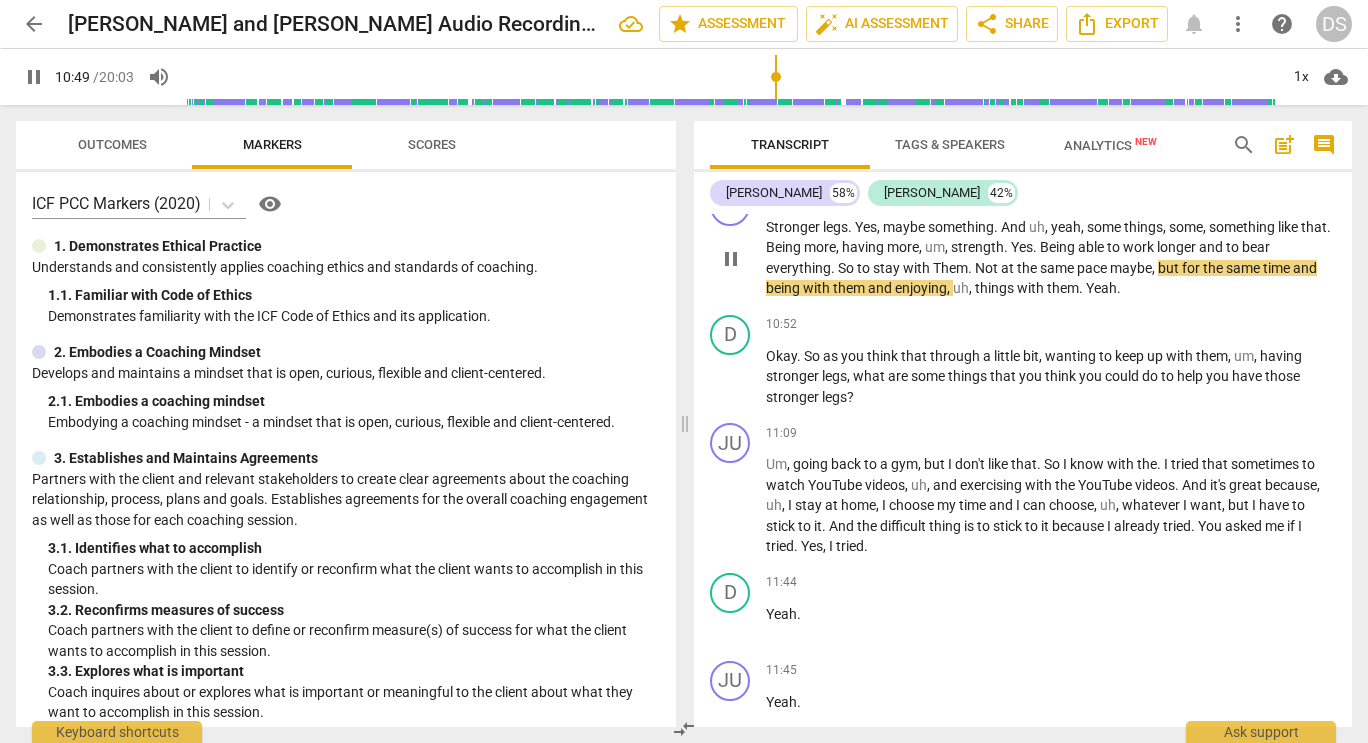 click on "Them" at bounding box center [950, 268] 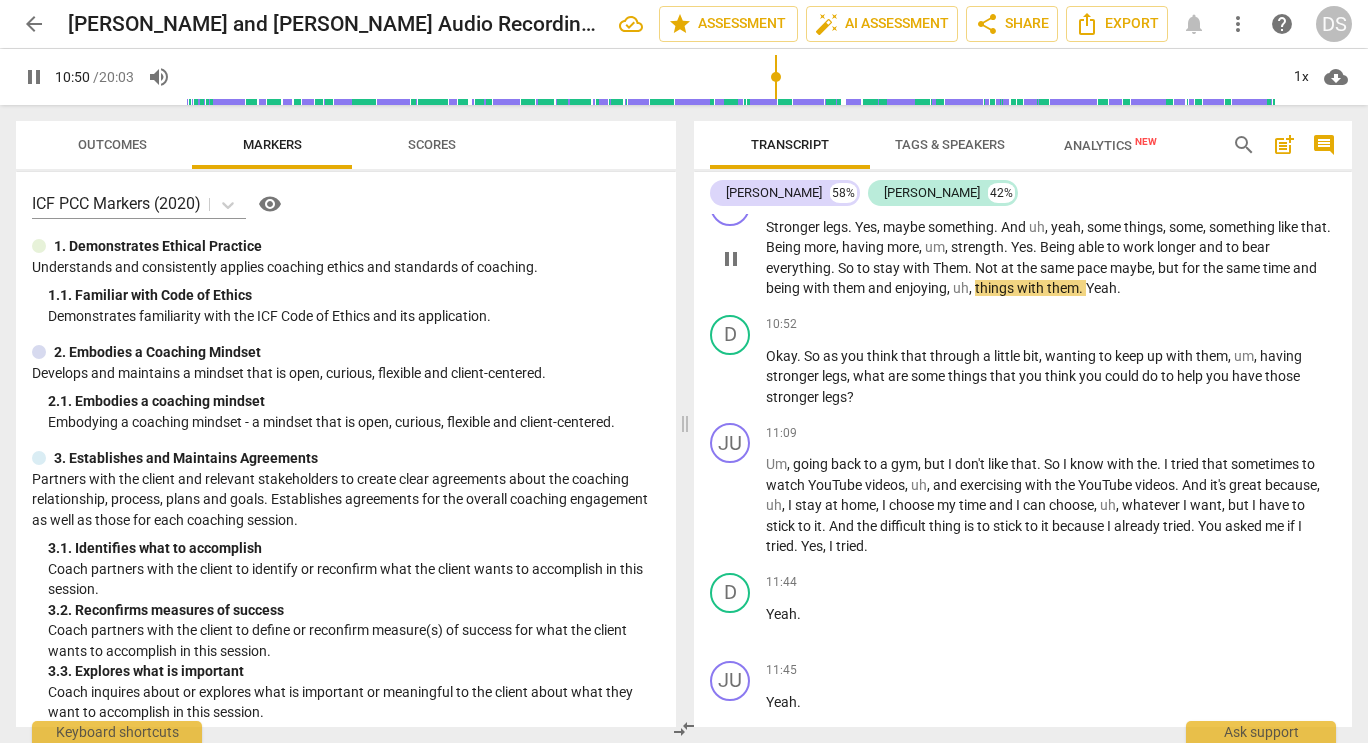 type on "650" 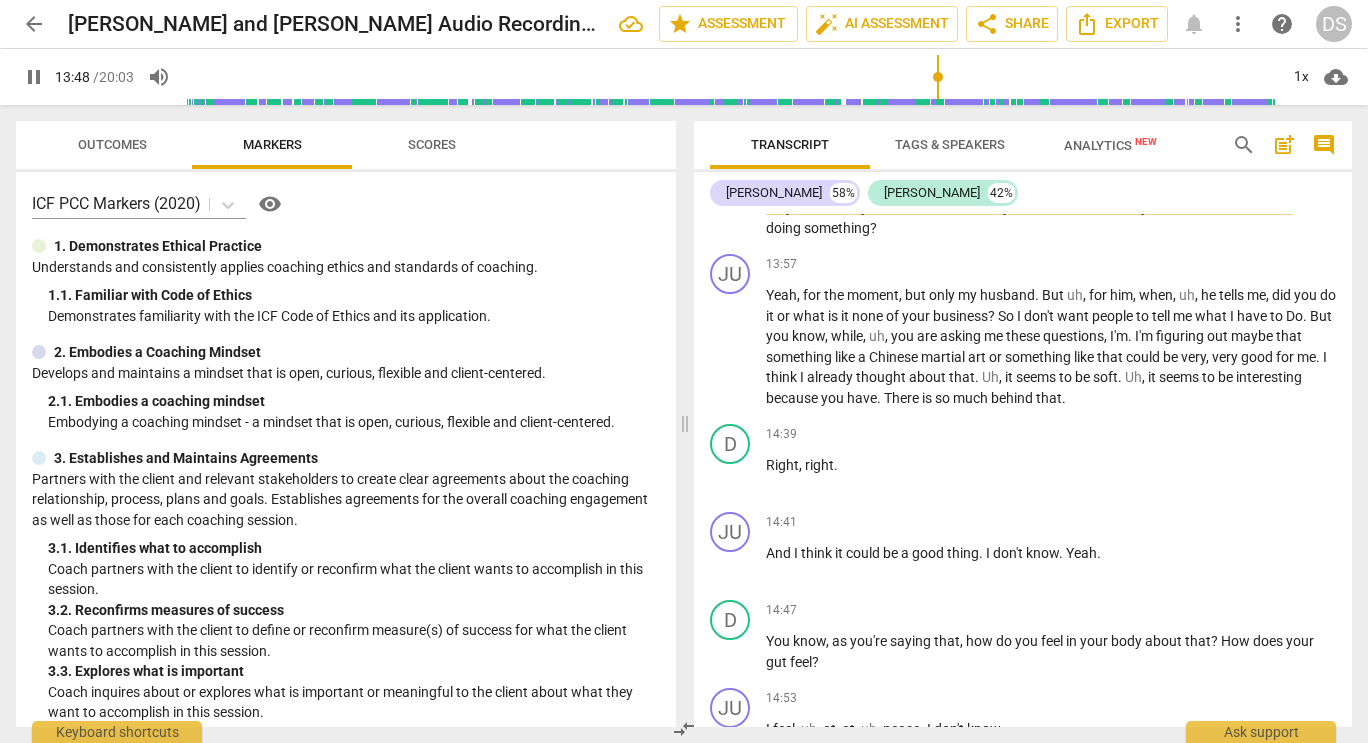 scroll, scrollTop: 7617, scrollLeft: 0, axis: vertical 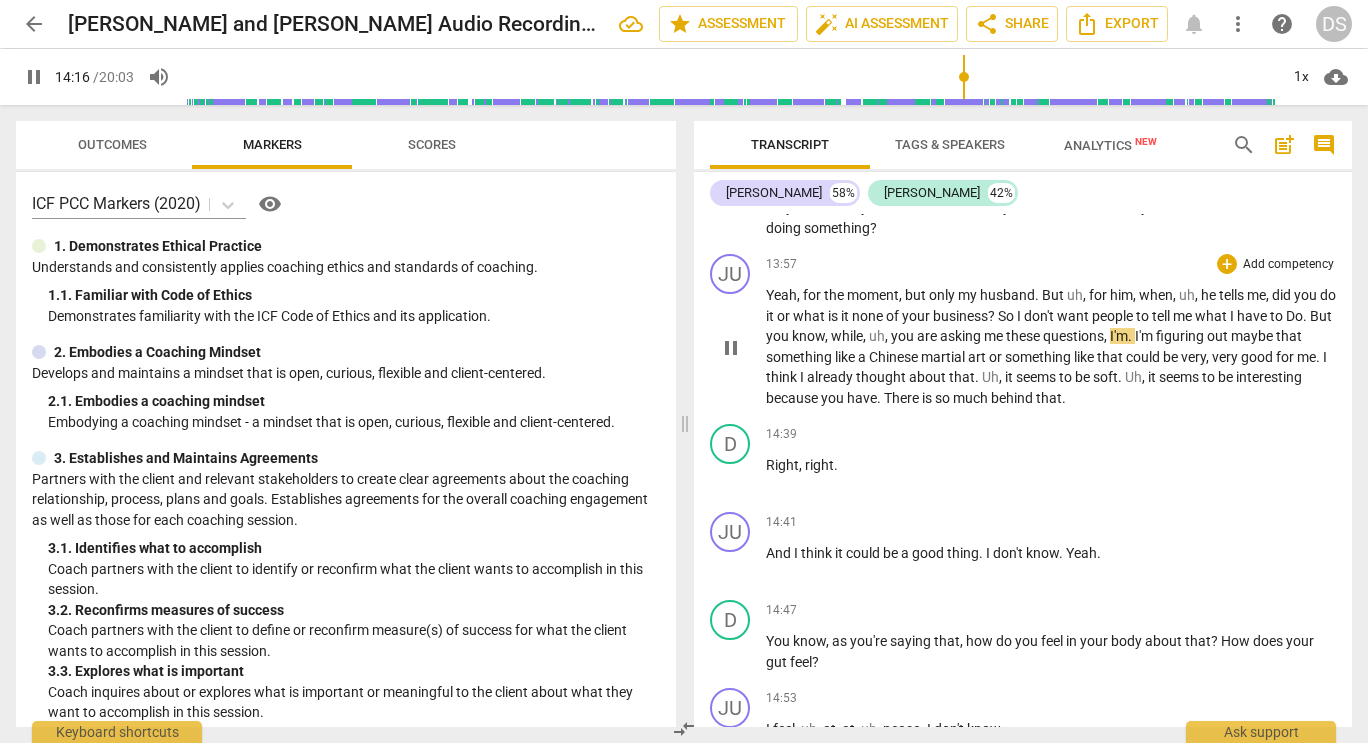 click on "Do" at bounding box center [1294, 316] 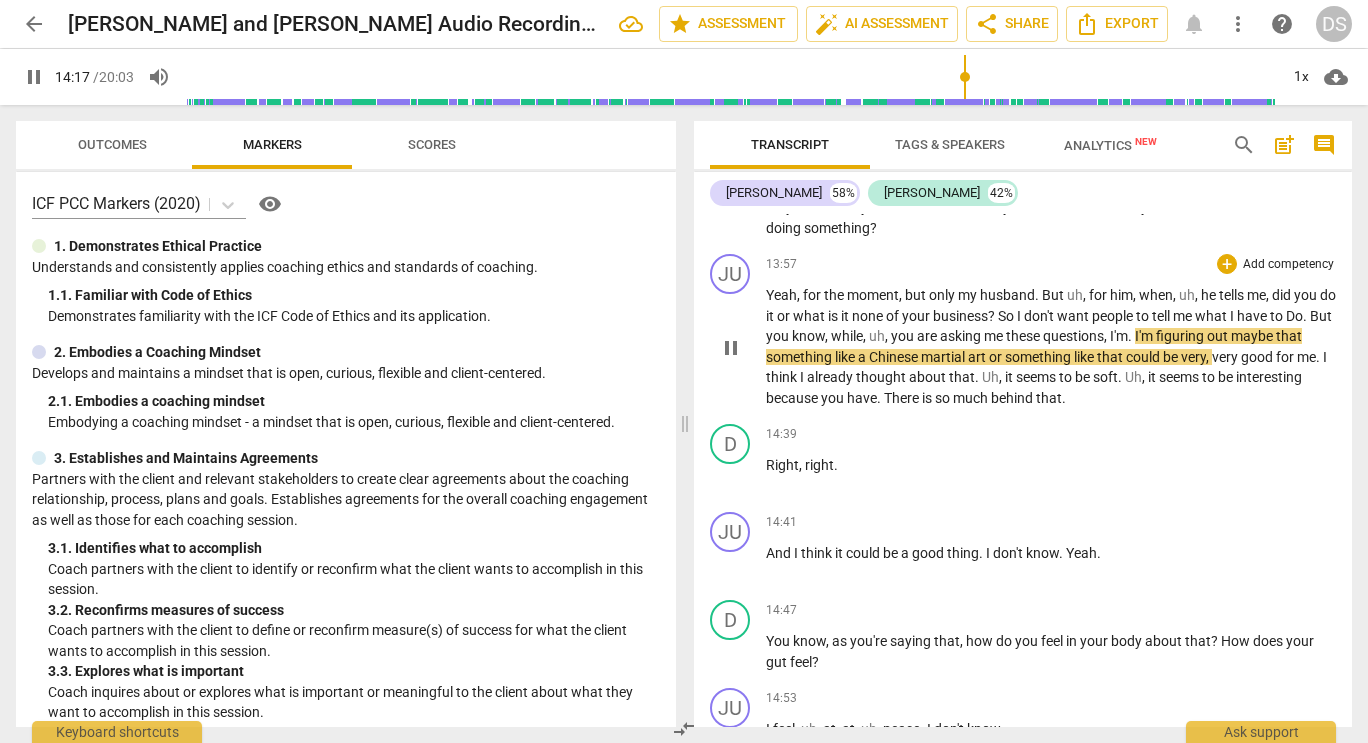 type on "858" 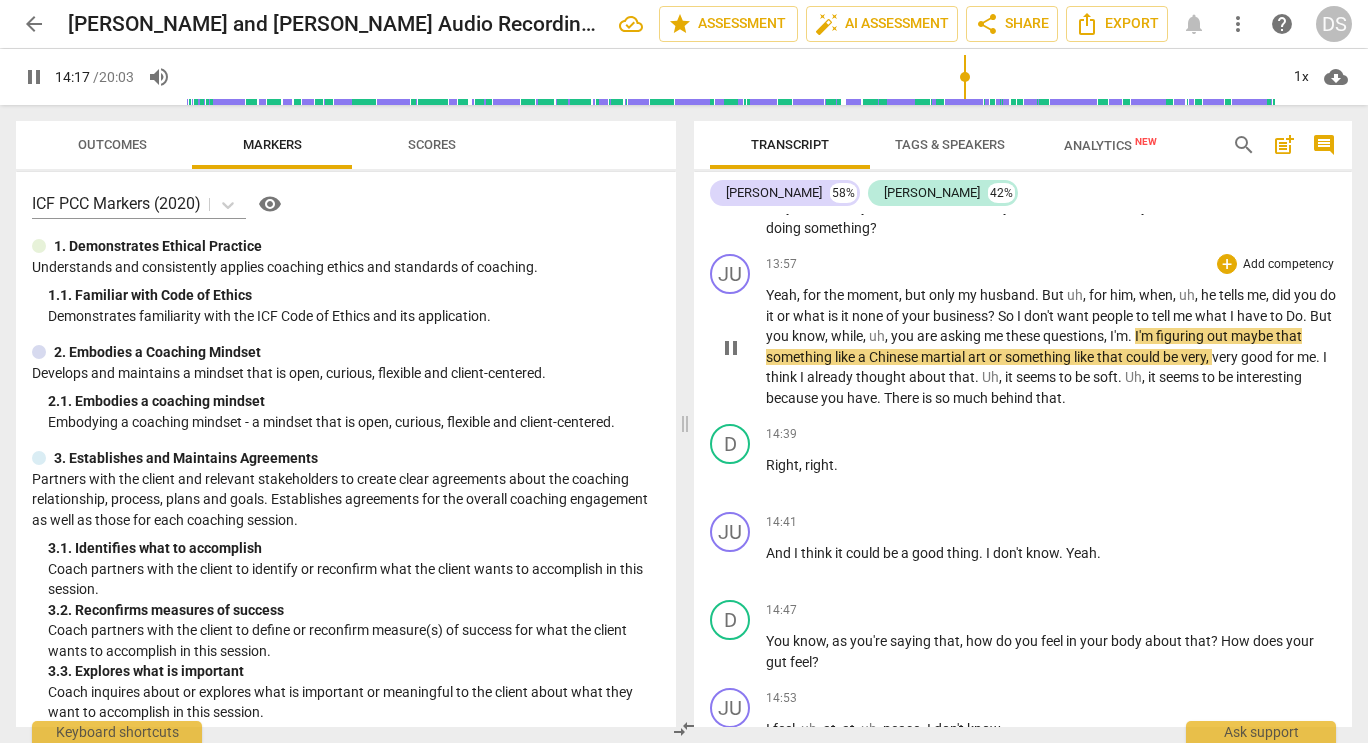 type 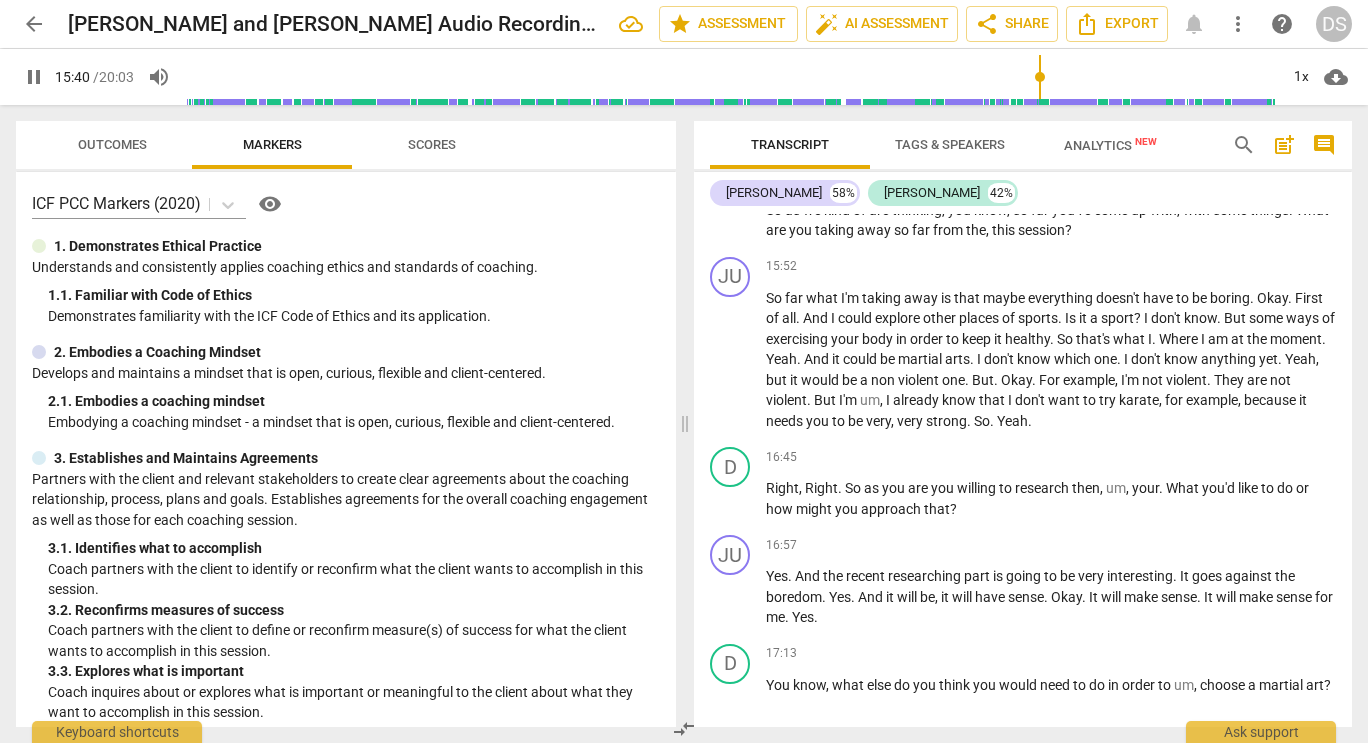 scroll, scrollTop: 9124, scrollLeft: 0, axis: vertical 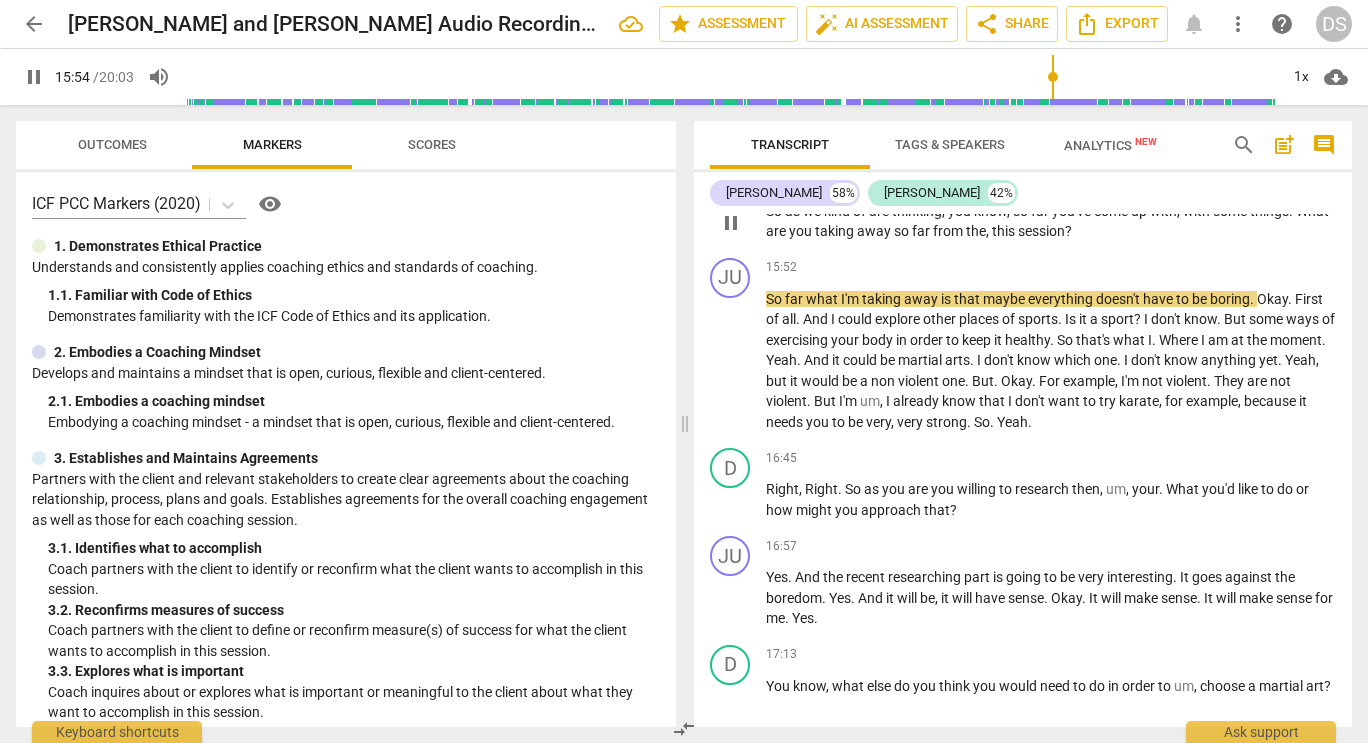 click on "this" at bounding box center (1005, 231) 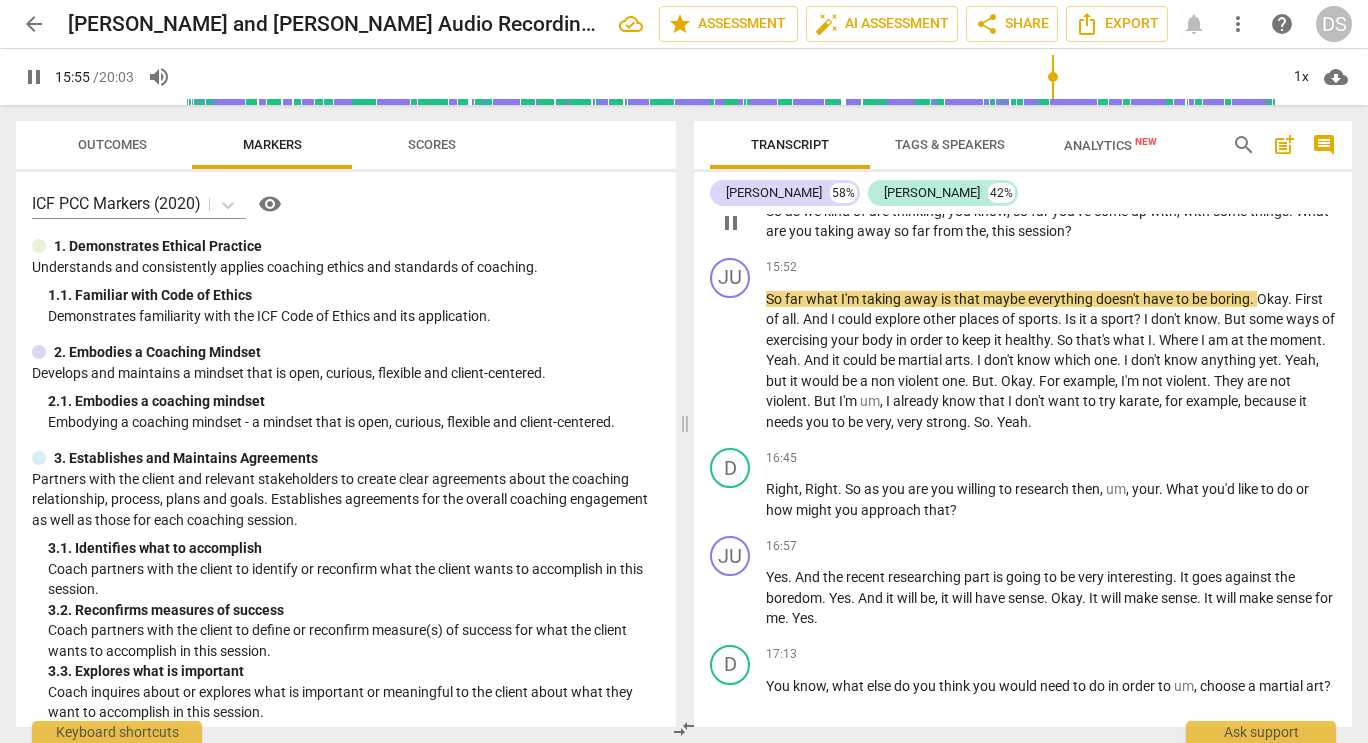 type on "956" 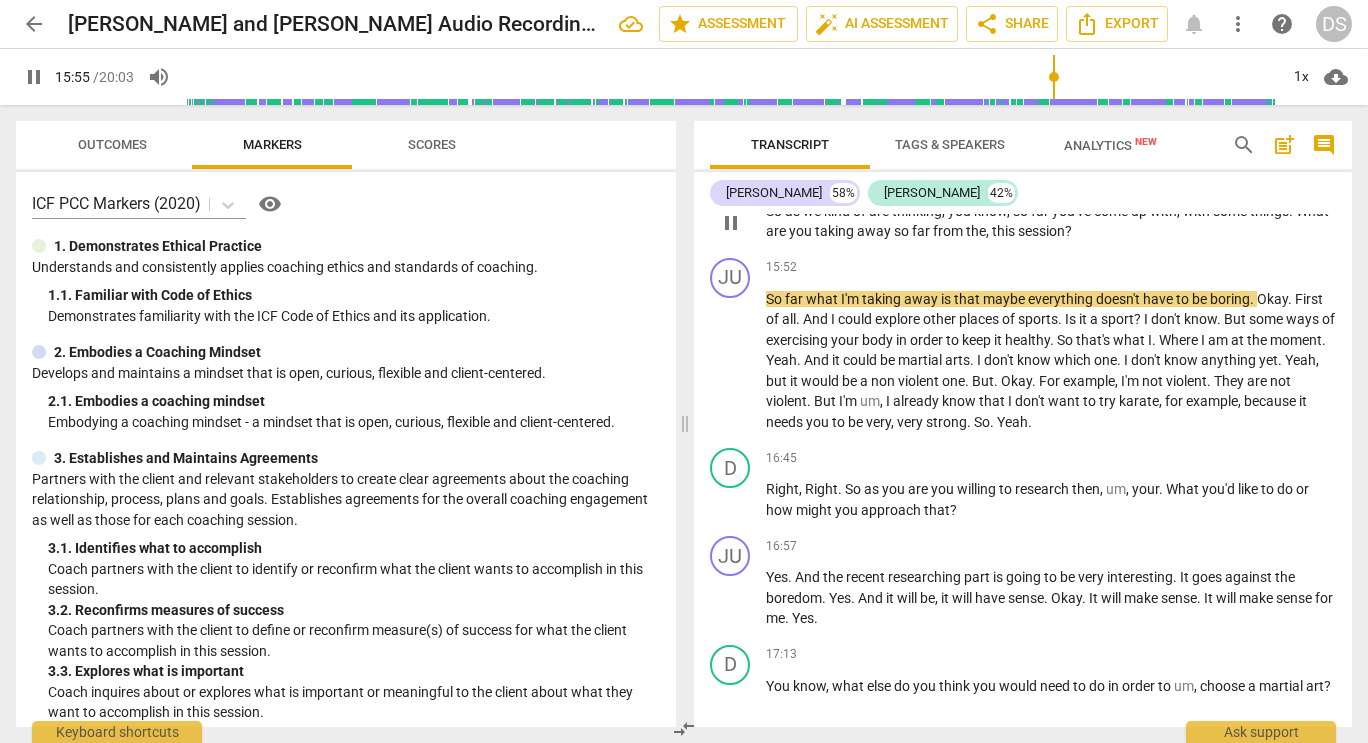 type 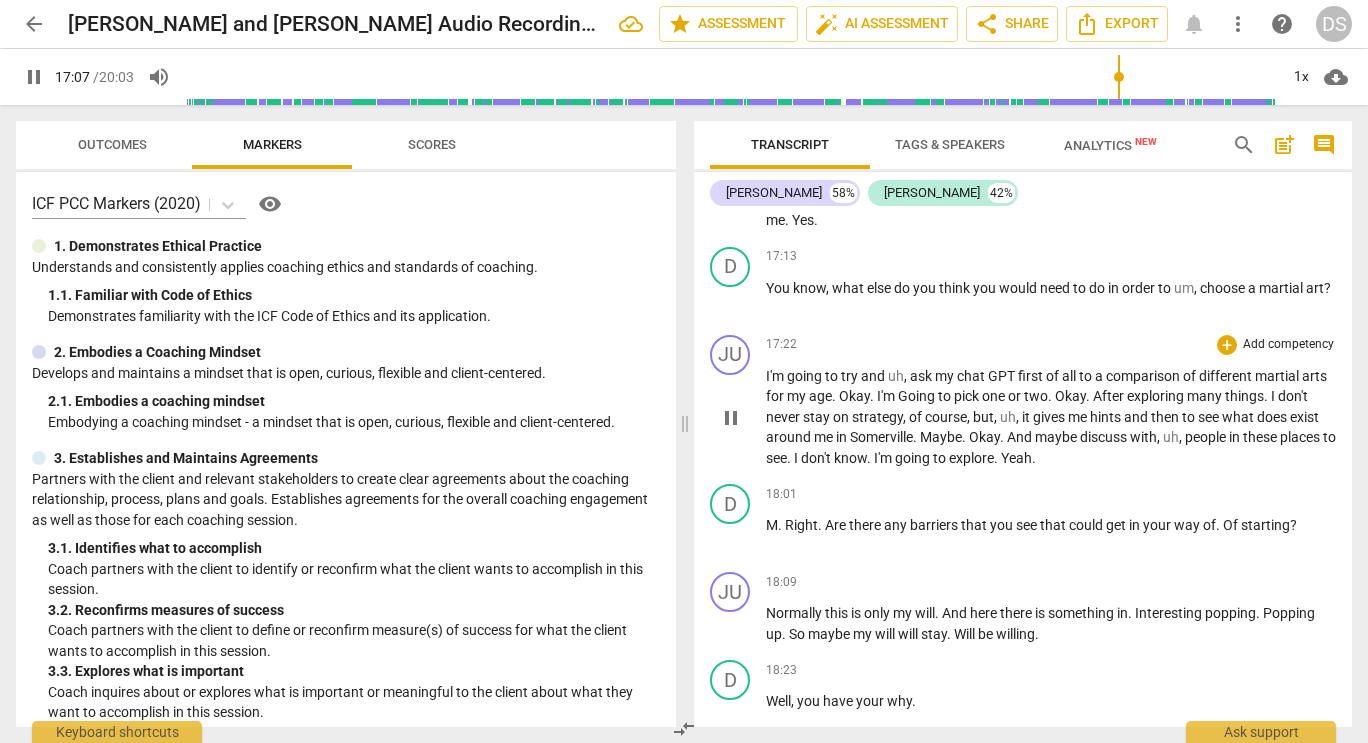 scroll, scrollTop: 9517, scrollLeft: 0, axis: vertical 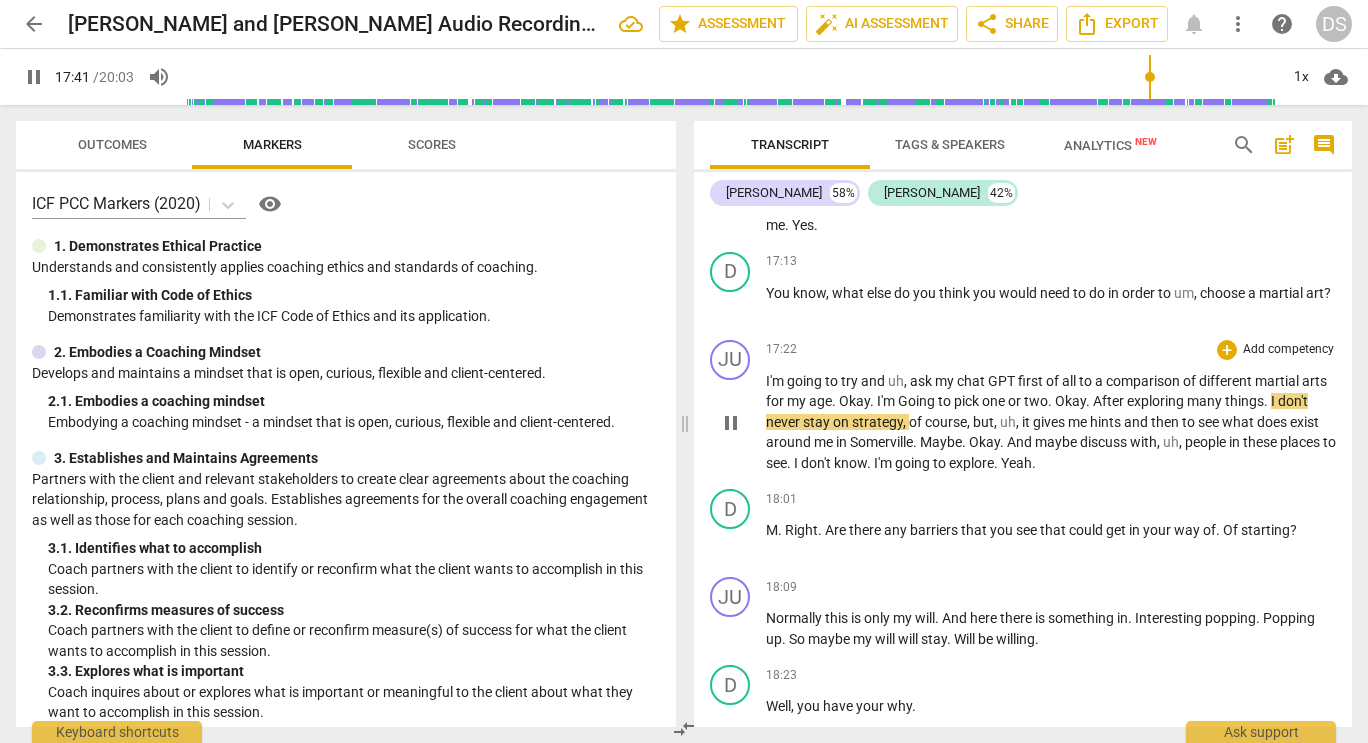 click on "Going" at bounding box center (918, 401) 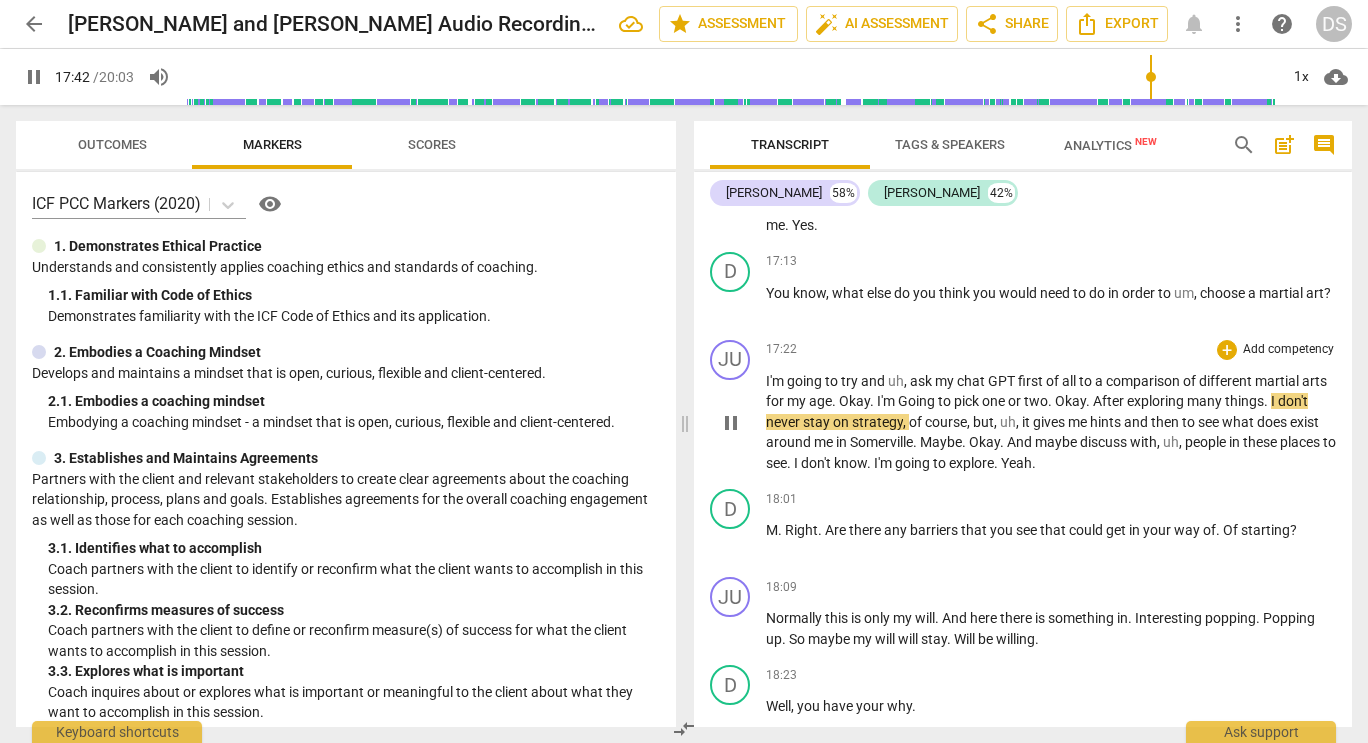 type on "1063" 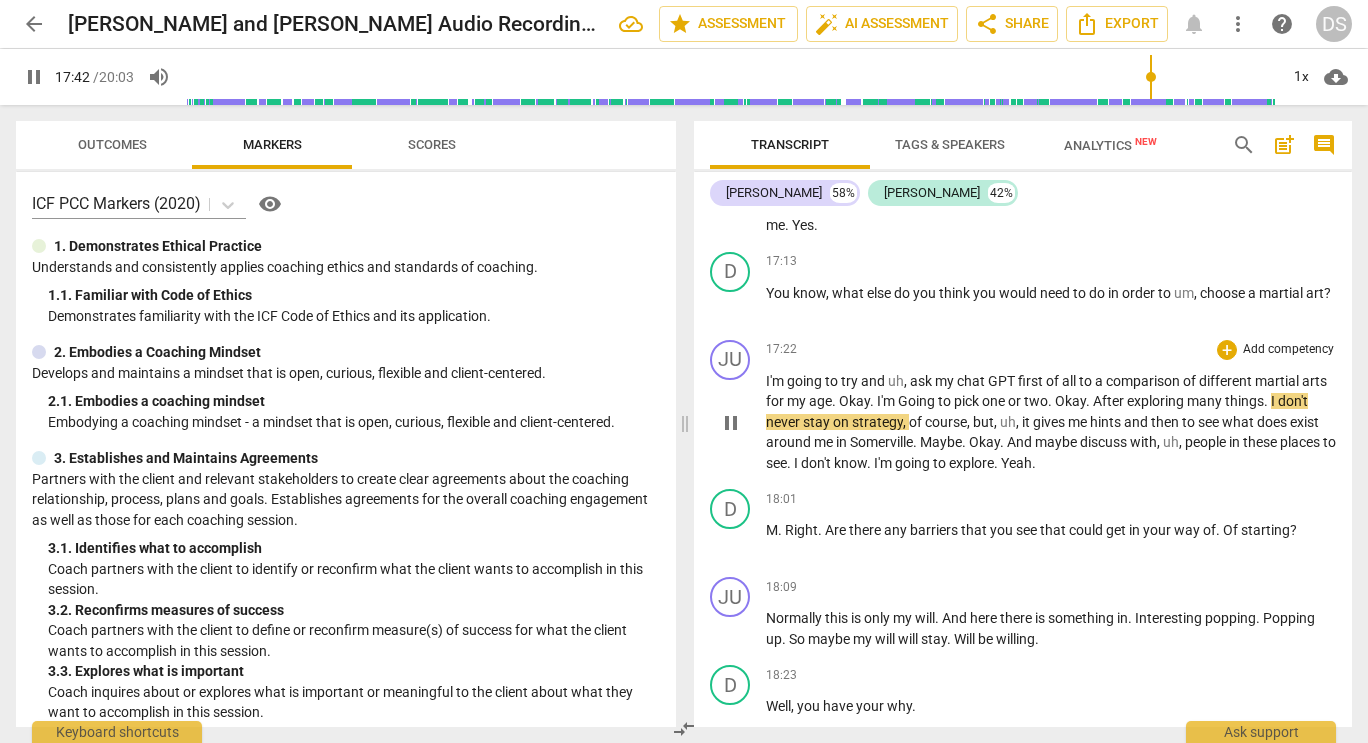 type 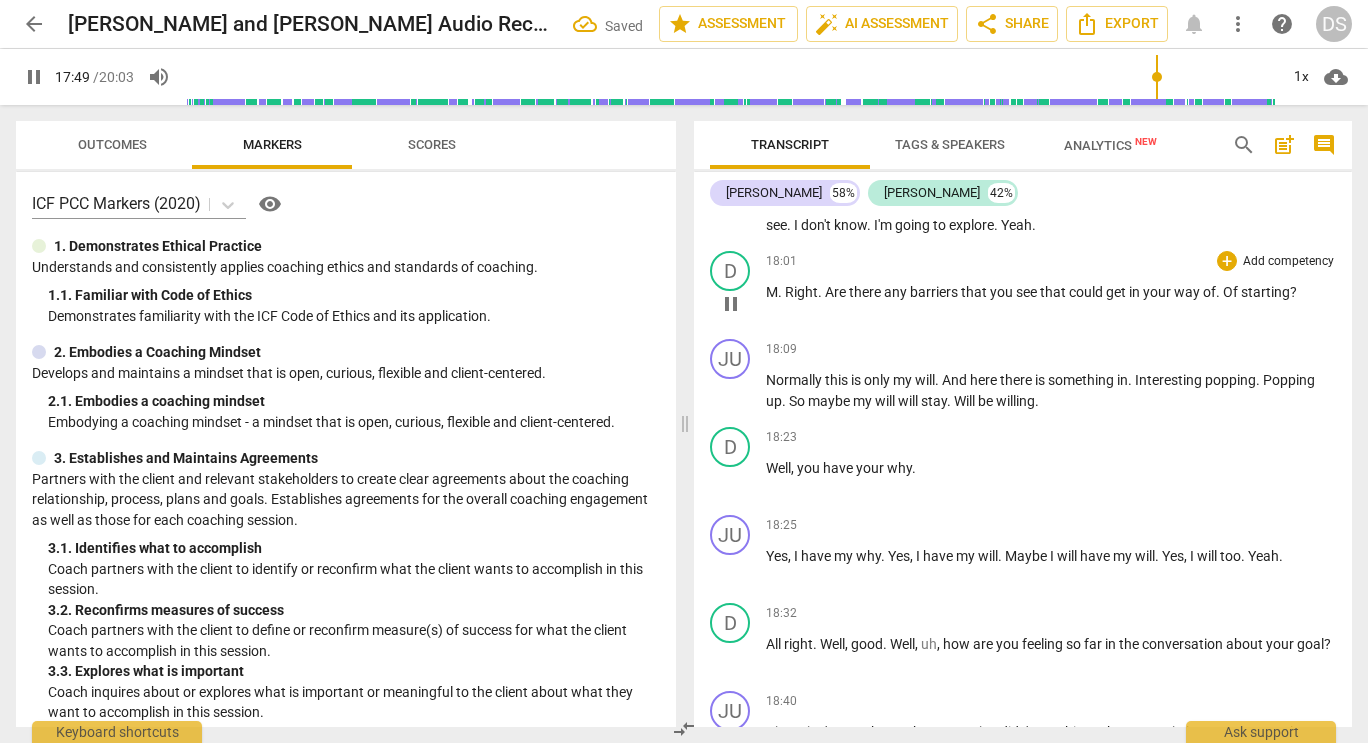 scroll, scrollTop: 9750, scrollLeft: 0, axis: vertical 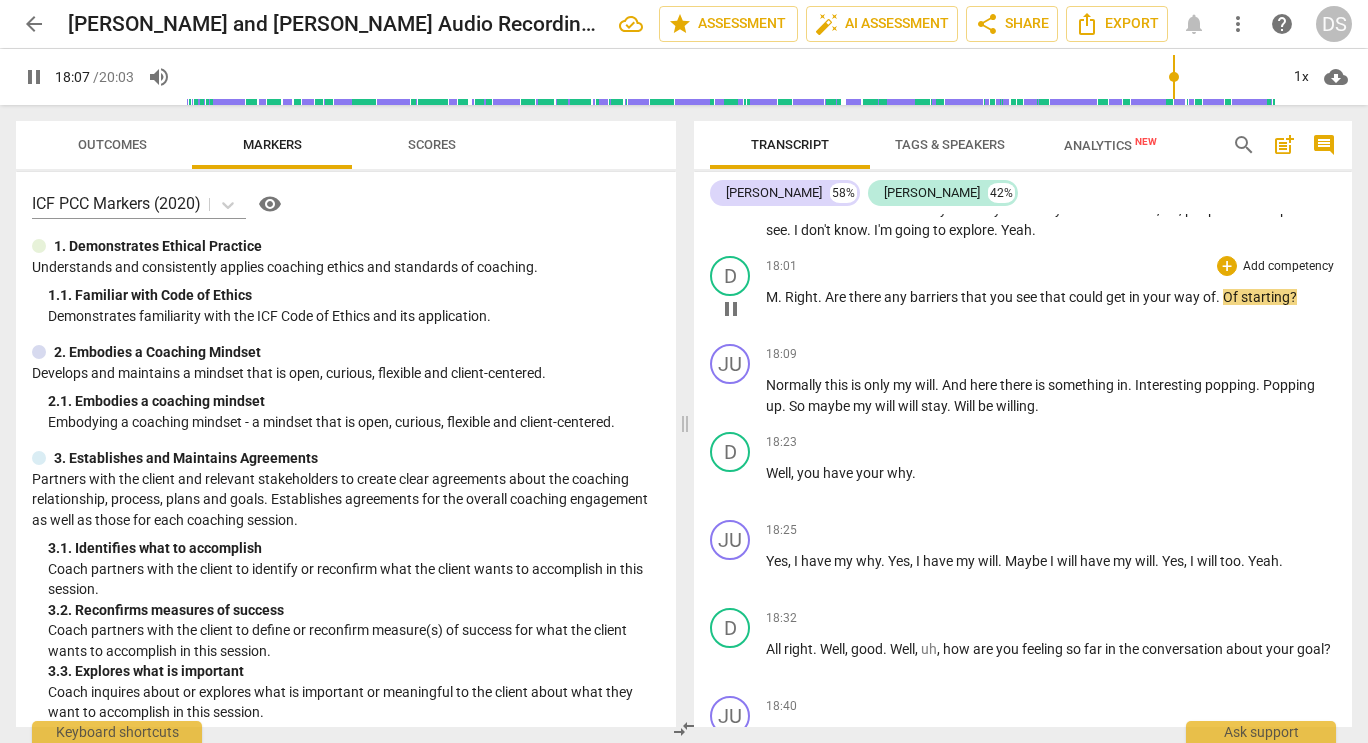 click on "Right" at bounding box center (801, 297) 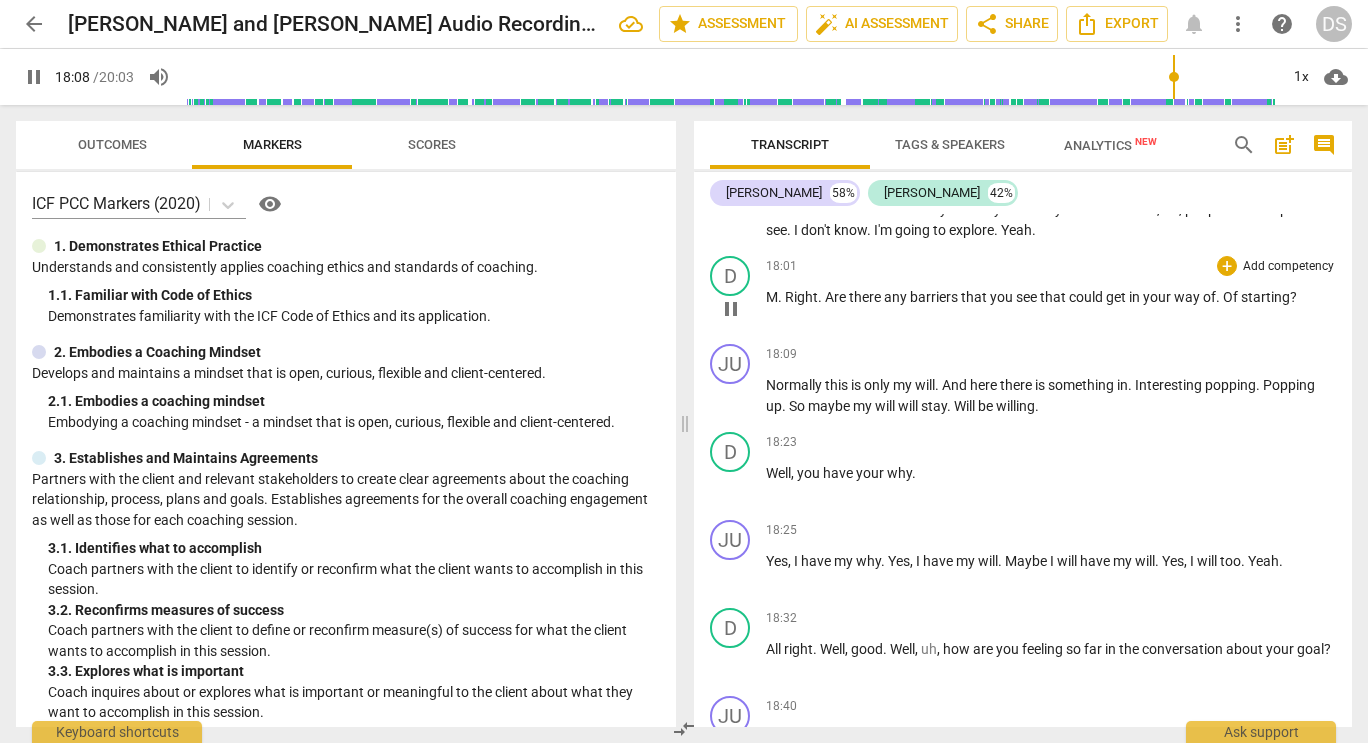 type on "1089" 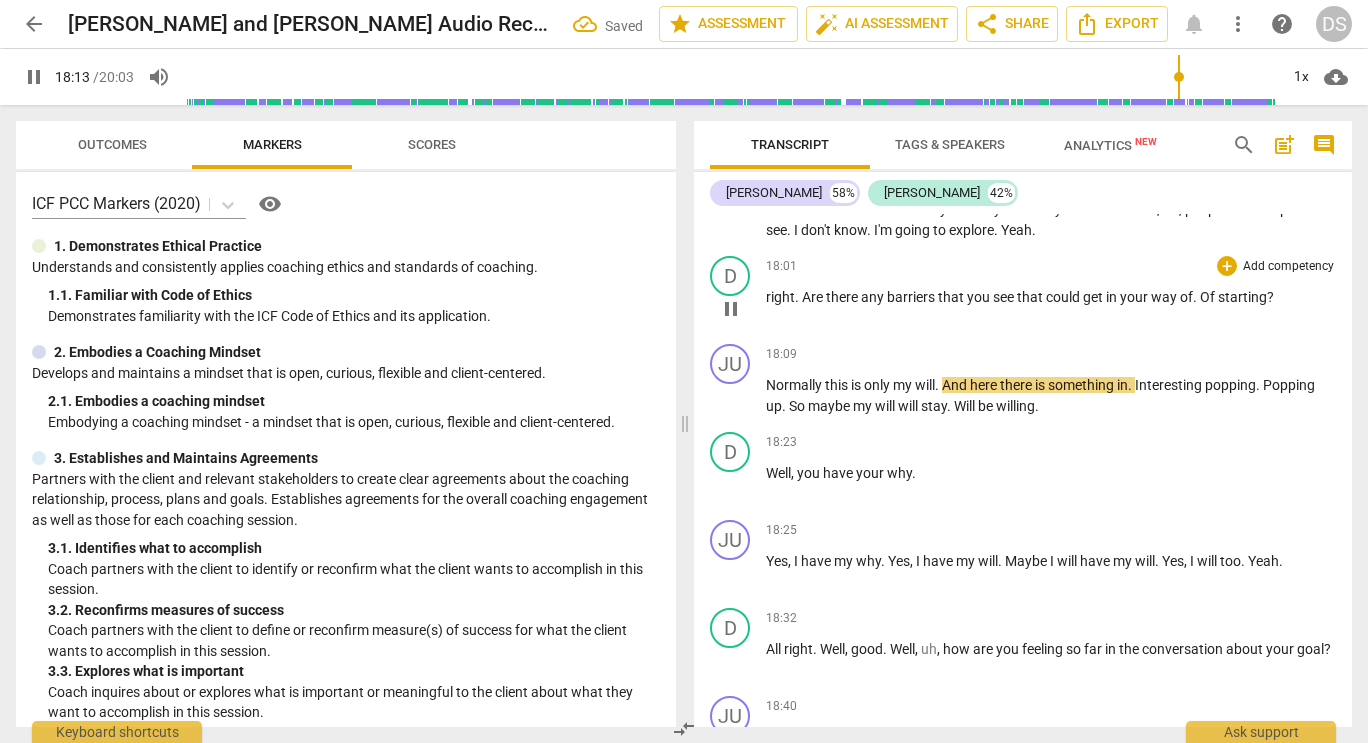 click on "right" at bounding box center [780, 297] 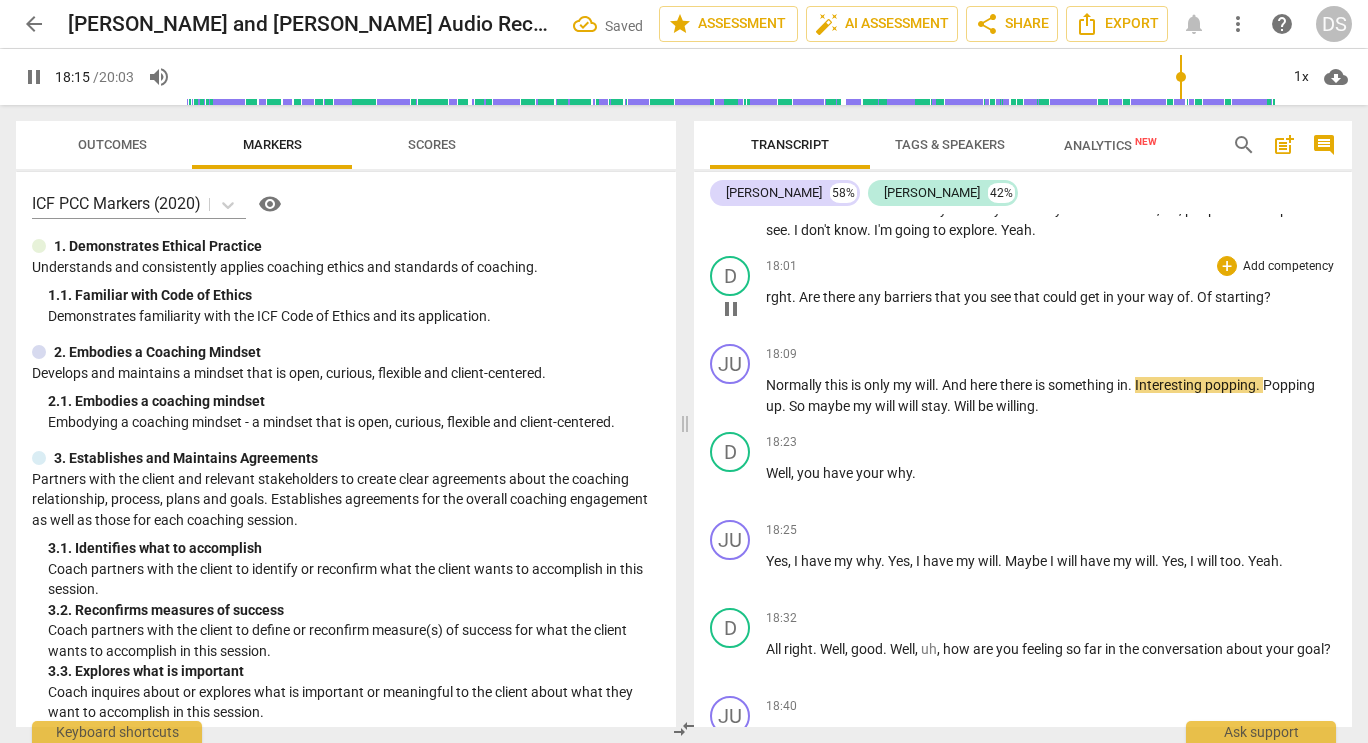 click on "rght" at bounding box center (779, 297) 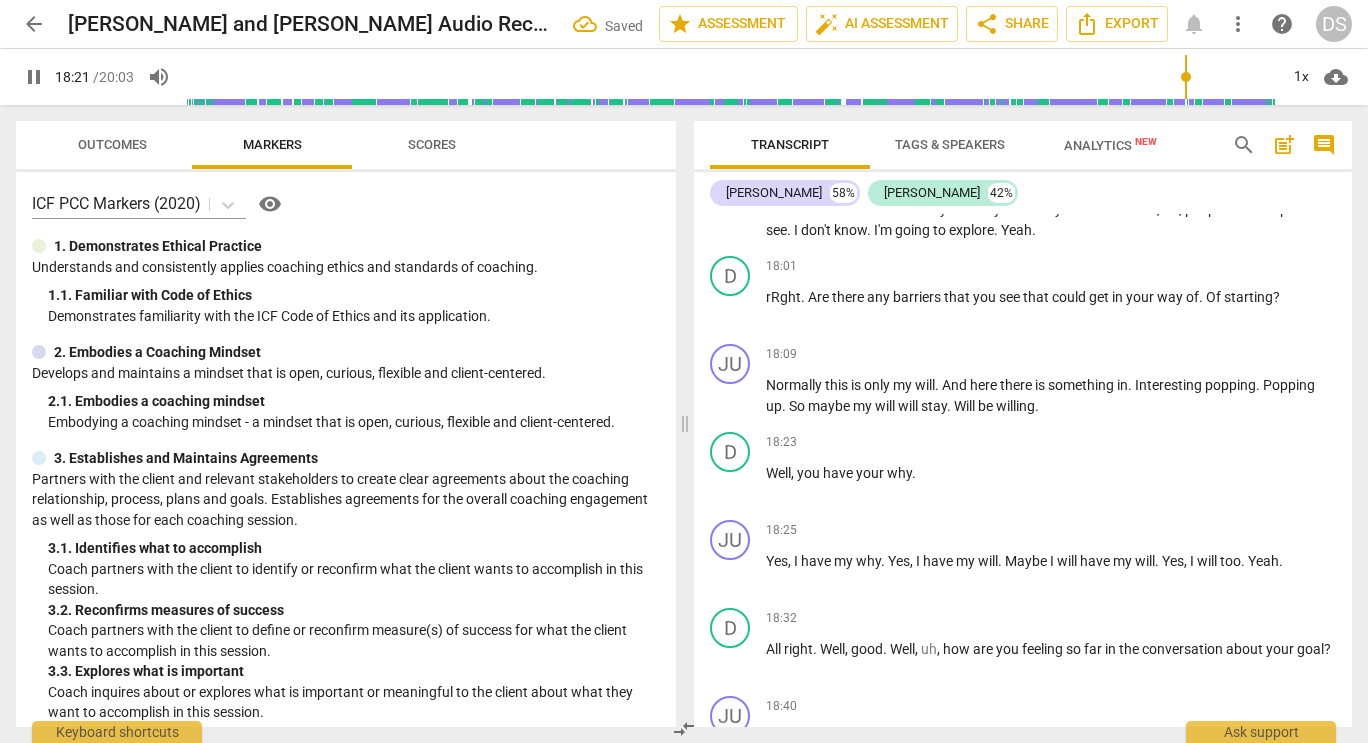 click on "pause" at bounding box center (34, 77) 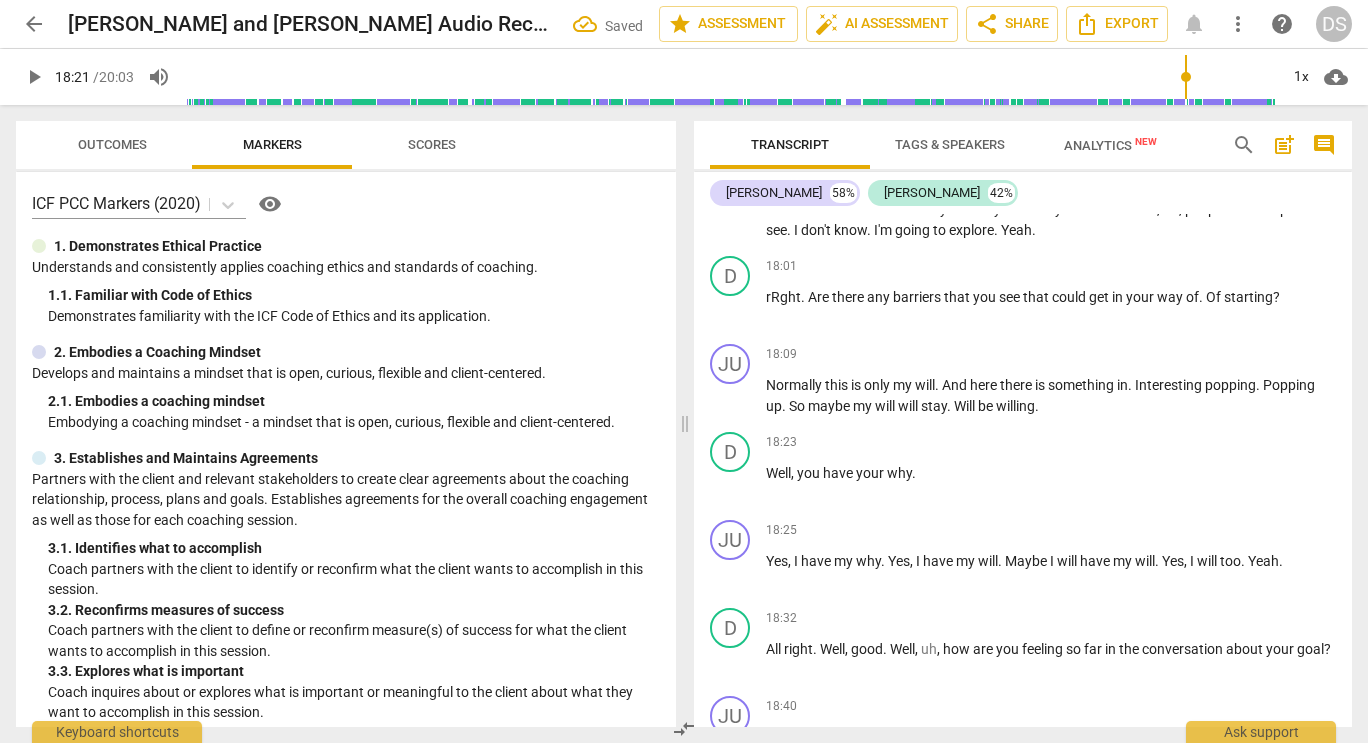 type on "1102" 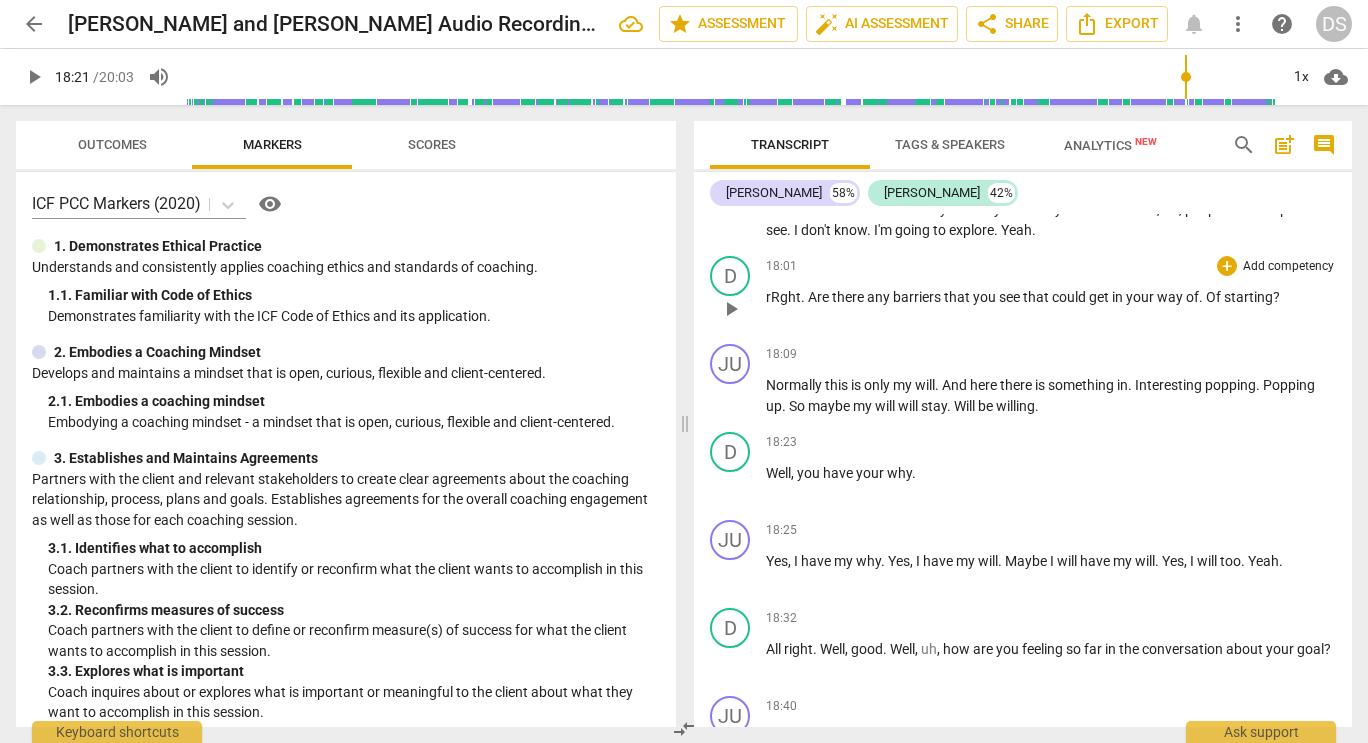 click on "rRght" at bounding box center (783, 297) 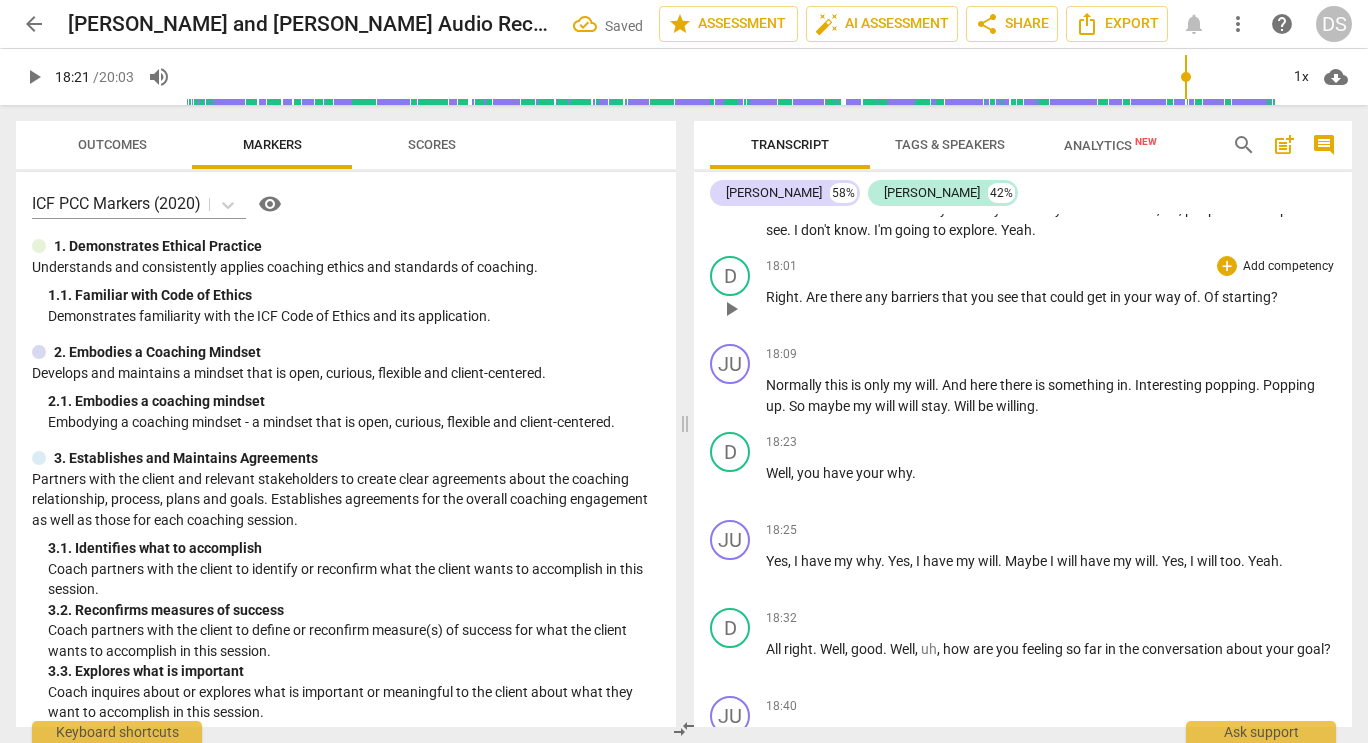 click on "Of" at bounding box center (1213, 297) 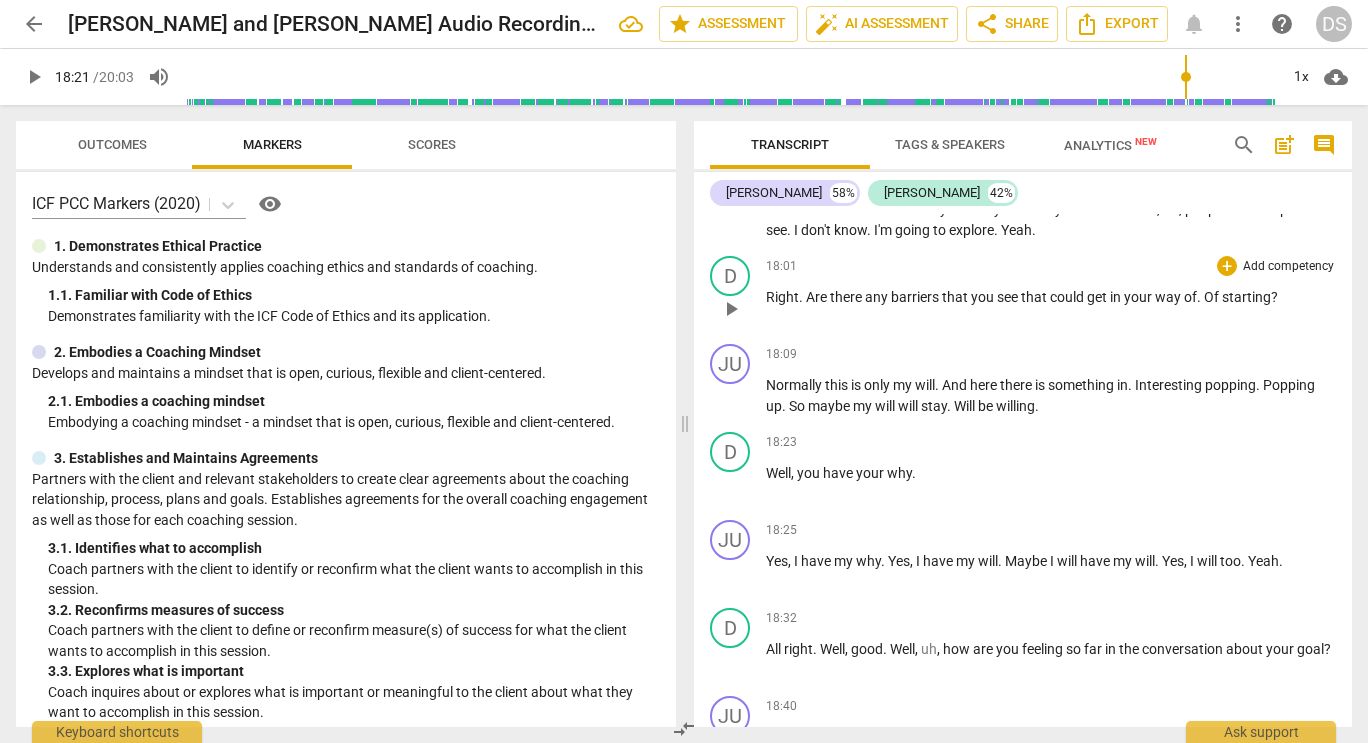 click on "starting" at bounding box center (1246, 297) 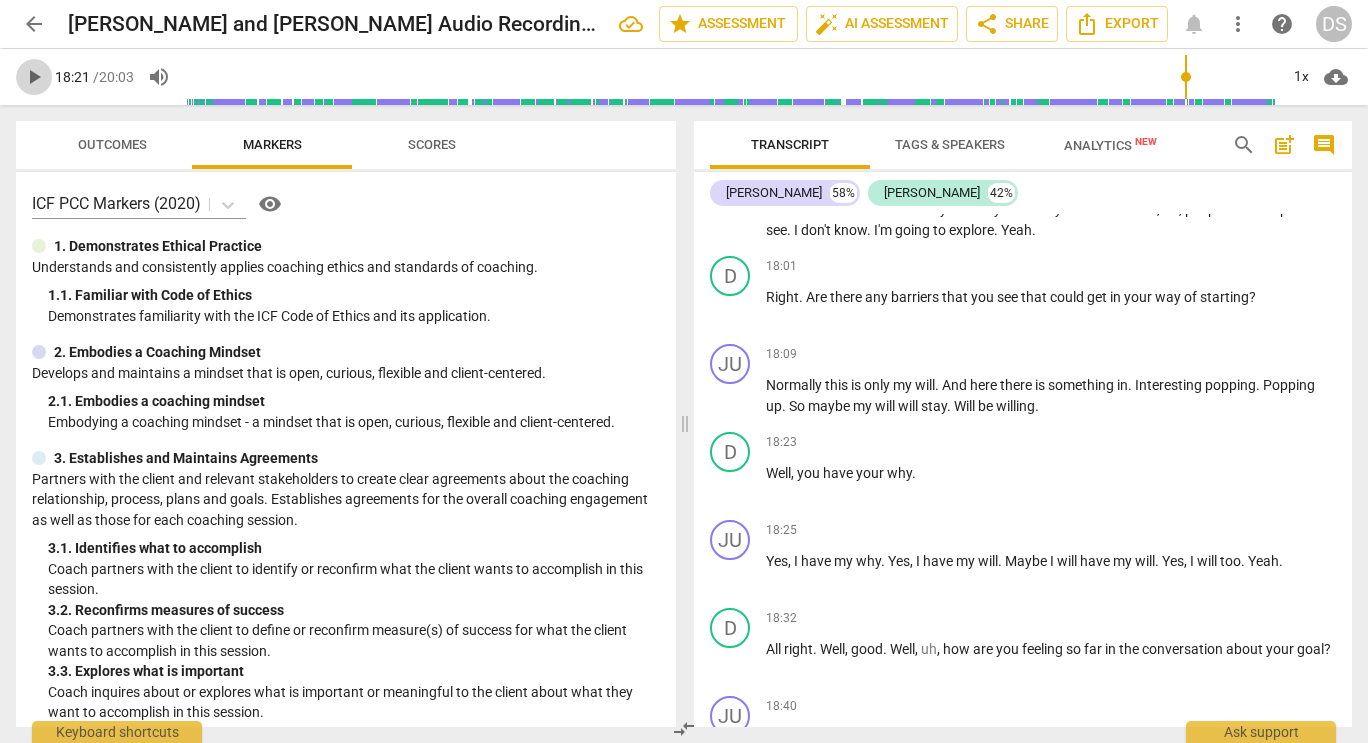 click on "play_arrow" at bounding box center (34, 77) 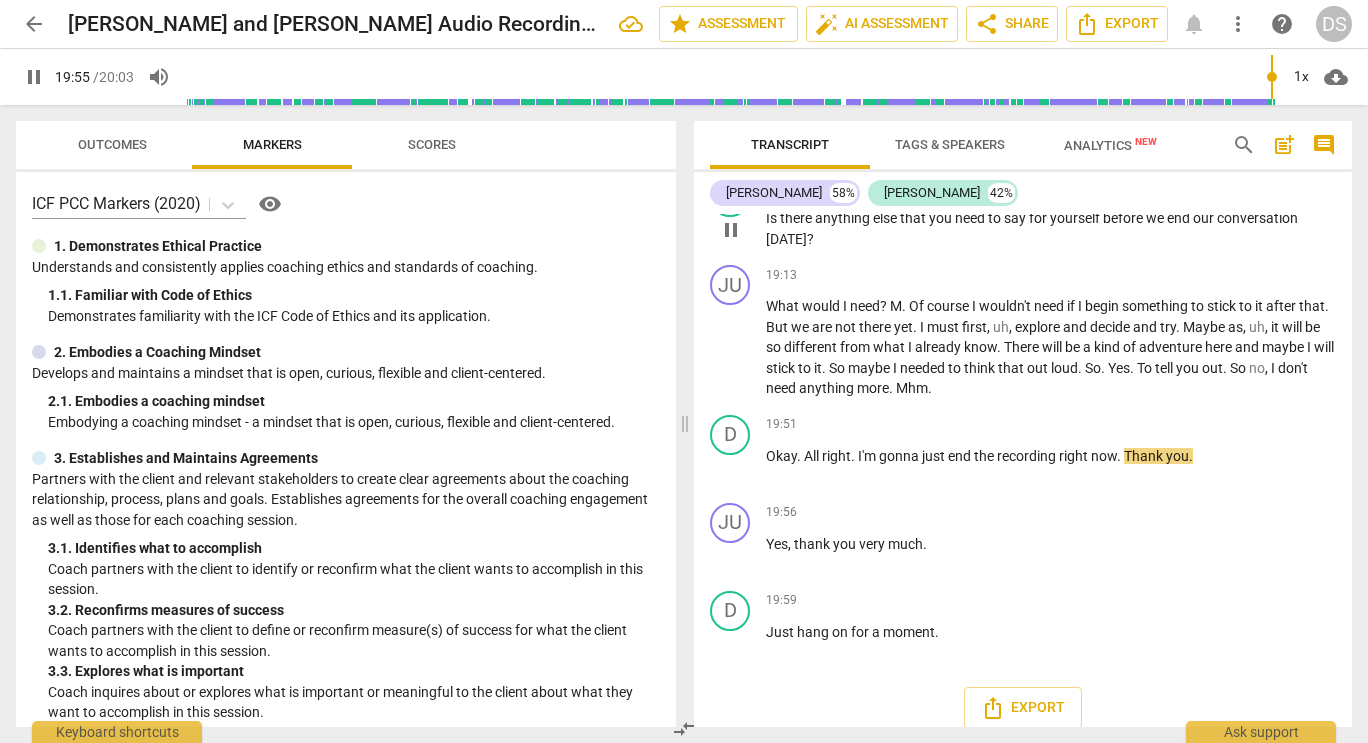 scroll, scrollTop: 10436, scrollLeft: 0, axis: vertical 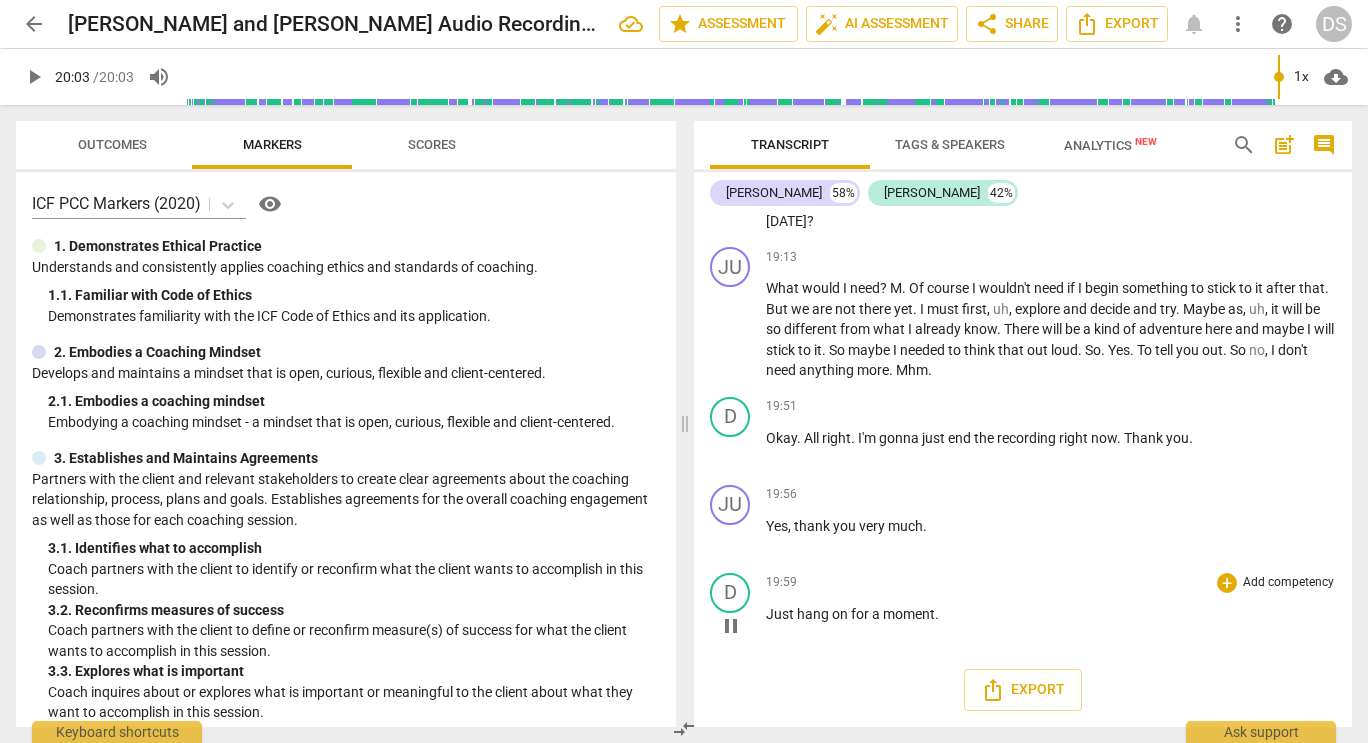 type on "1203" 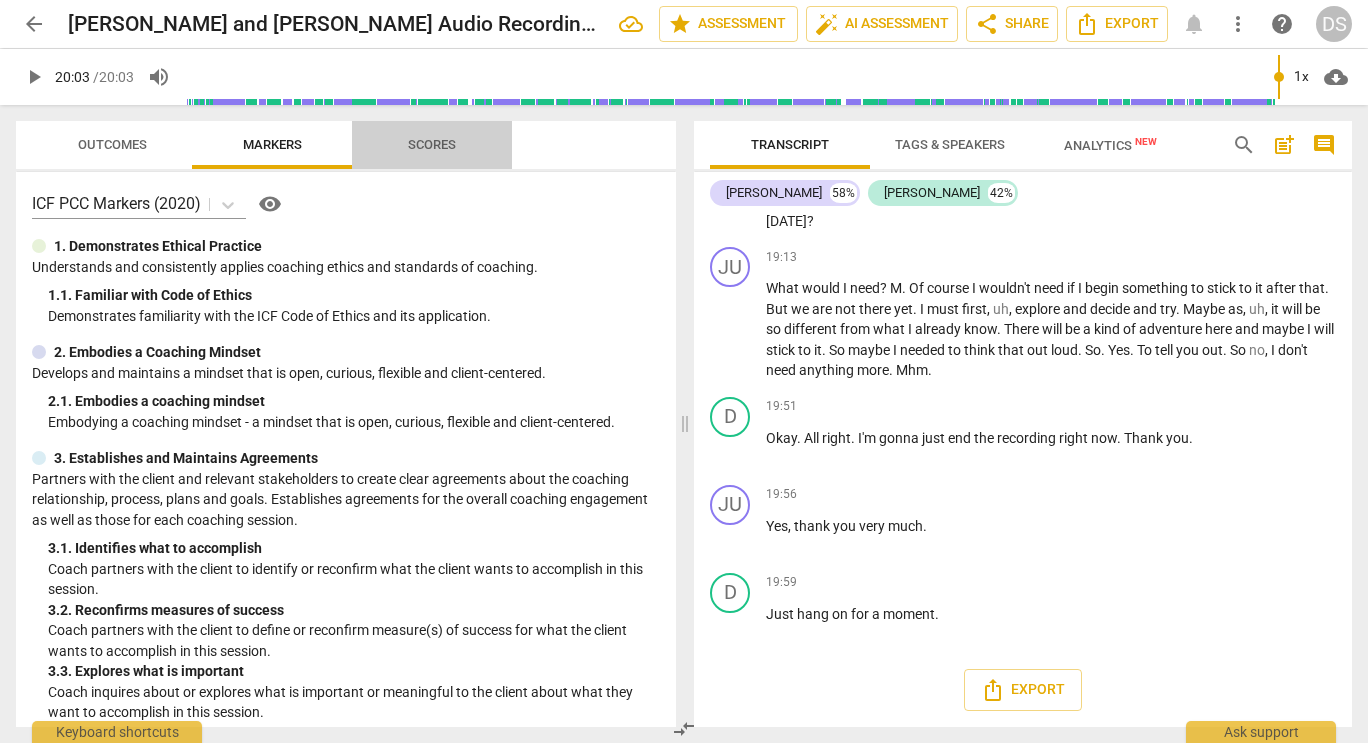 click on "Scores" at bounding box center (432, 144) 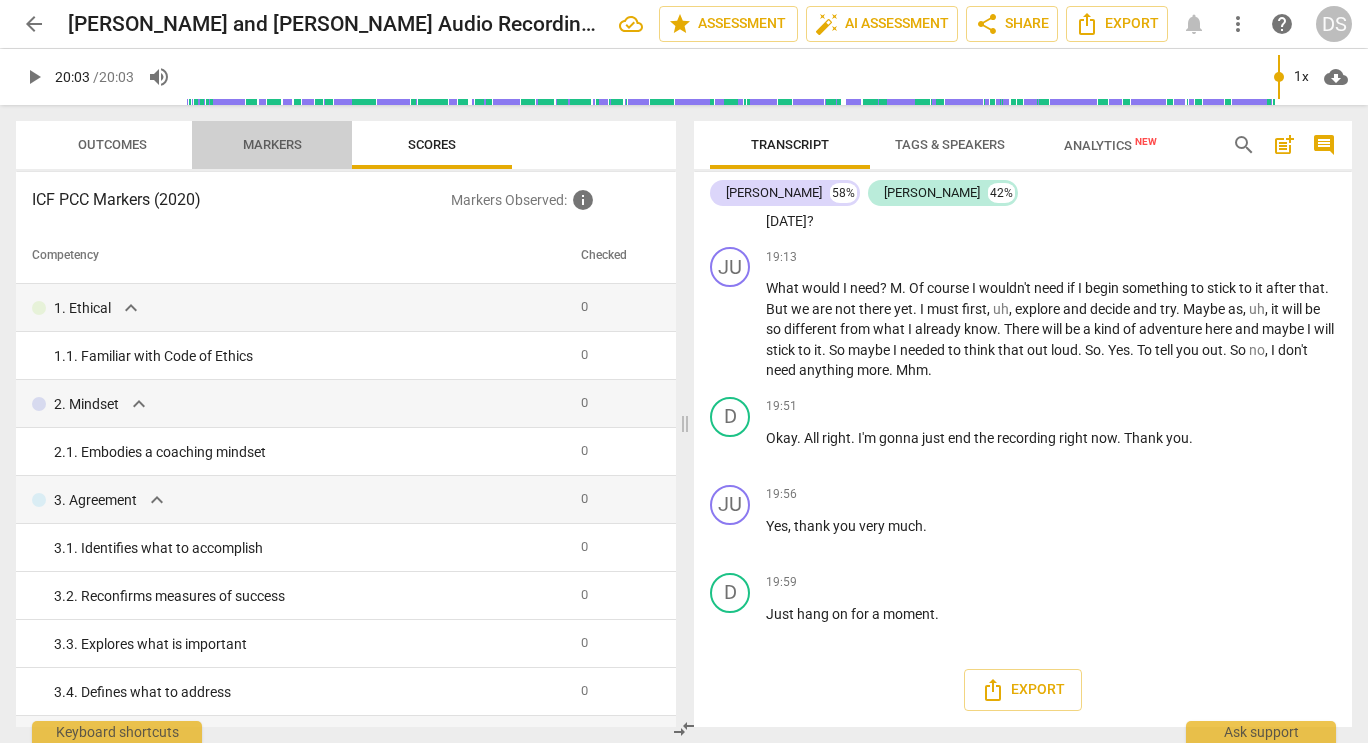 click on "Markers" at bounding box center [272, 144] 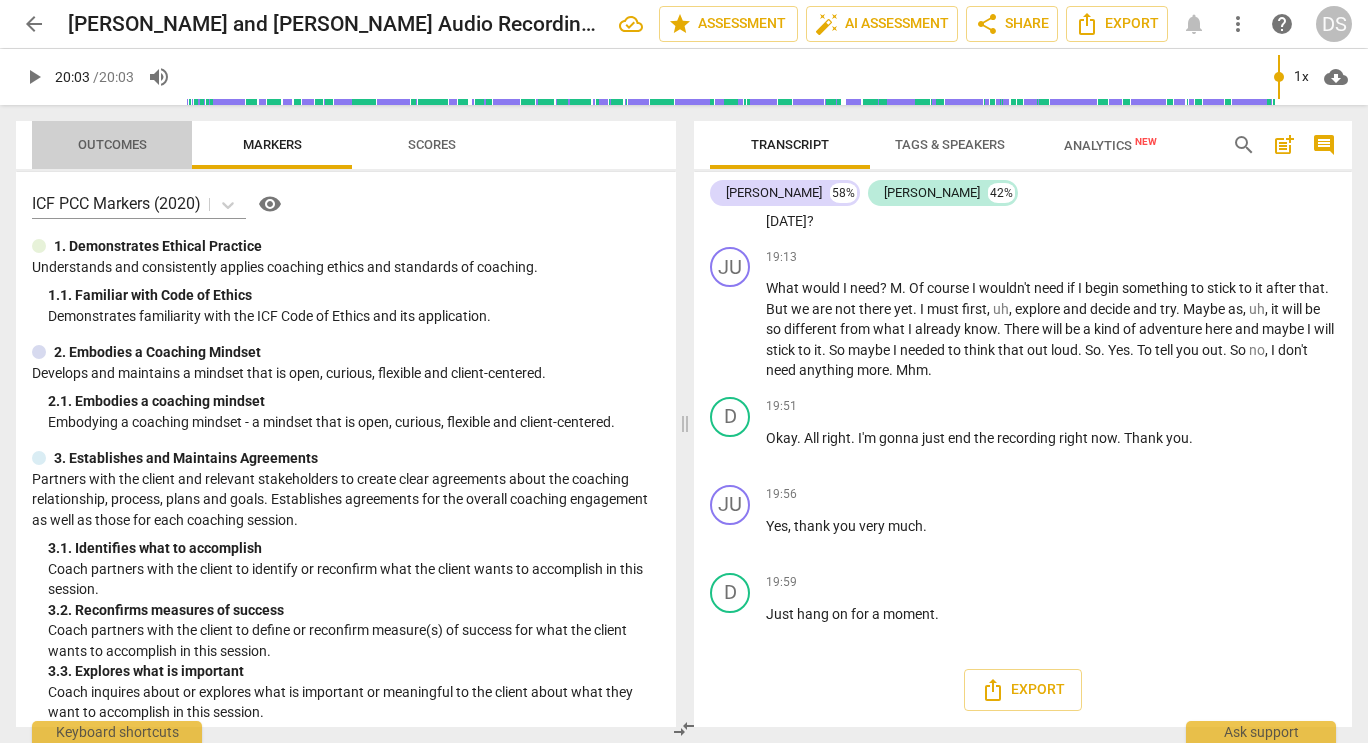 click on "Outcomes" at bounding box center (112, 144) 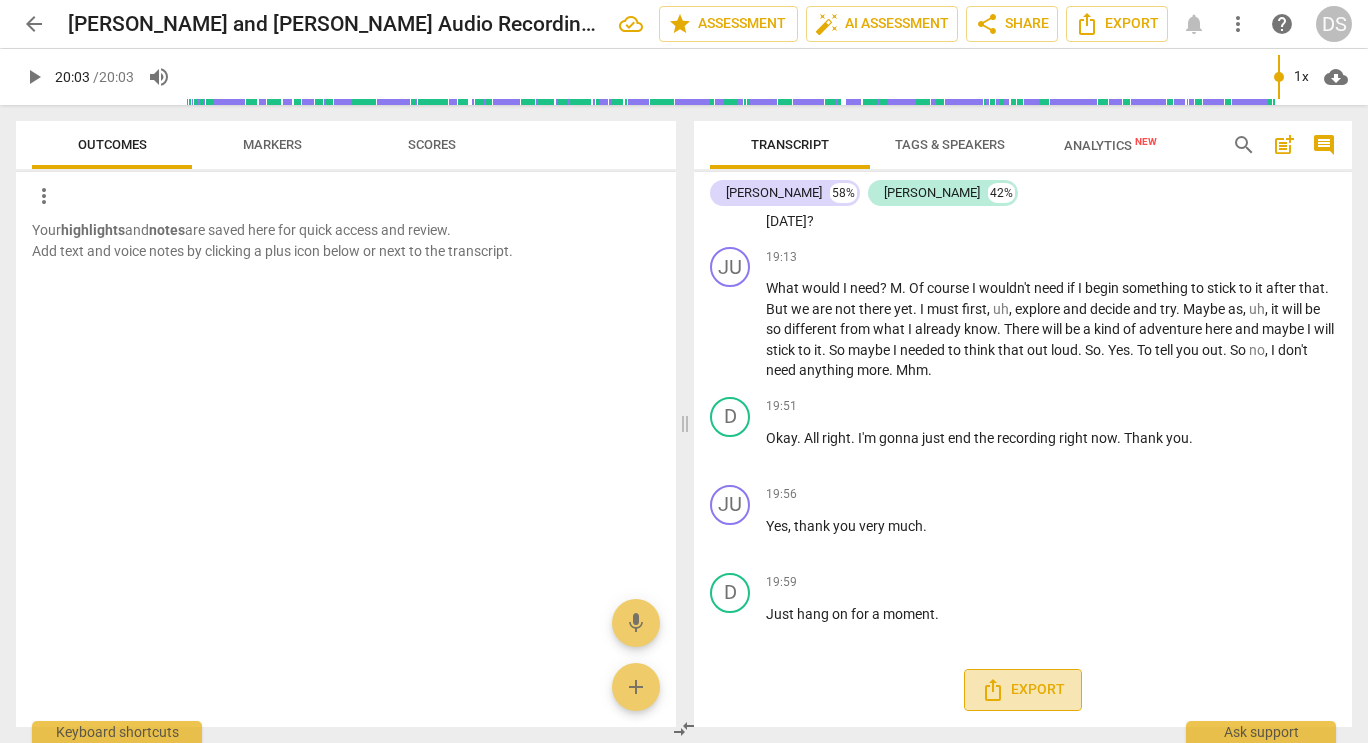 click on "Export" at bounding box center (1023, 690) 